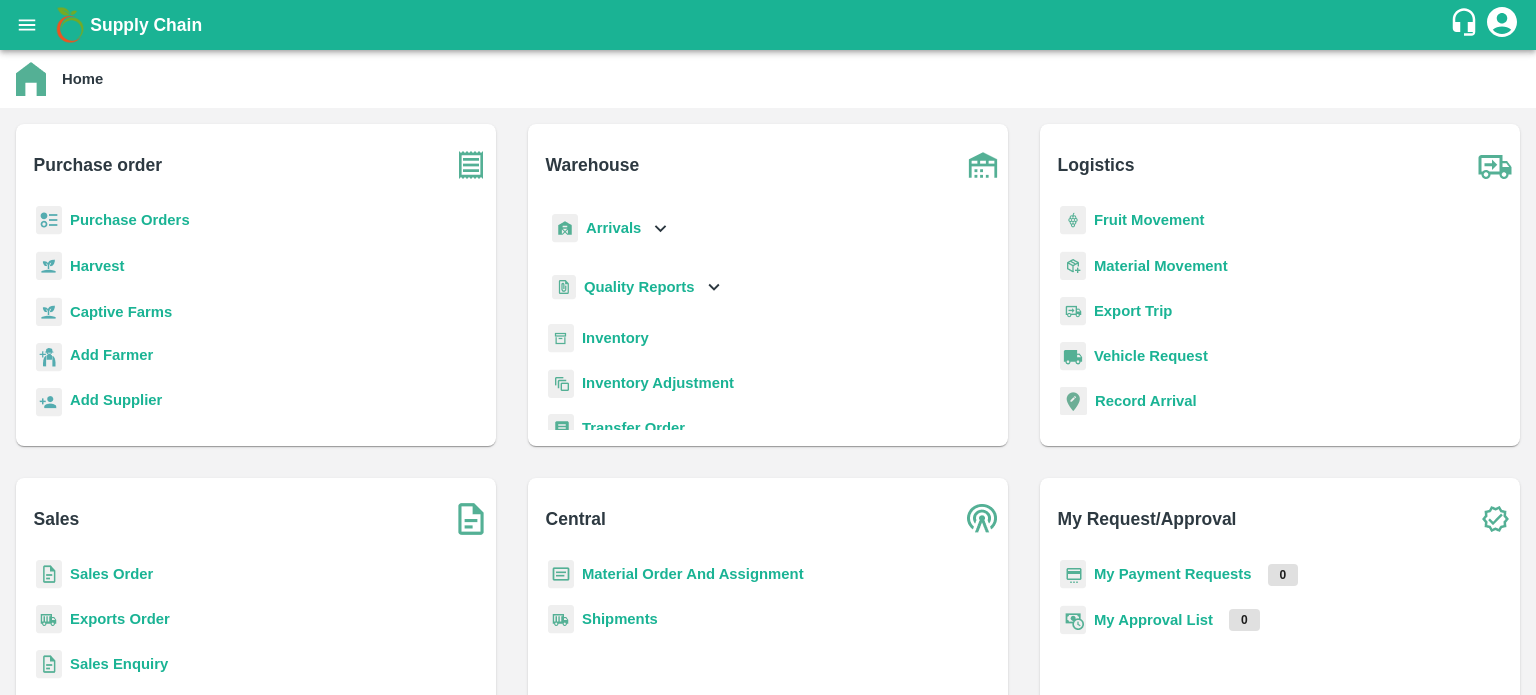 scroll, scrollTop: 0, scrollLeft: 0, axis: both 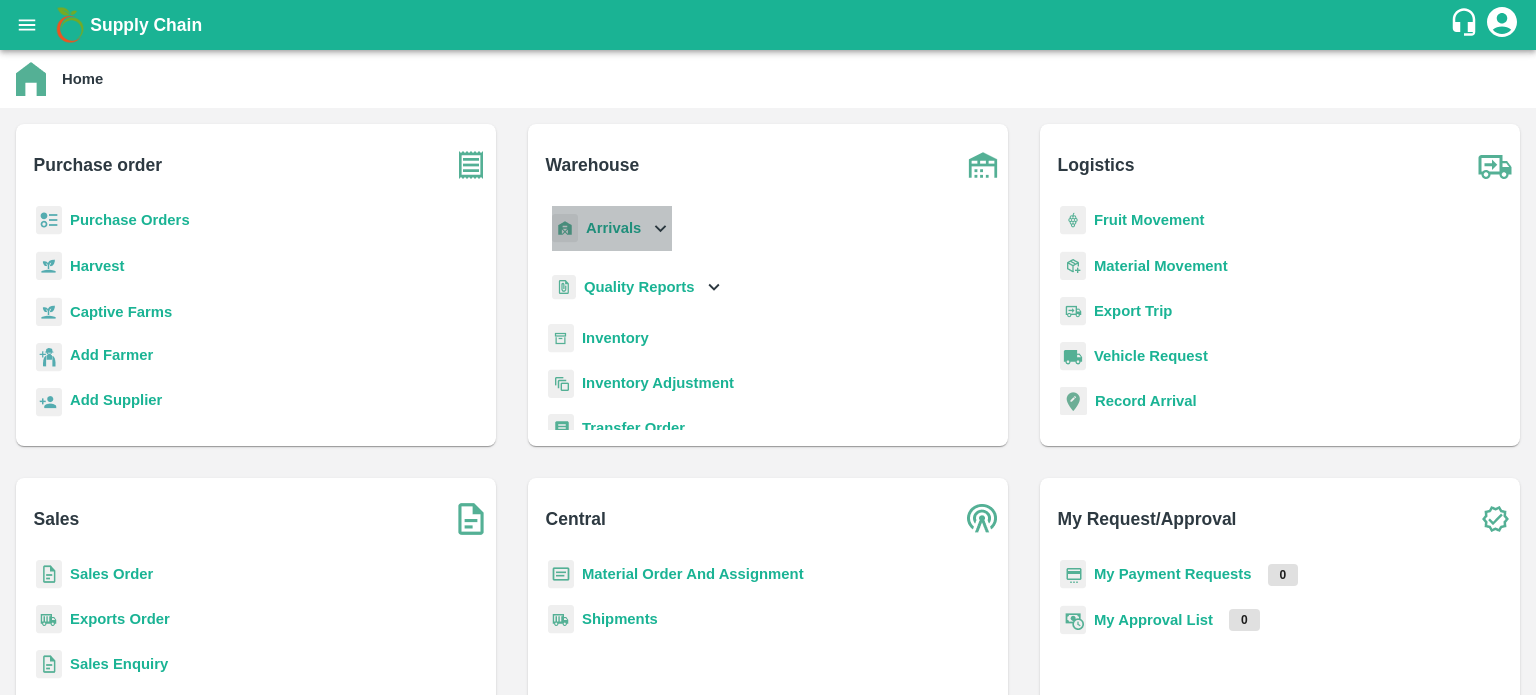 click 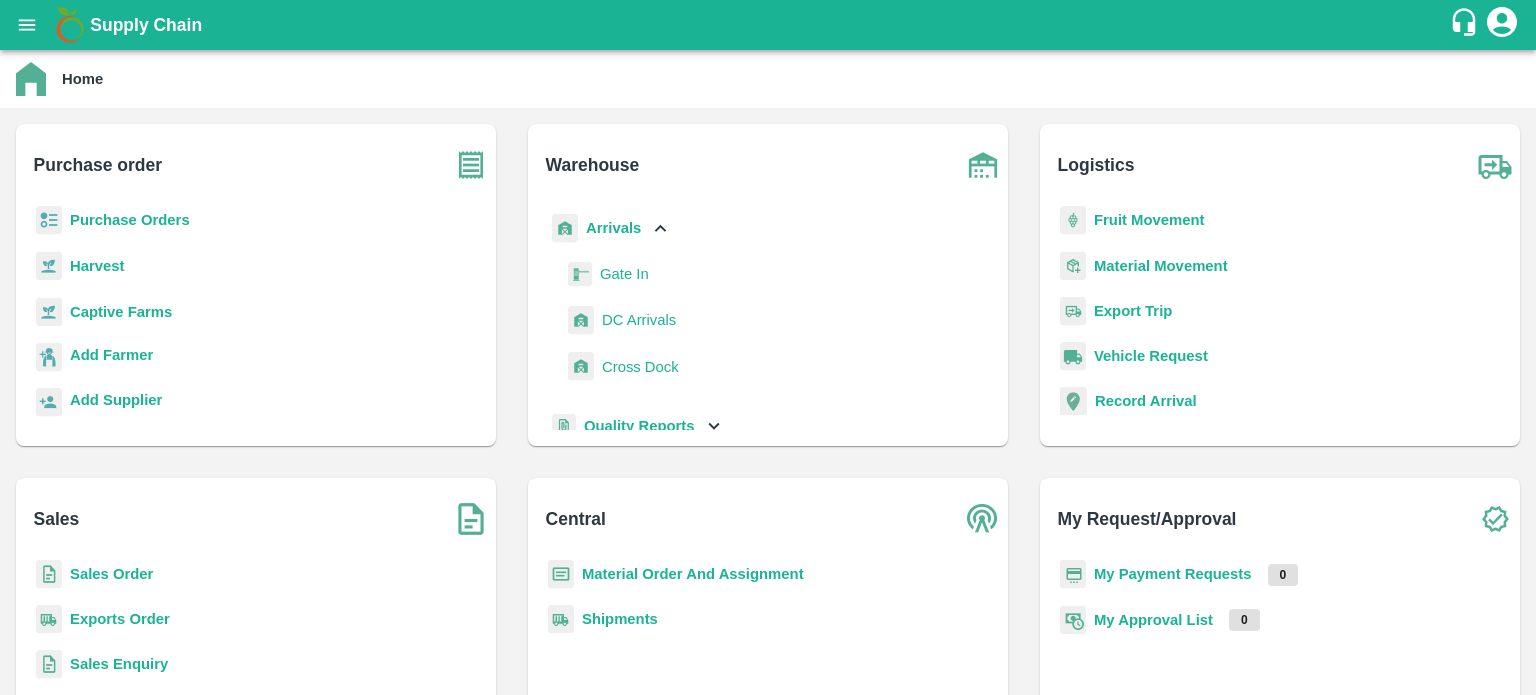 click on "DC Arrivals" at bounding box center [639, 320] 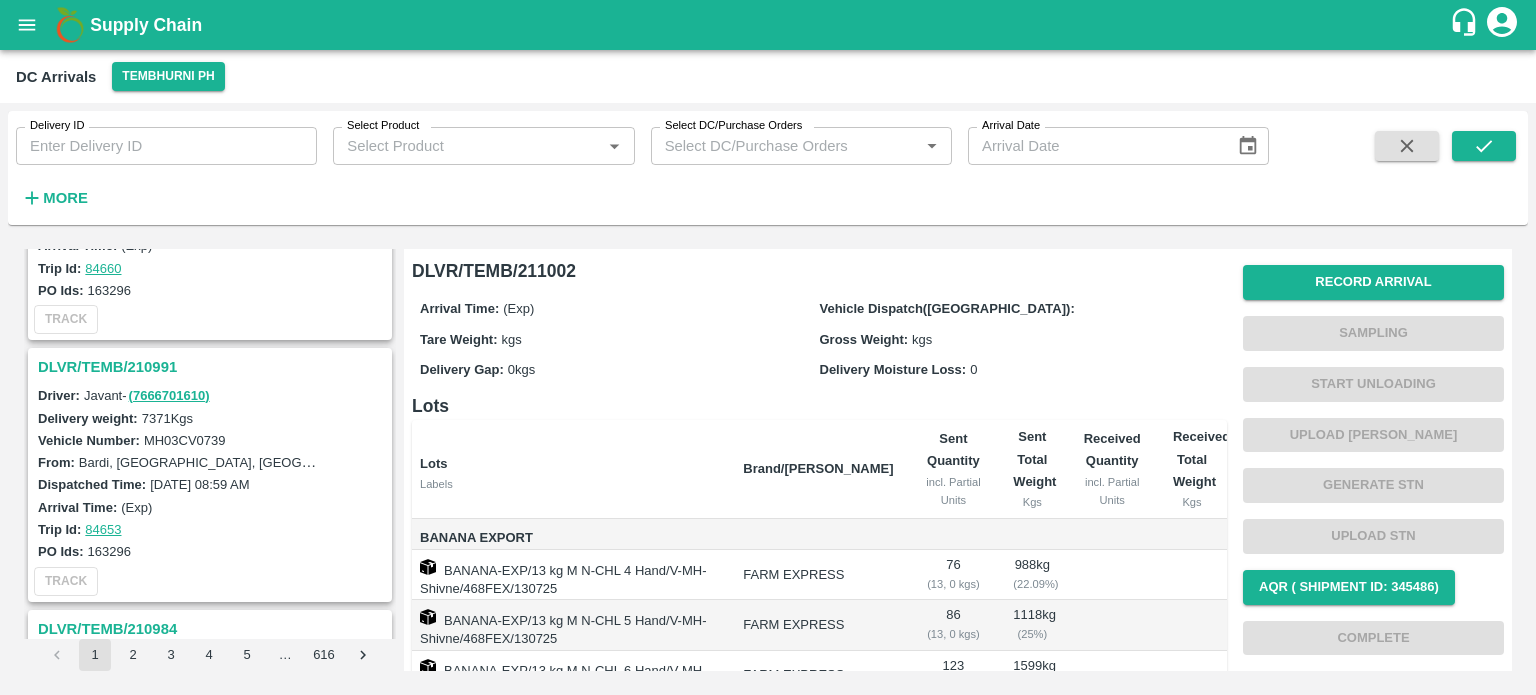 scroll, scrollTop: 1212, scrollLeft: 0, axis: vertical 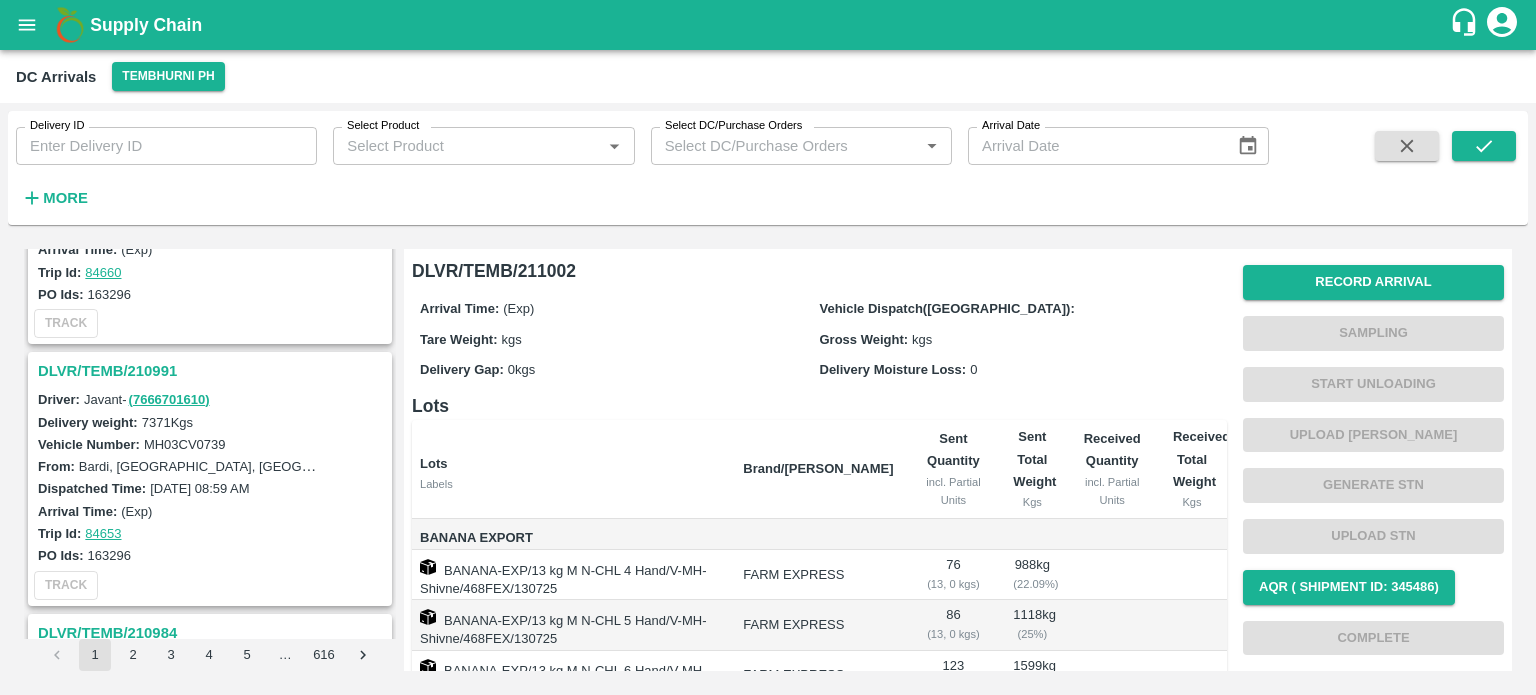 click on "DLVR/TEMB/210991" at bounding box center (213, 371) 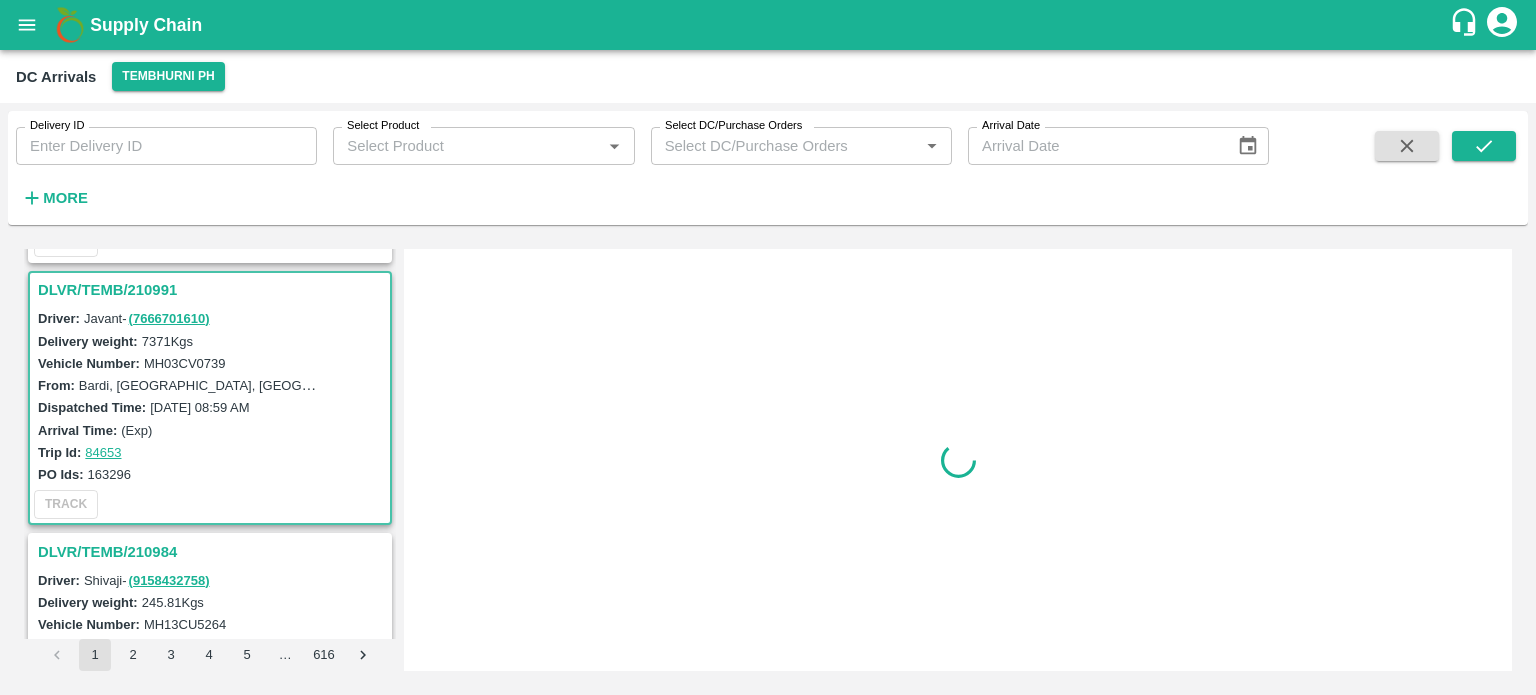 scroll, scrollTop: 1308, scrollLeft: 0, axis: vertical 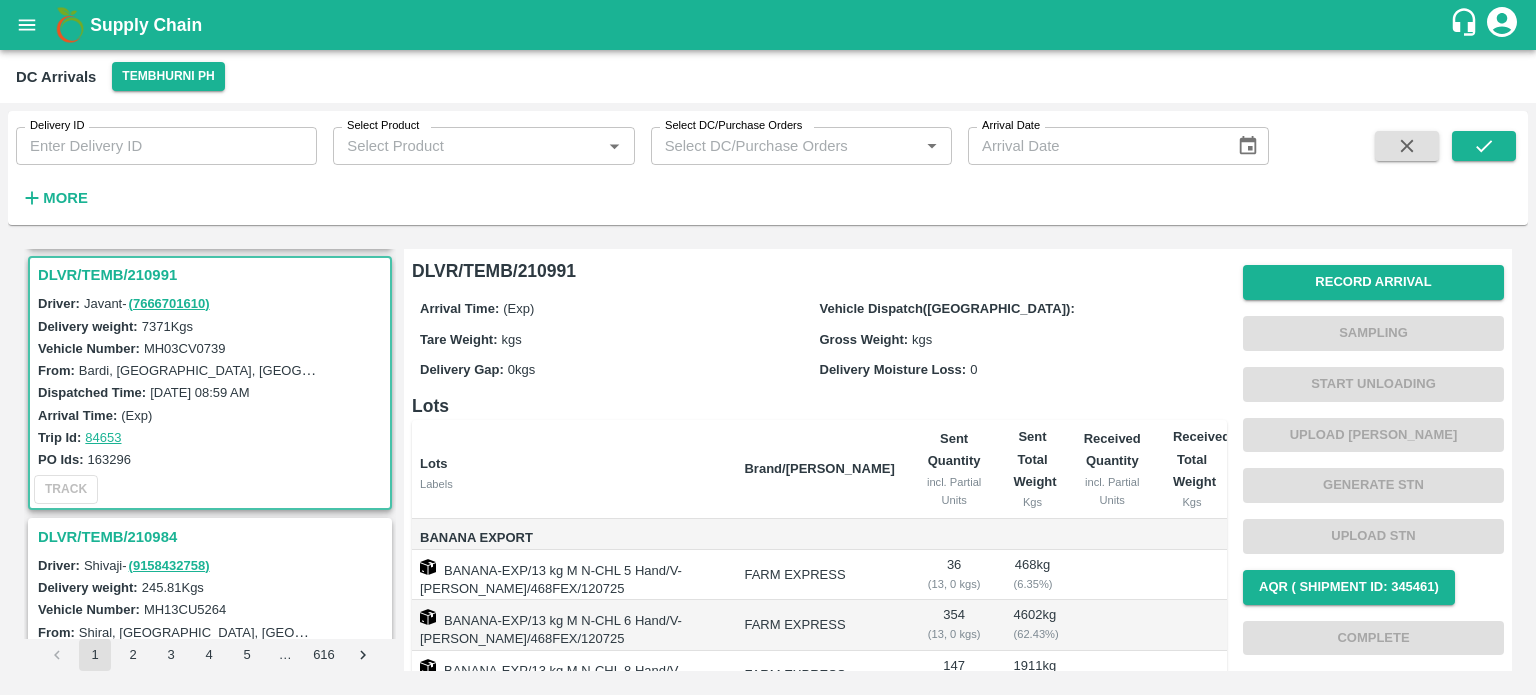 click on "MH03CV0739" at bounding box center (185, 348) 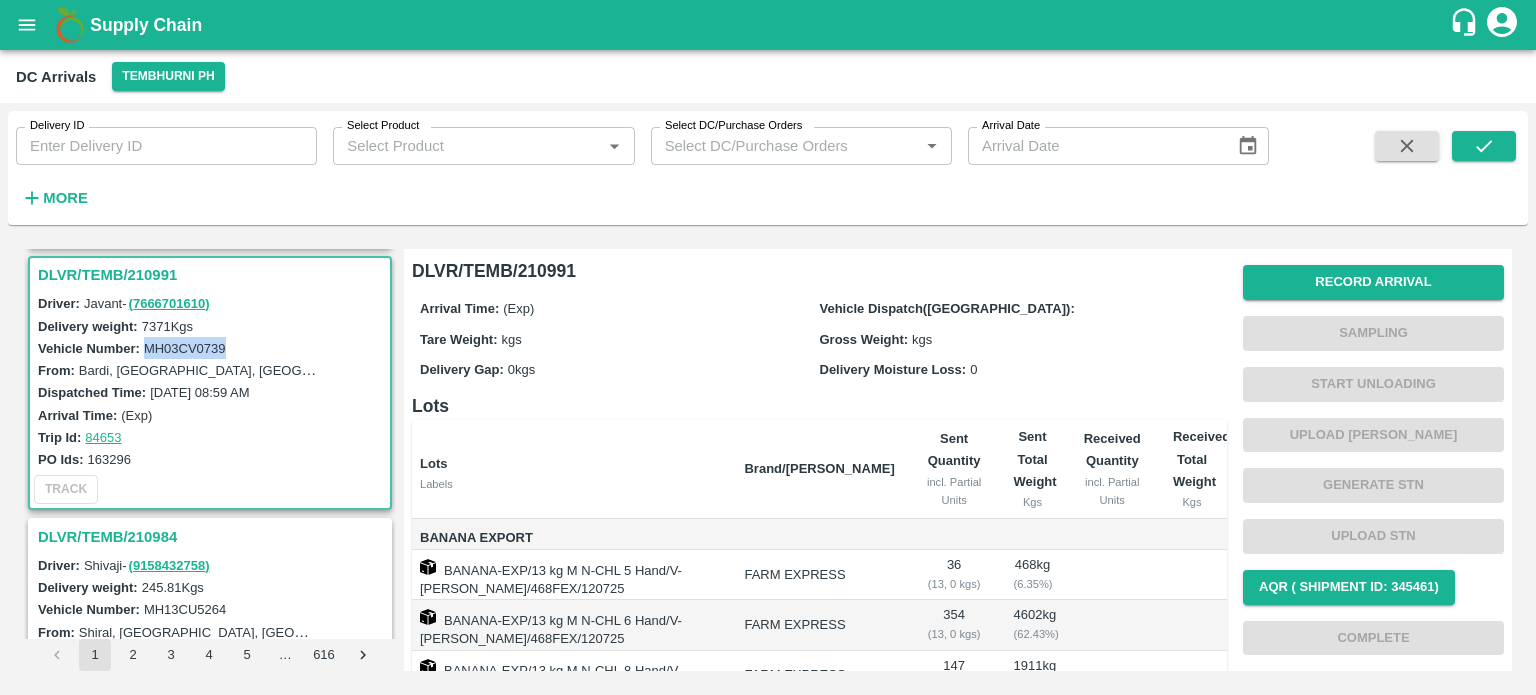 click on "MH03CV0739" at bounding box center [185, 348] 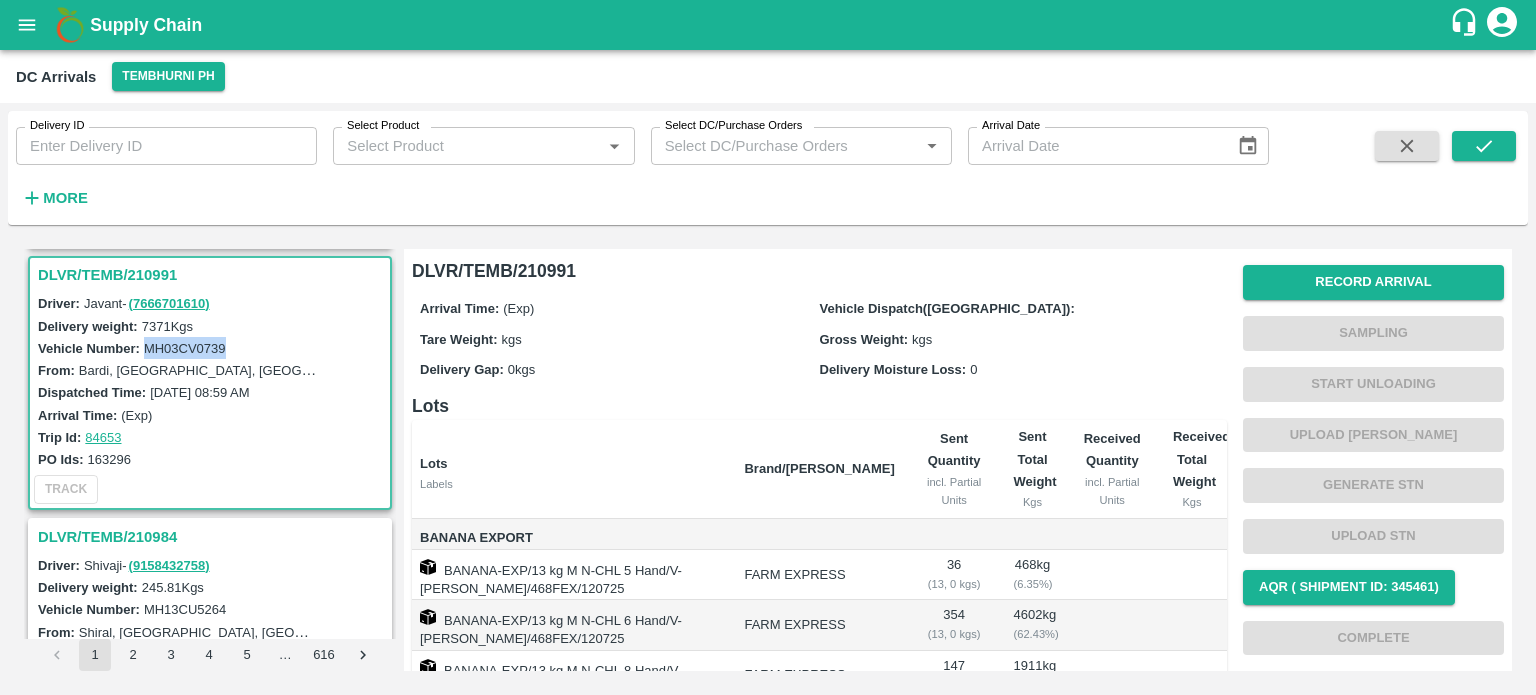 copy on "MH03CV0739" 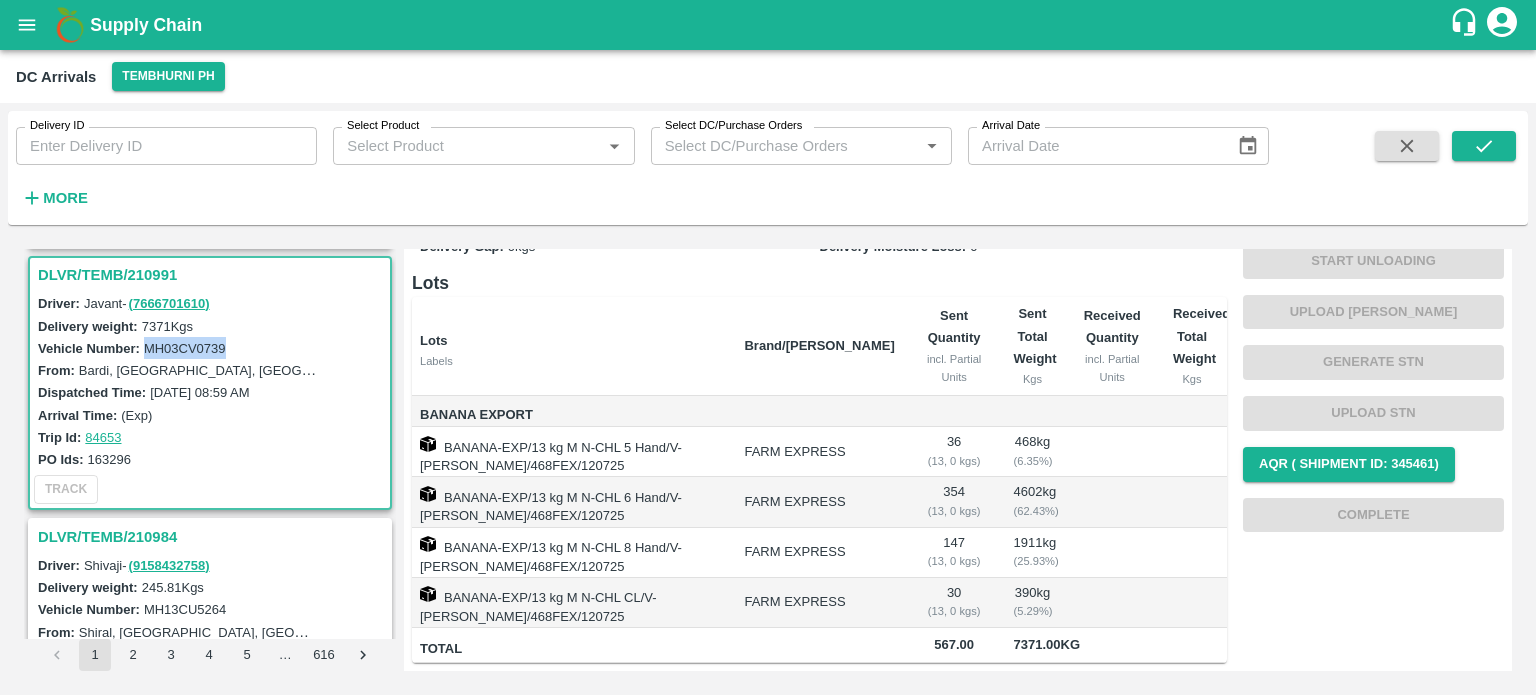 scroll, scrollTop: 227, scrollLeft: 0, axis: vertical 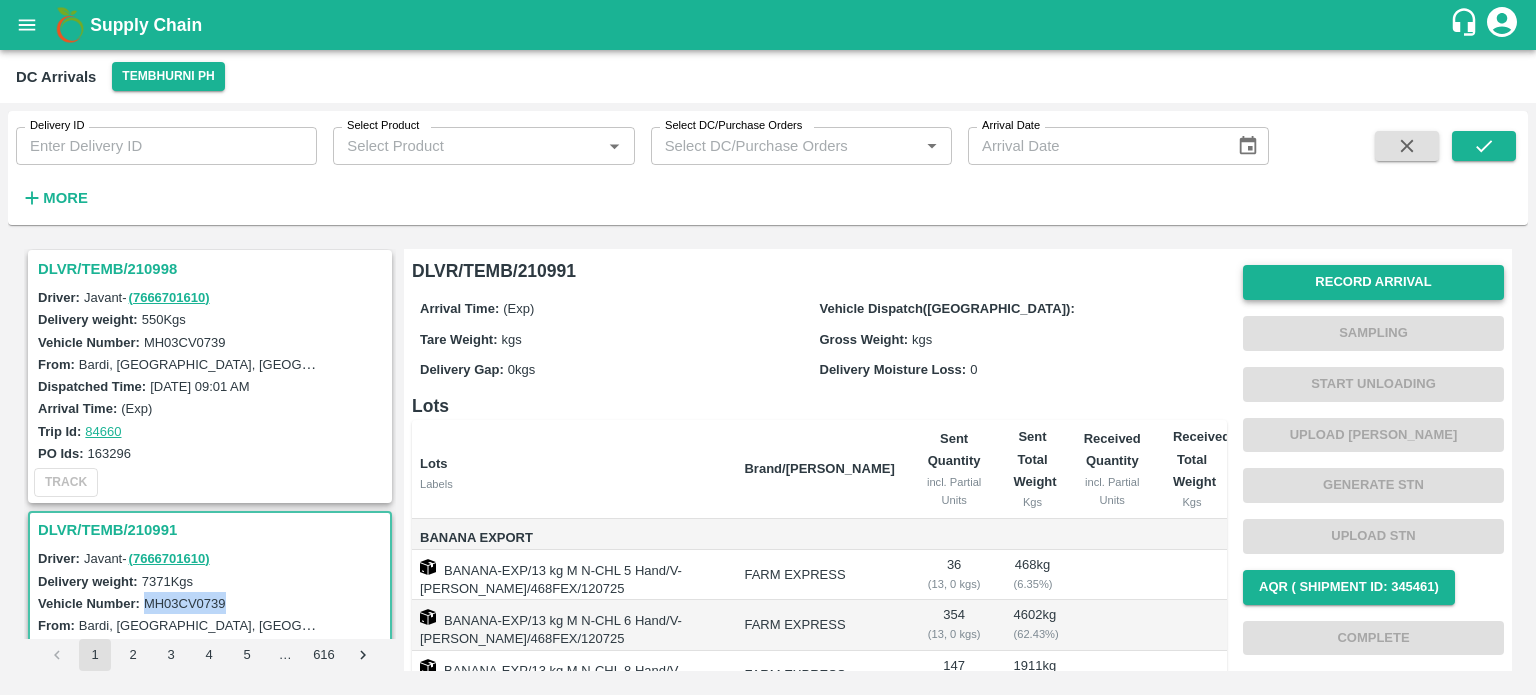 click on "Record Arrival" at bounding box center [1373, 282] 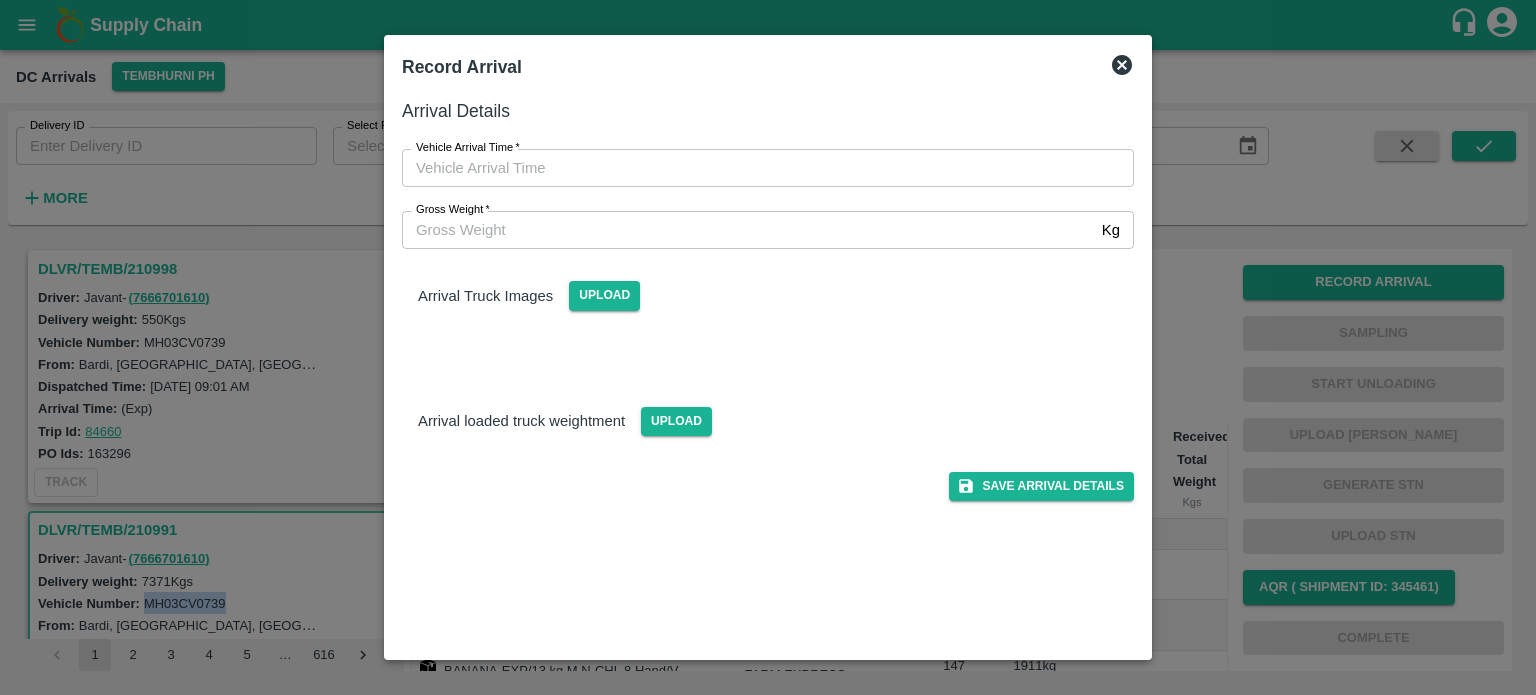 type on "DD/MM/YYYY hh:mm aa" 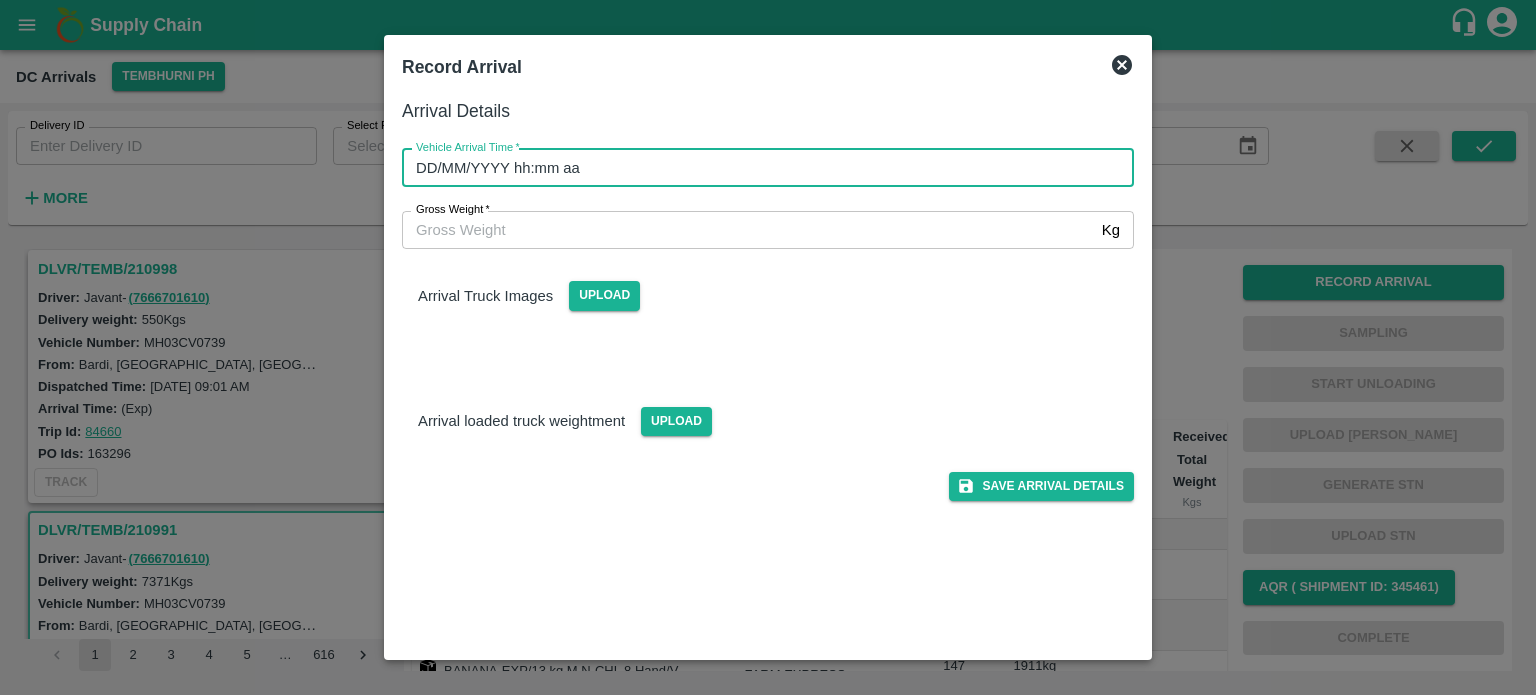 click on "DD/MM/YYYY hh:mm aa" at bounding box center (761, 168) 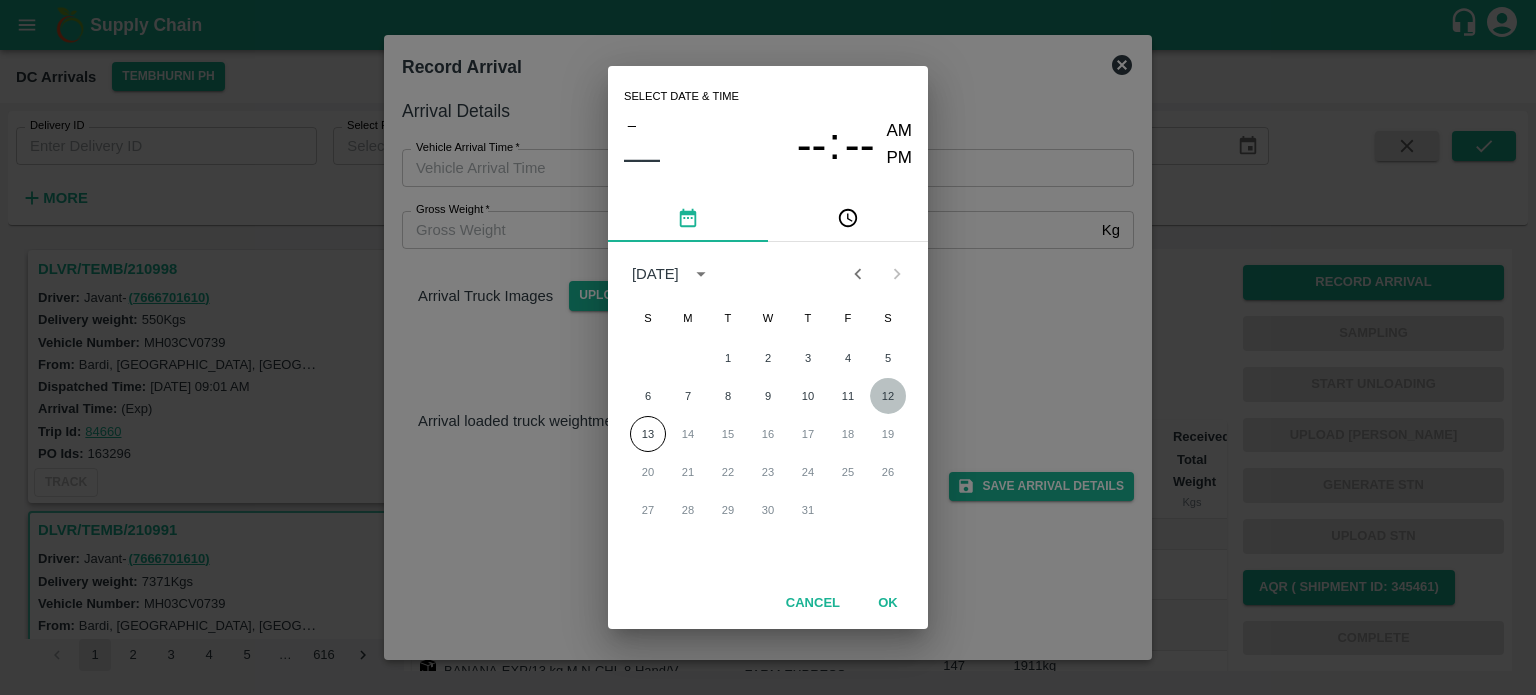 click on "12" at bounding box center (888, 396) 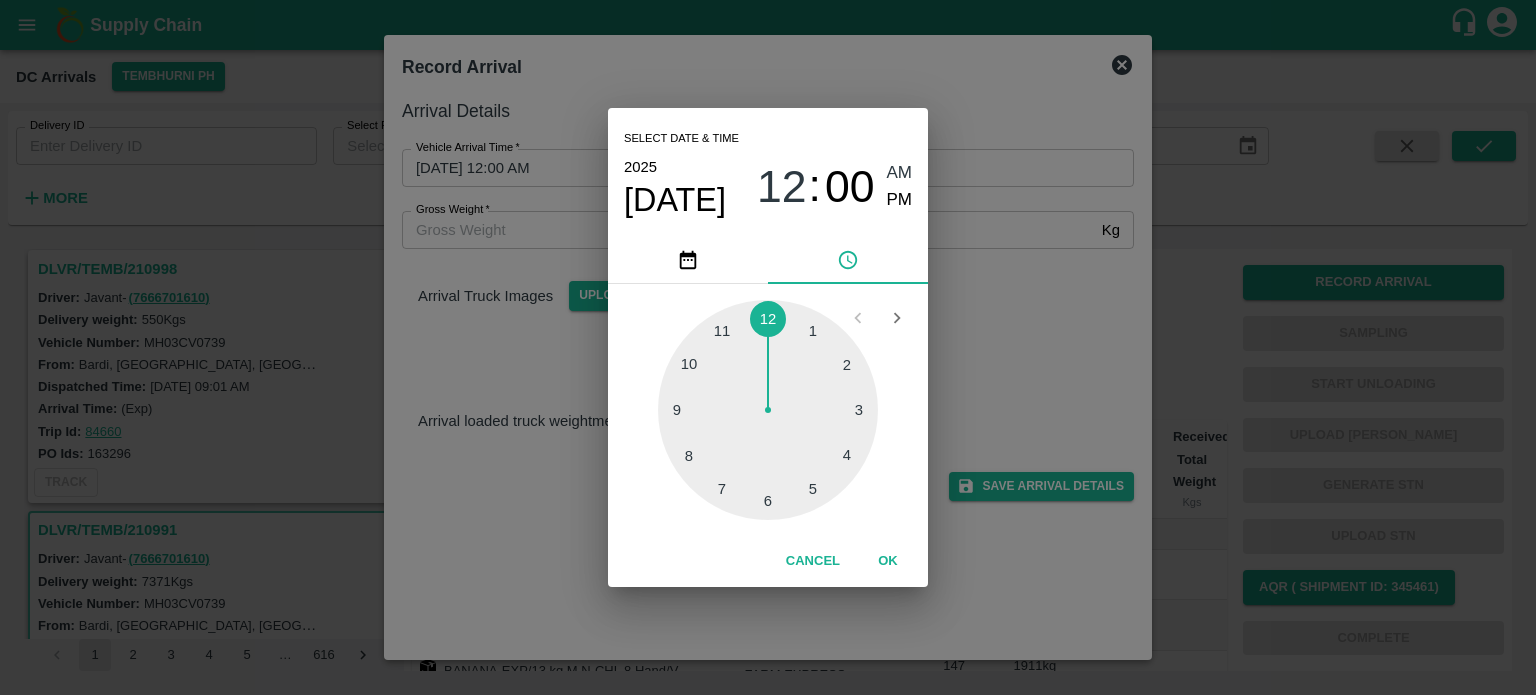 click at bounding box center [768, 410] 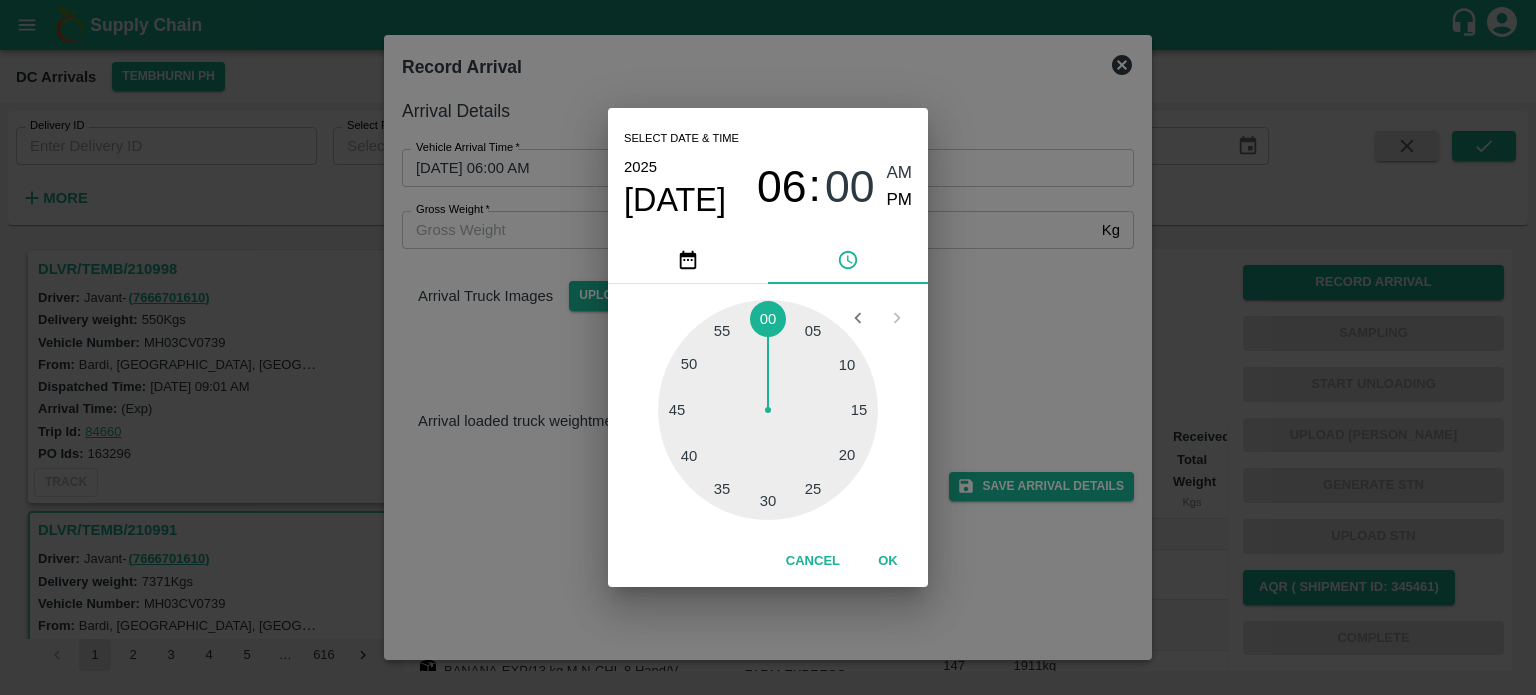 click at bounding box center [768, 410] 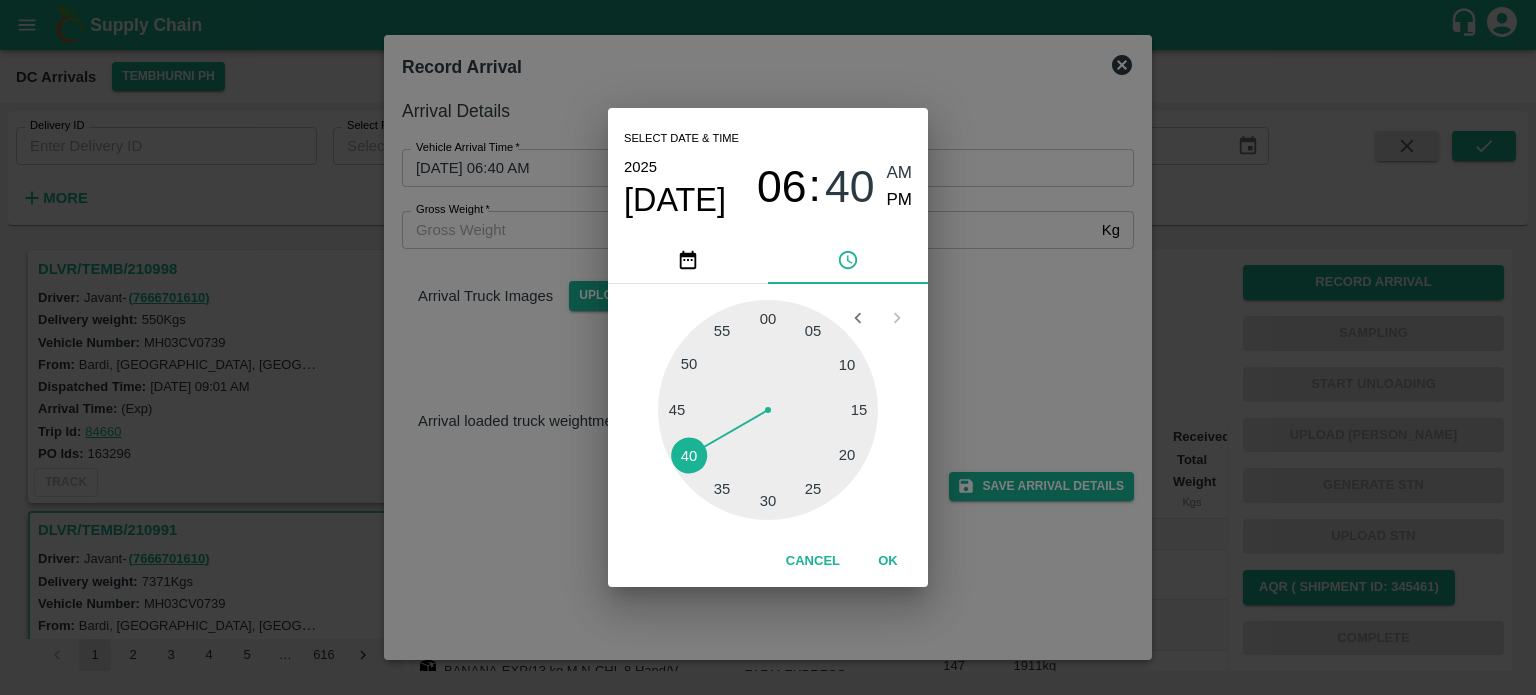 click on "PM" at bounding box center (900, 200) 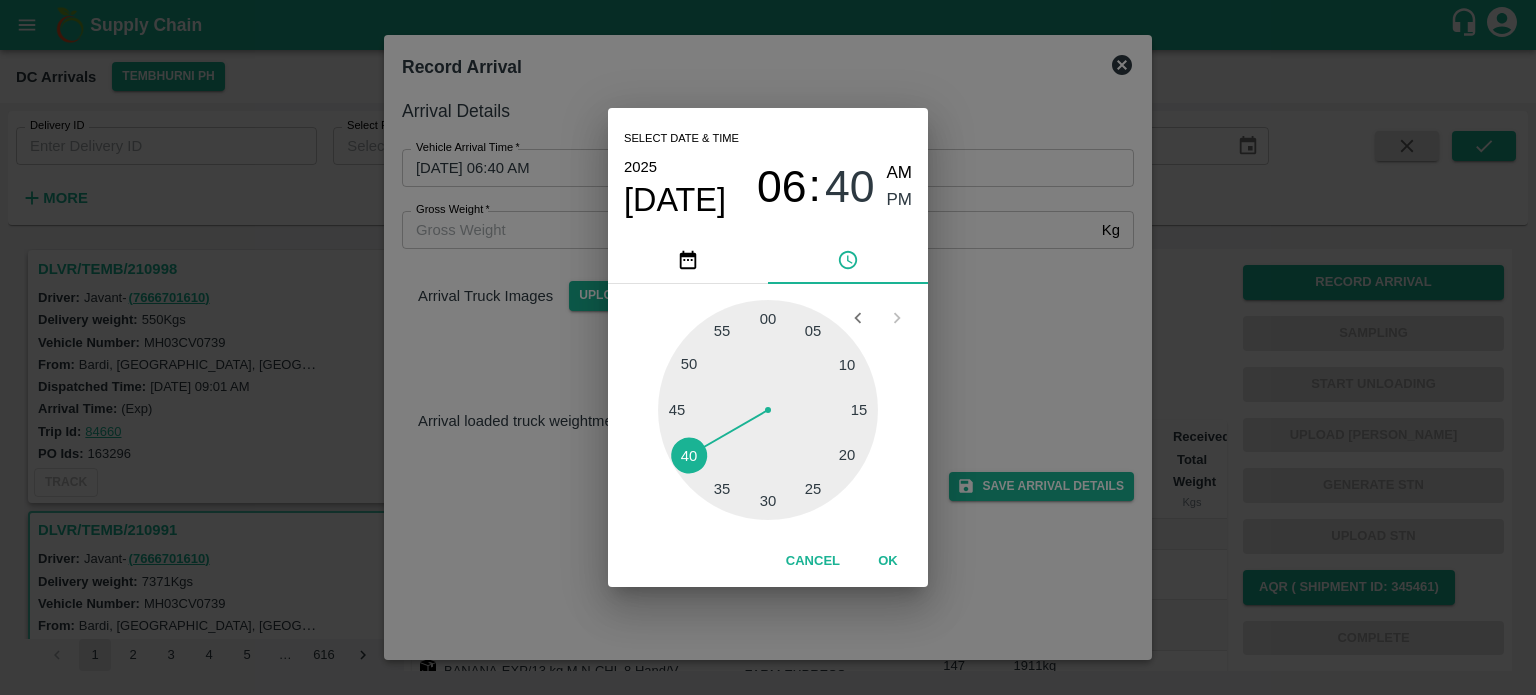 type on "[DATE] 06:40 PM" 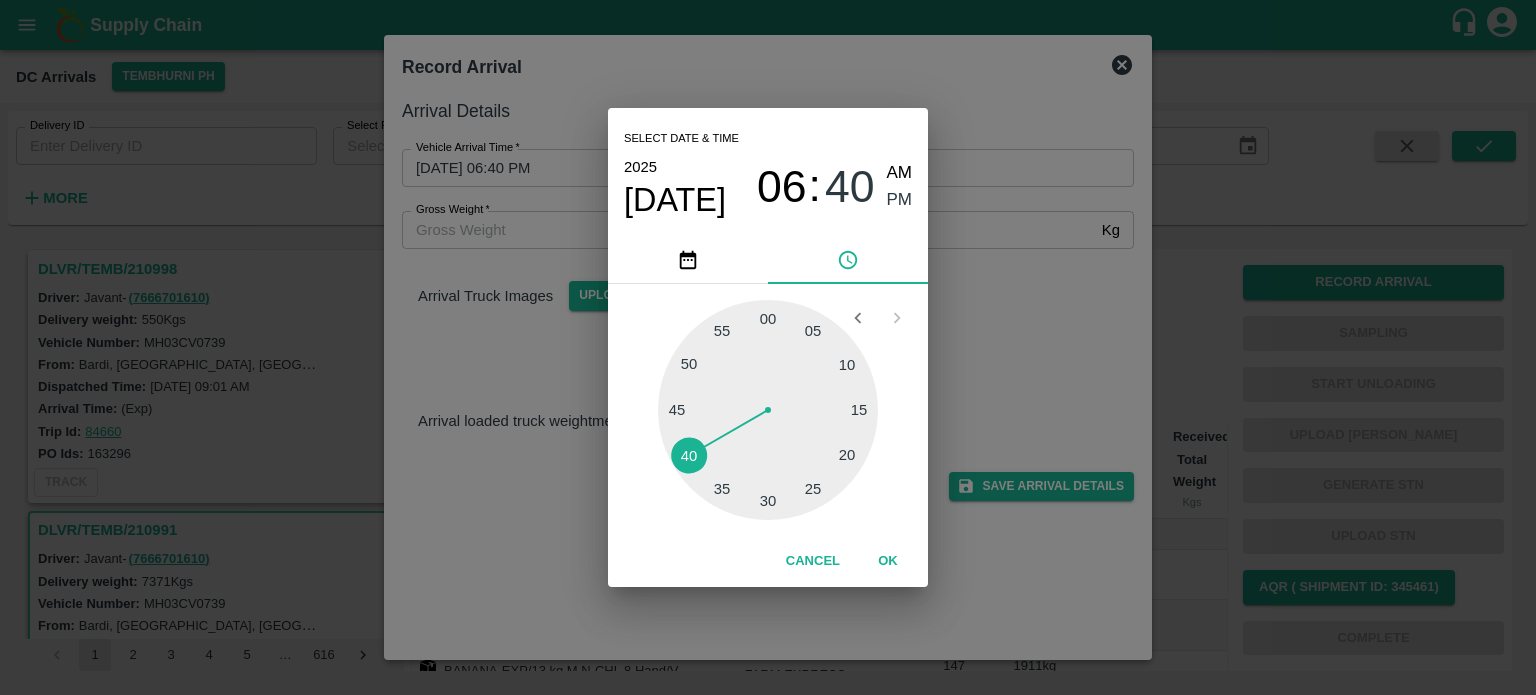 click on "Select date & time [DATE] 06 : 40 AM PM 05 10 15 20 25 30 35 40 45 50 55 00 Cancel OK" at bounding box center (768, 347) 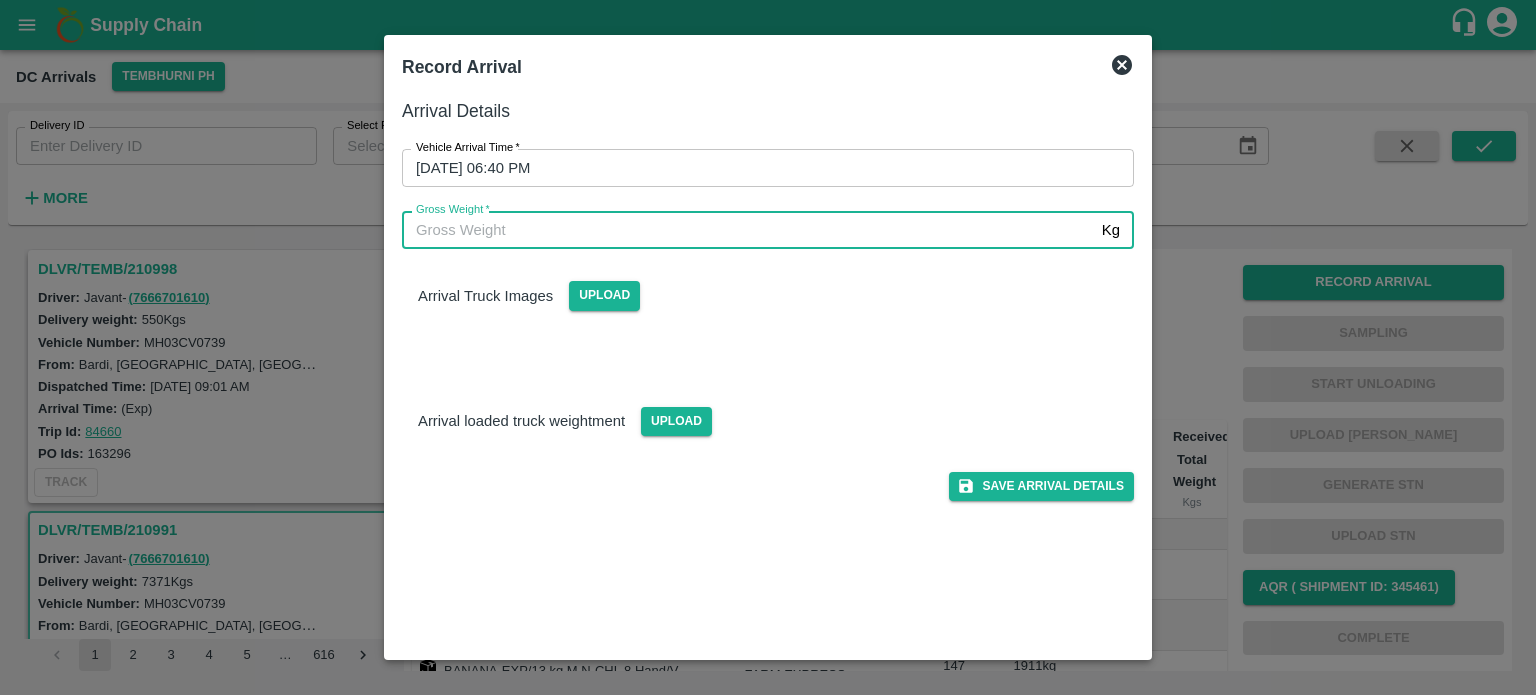 click on "Gross Weight   *" at bounding box center (748, 230) 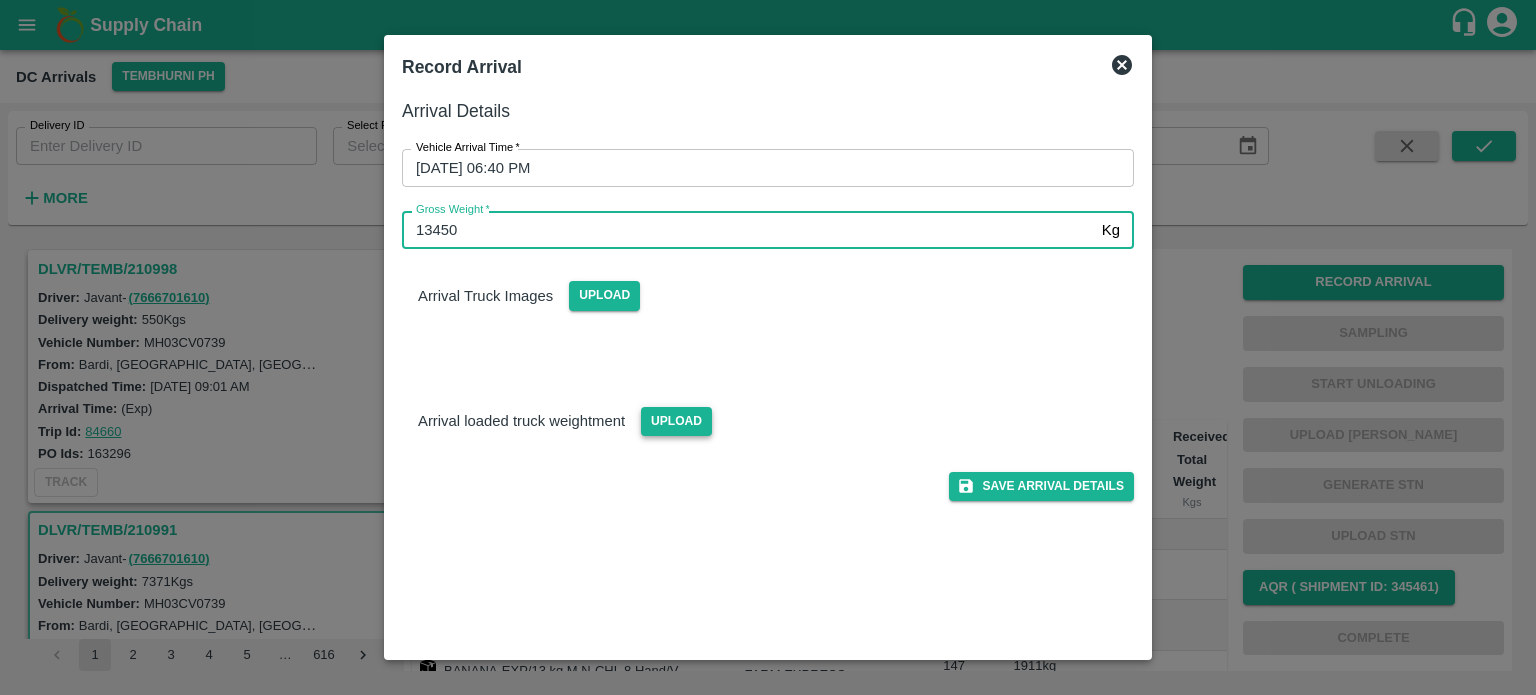 type on "13450" 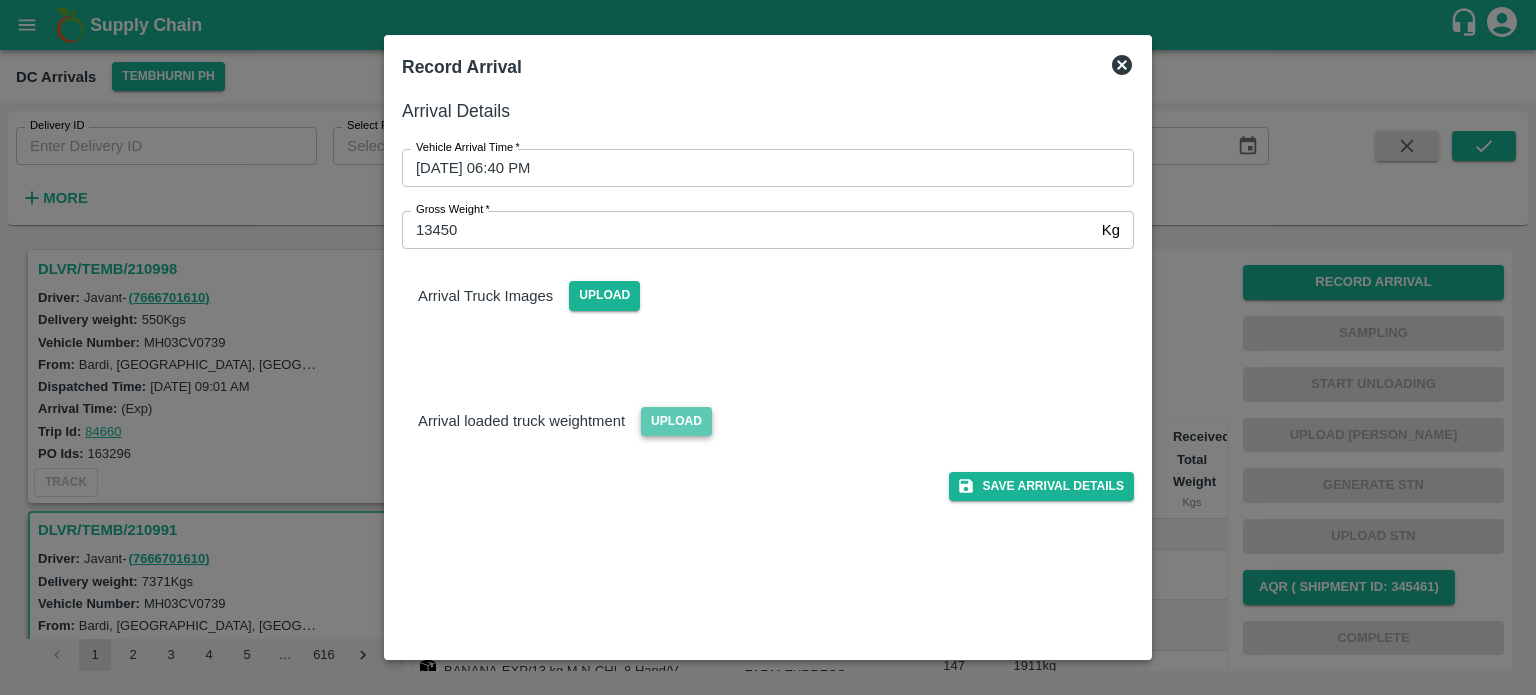 click on "Upload" at bounding box center [676, 421] 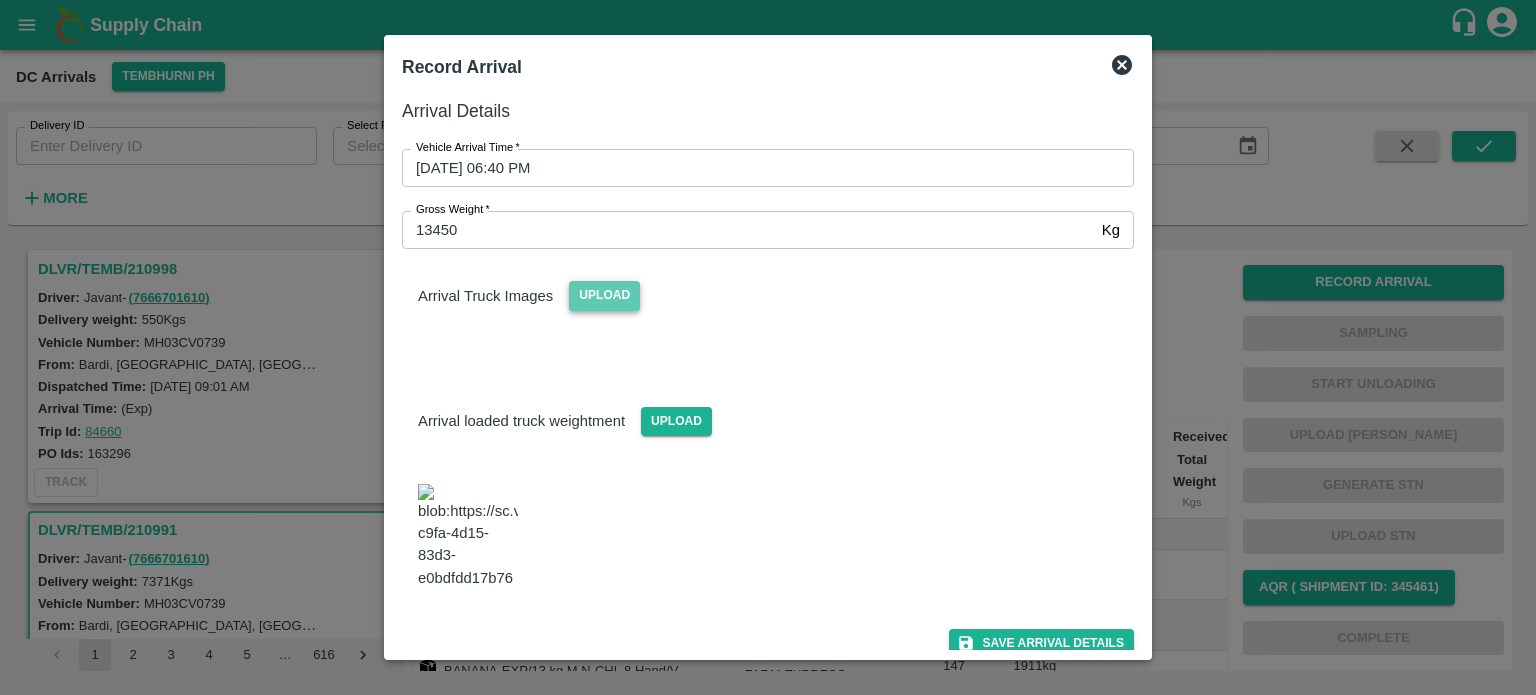 click on "Upload" at bounding box center [604, 295] 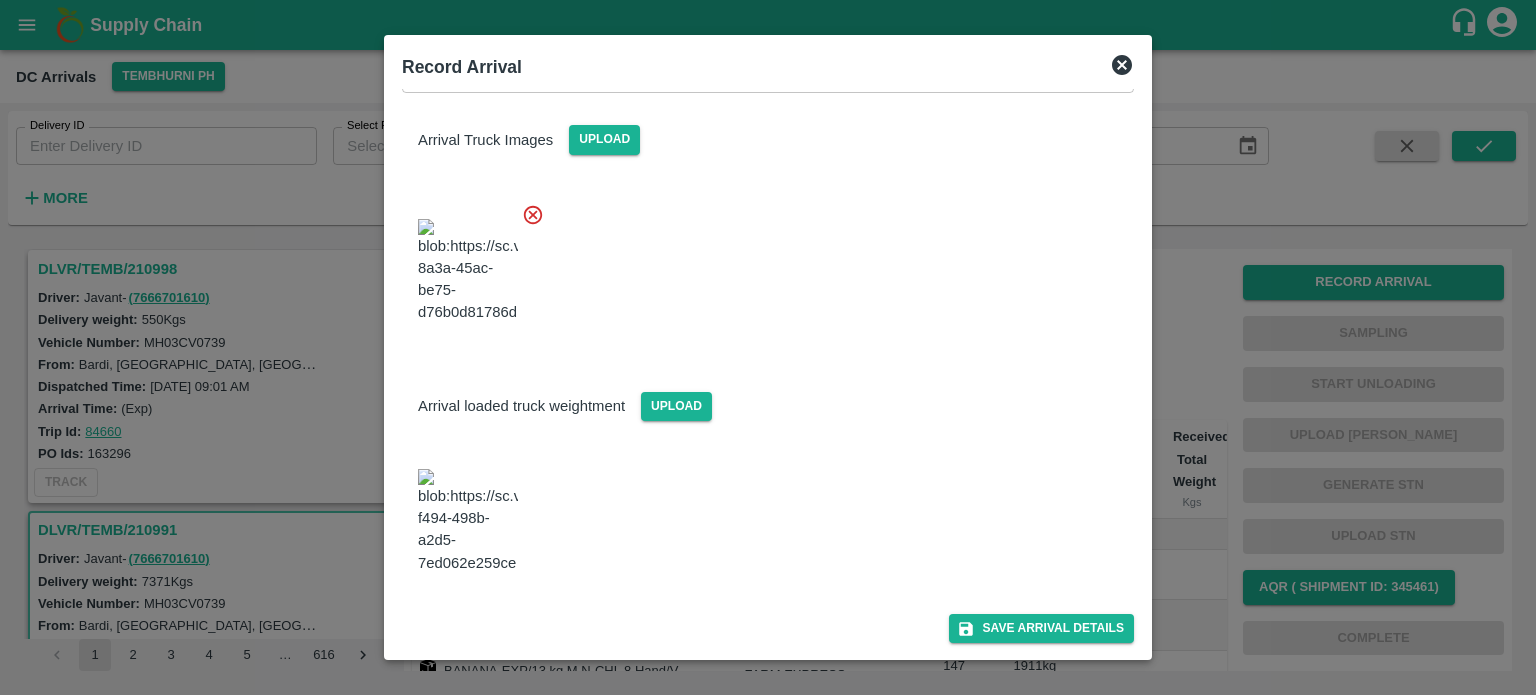 scroll, scrollTop: 205, scrollLeft: 0, axis: vertical 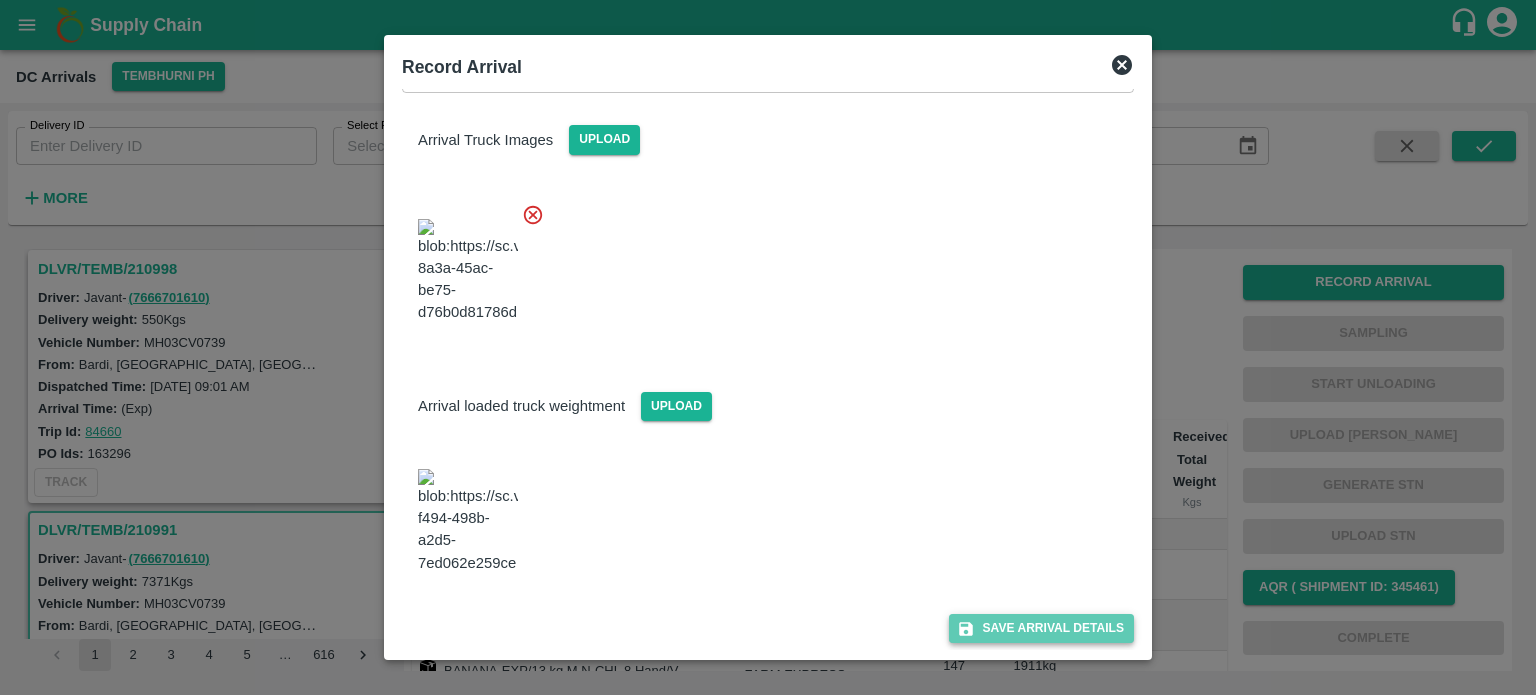 click on "Save Arrival Details" at bounding box center [1041, 628] 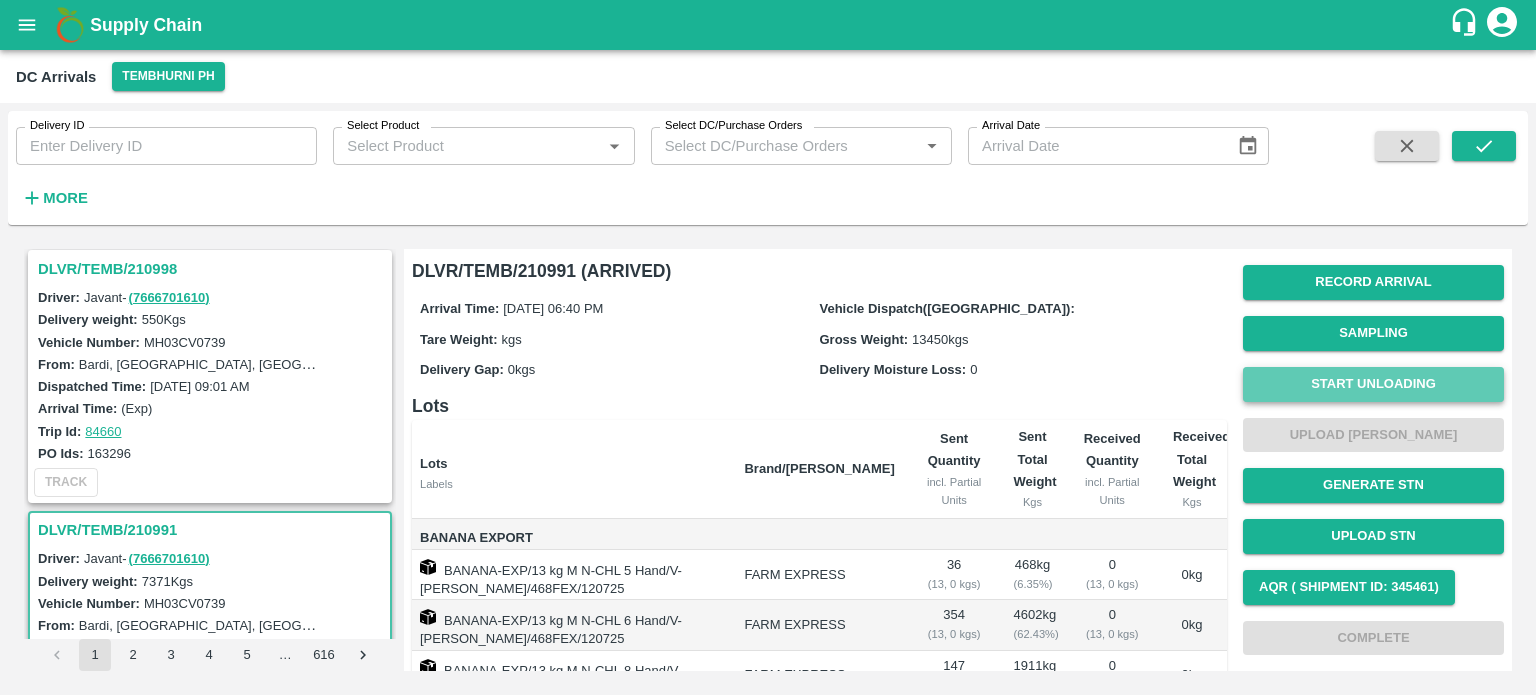 click on "Start Unloading" at bounding box center [1373, 384] 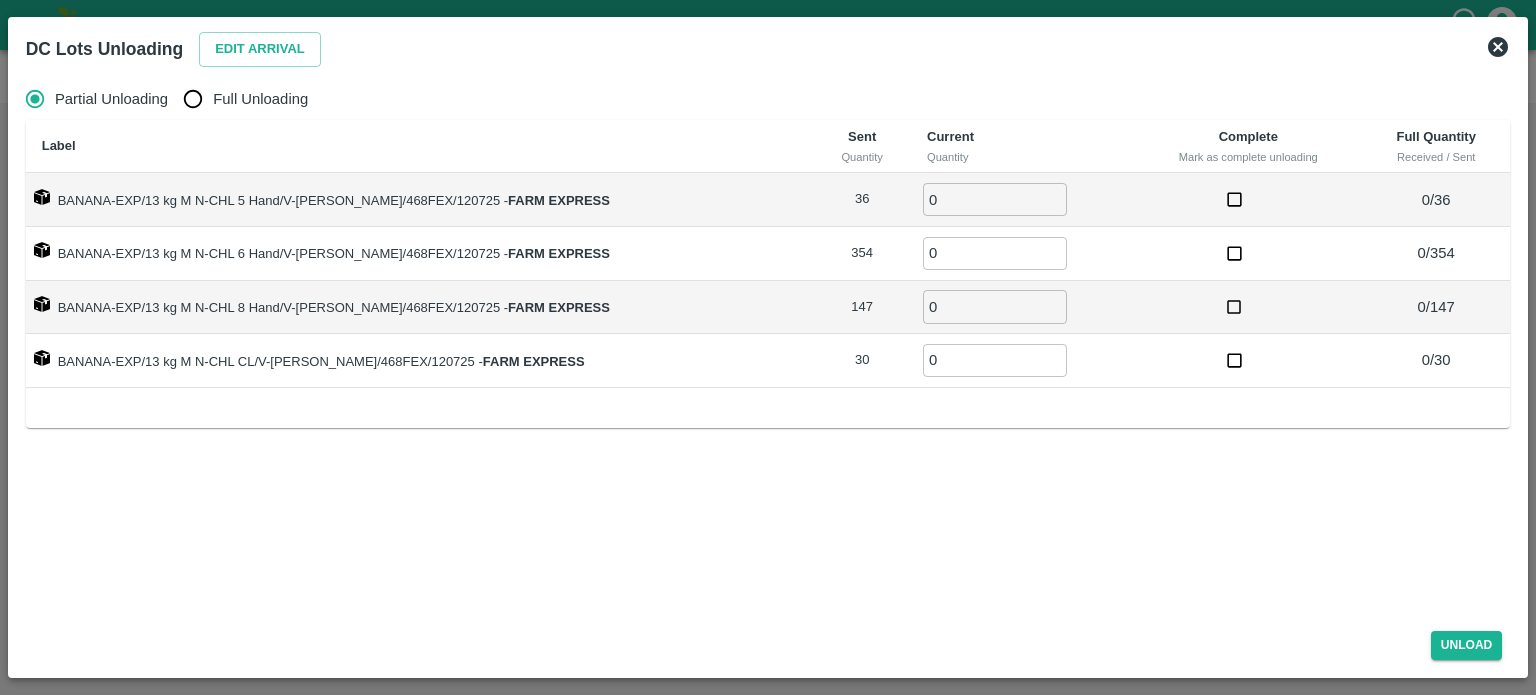 click on "DC Lots Unloading Edit Arrival" at bounding box center [744, 45] 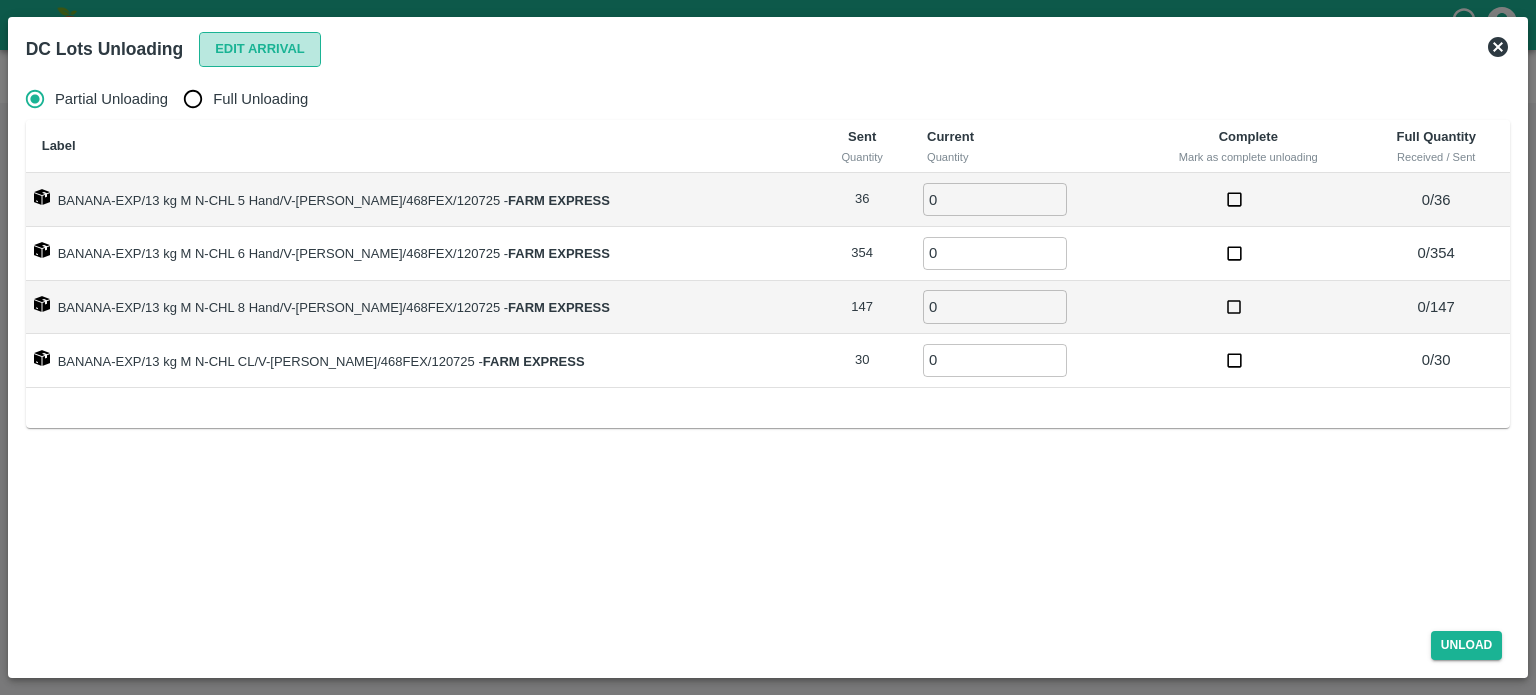 click on "Edit Arrival" at bounding box center (260, 49) 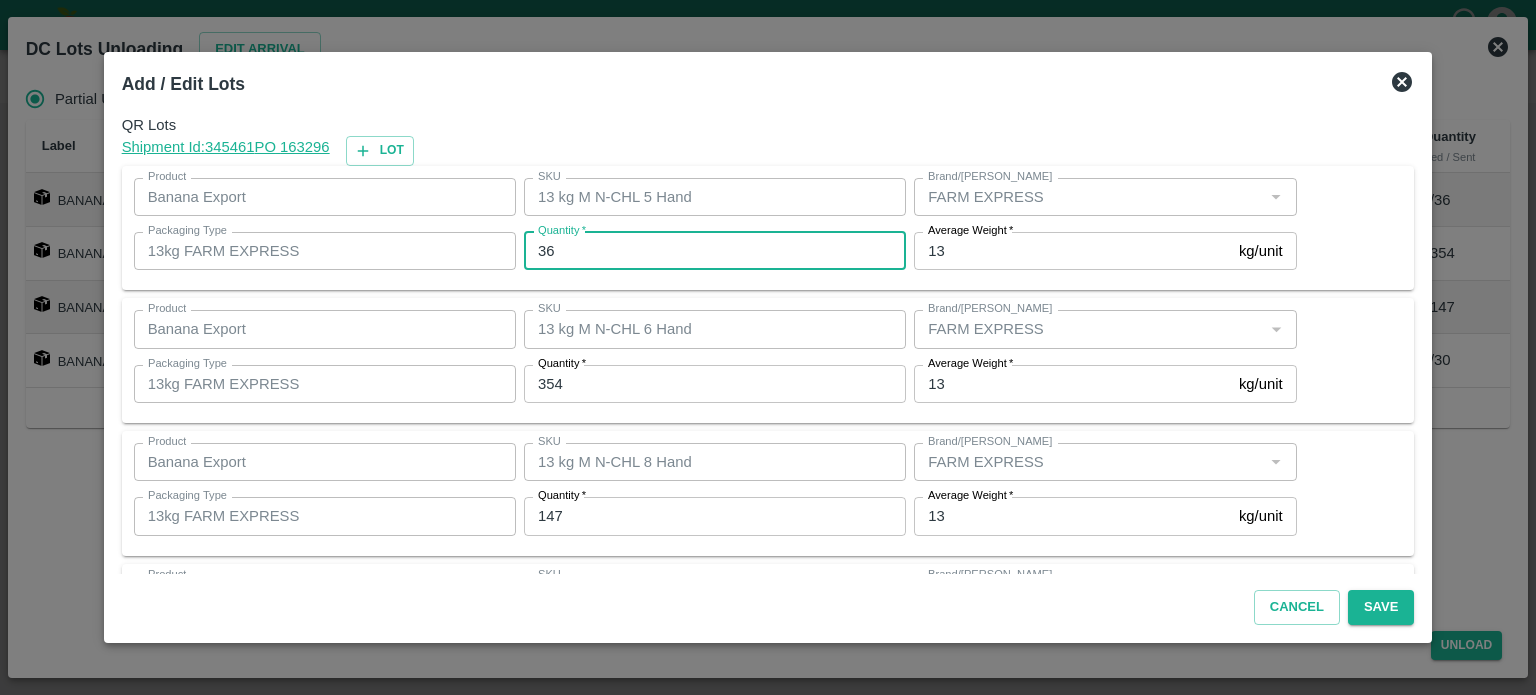 click on "36" at bounding box center [715, 251] 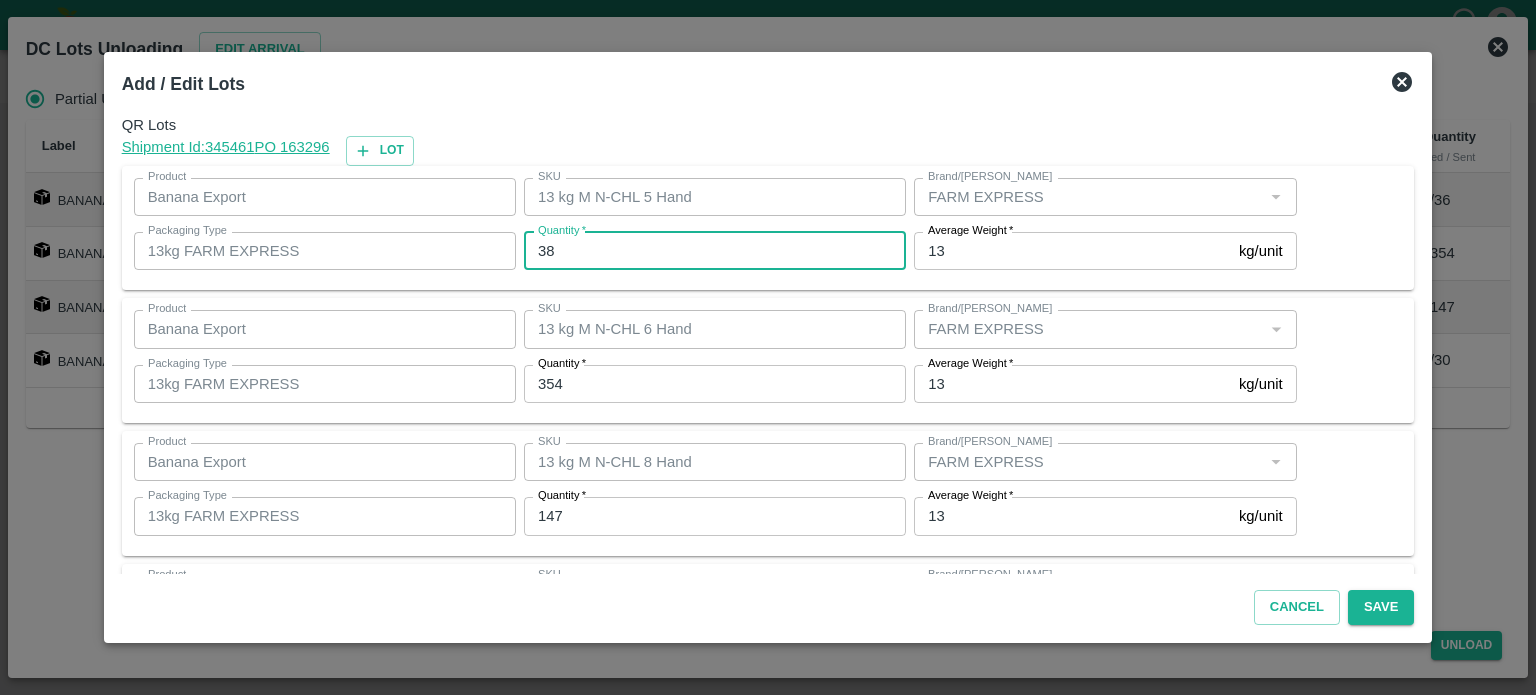 type on "38" 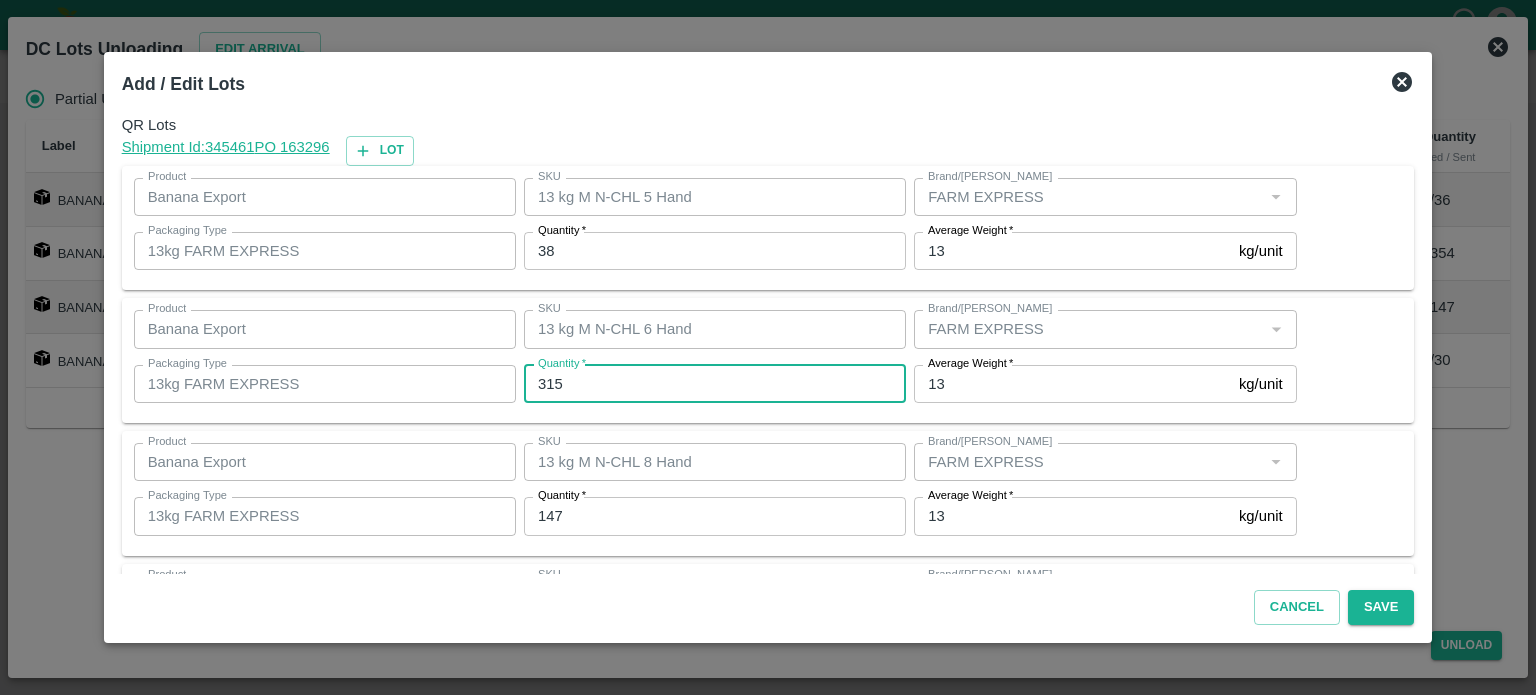 type on "315" 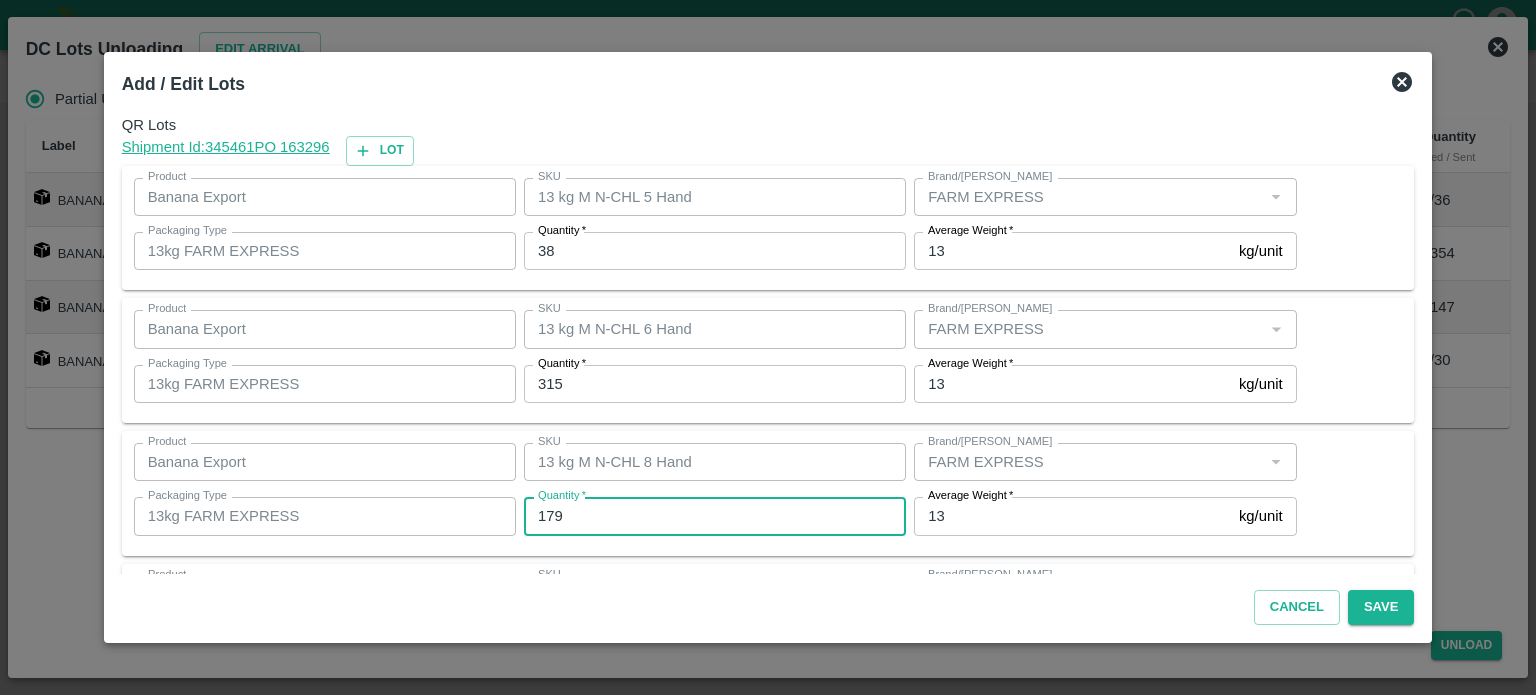 type on "179" 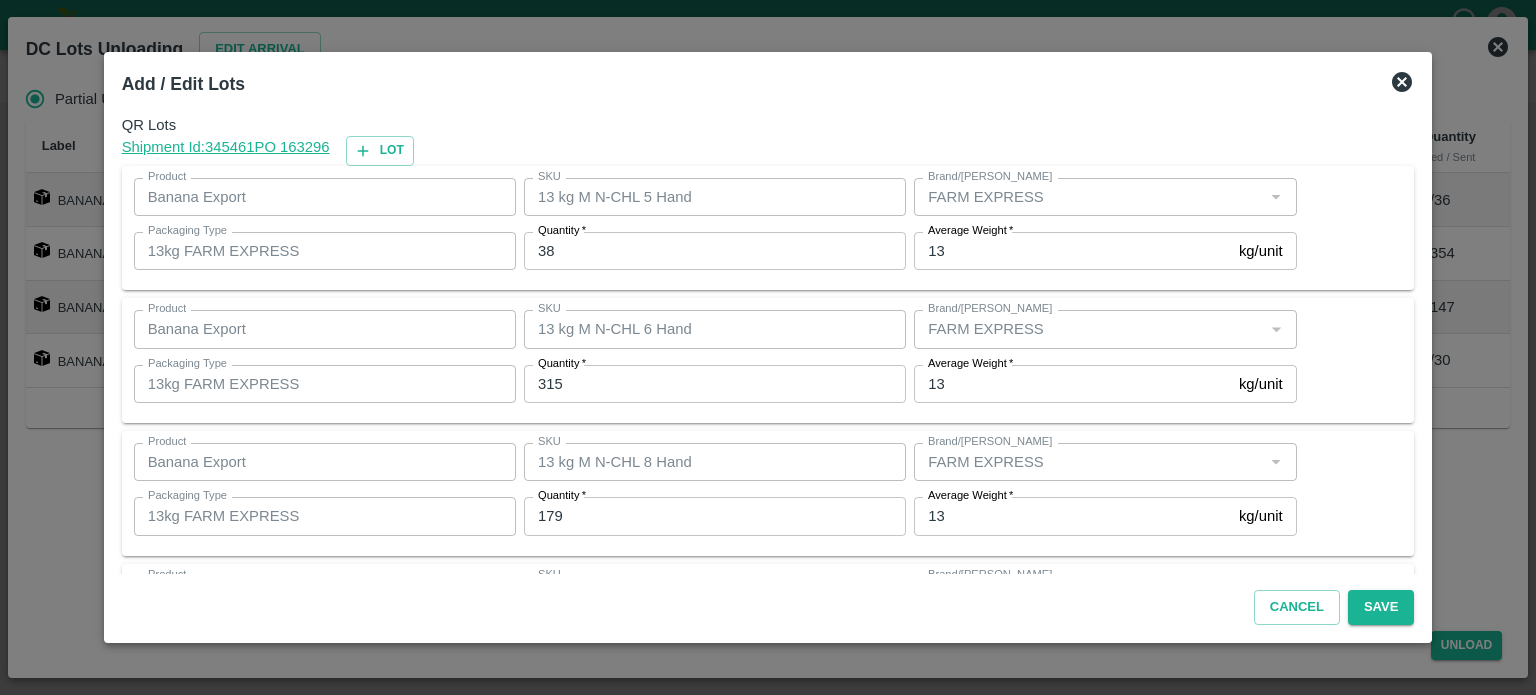 scroll, scrollTop: 129, scrollLeft: 0, axis: vertical 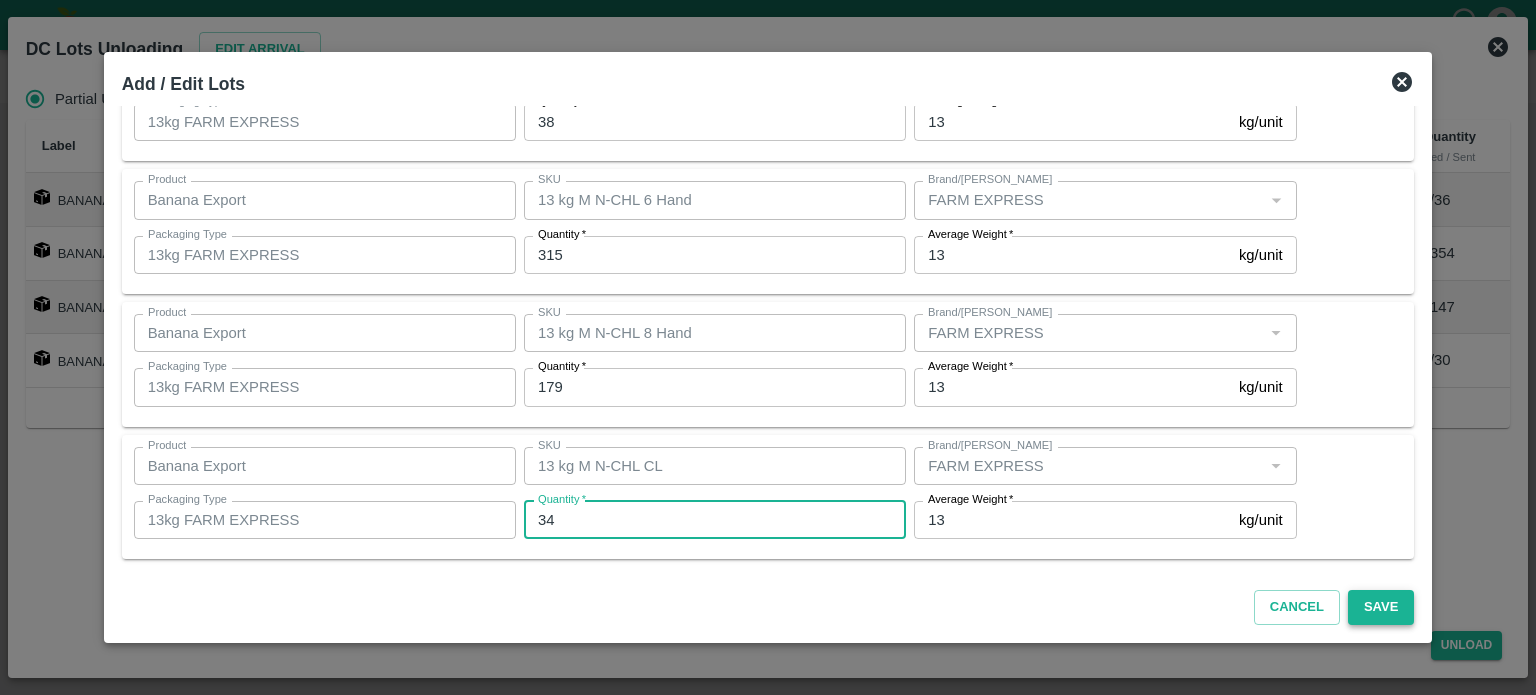 type on "34" 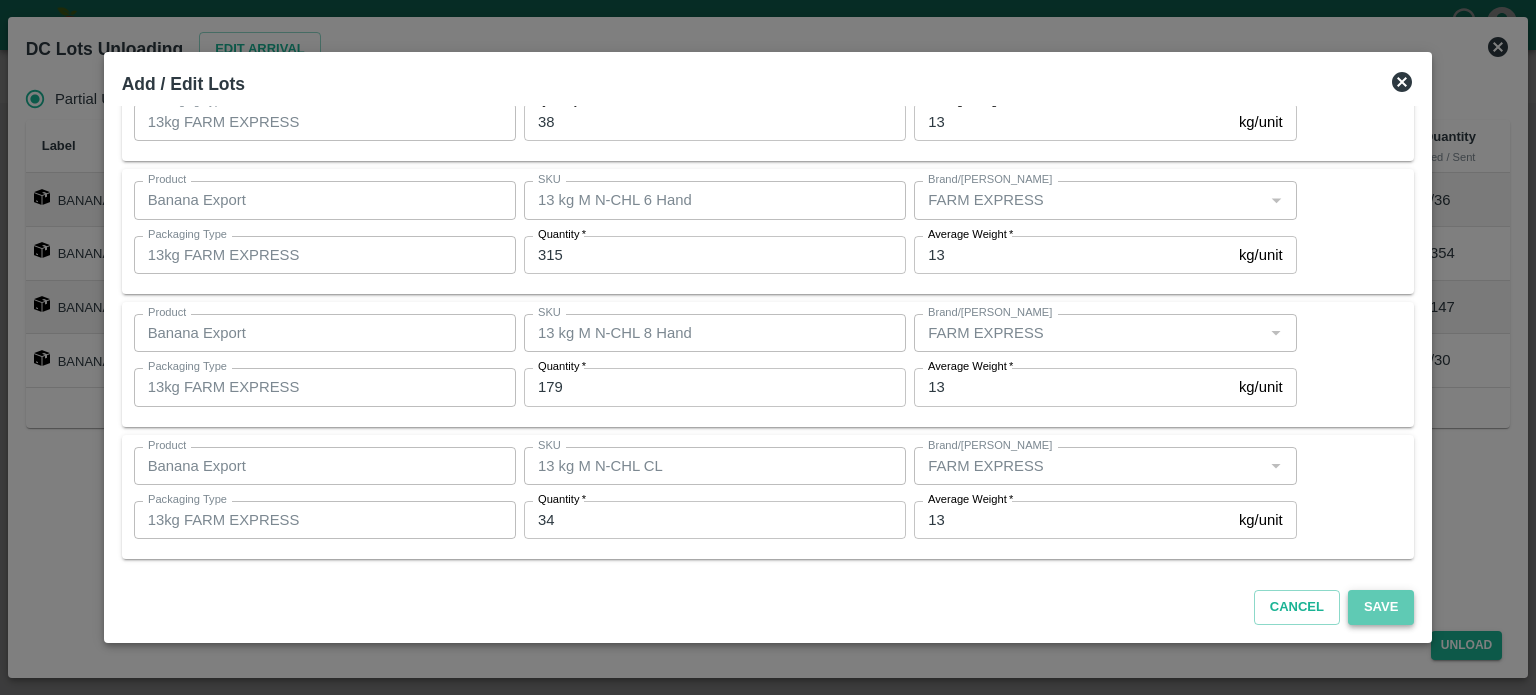 click on "Save" at bounding box center (1381, 607) 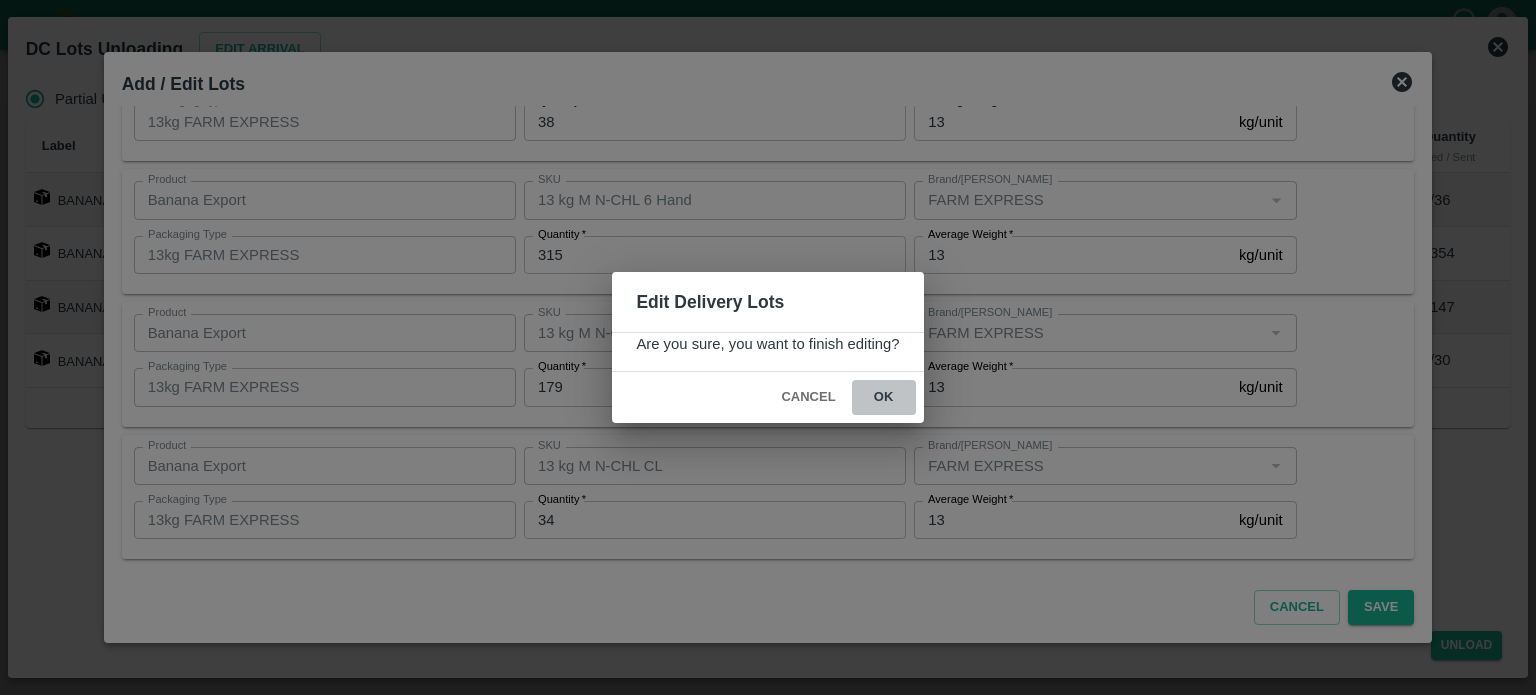 click on "ok" at bounding box center [884, 397] 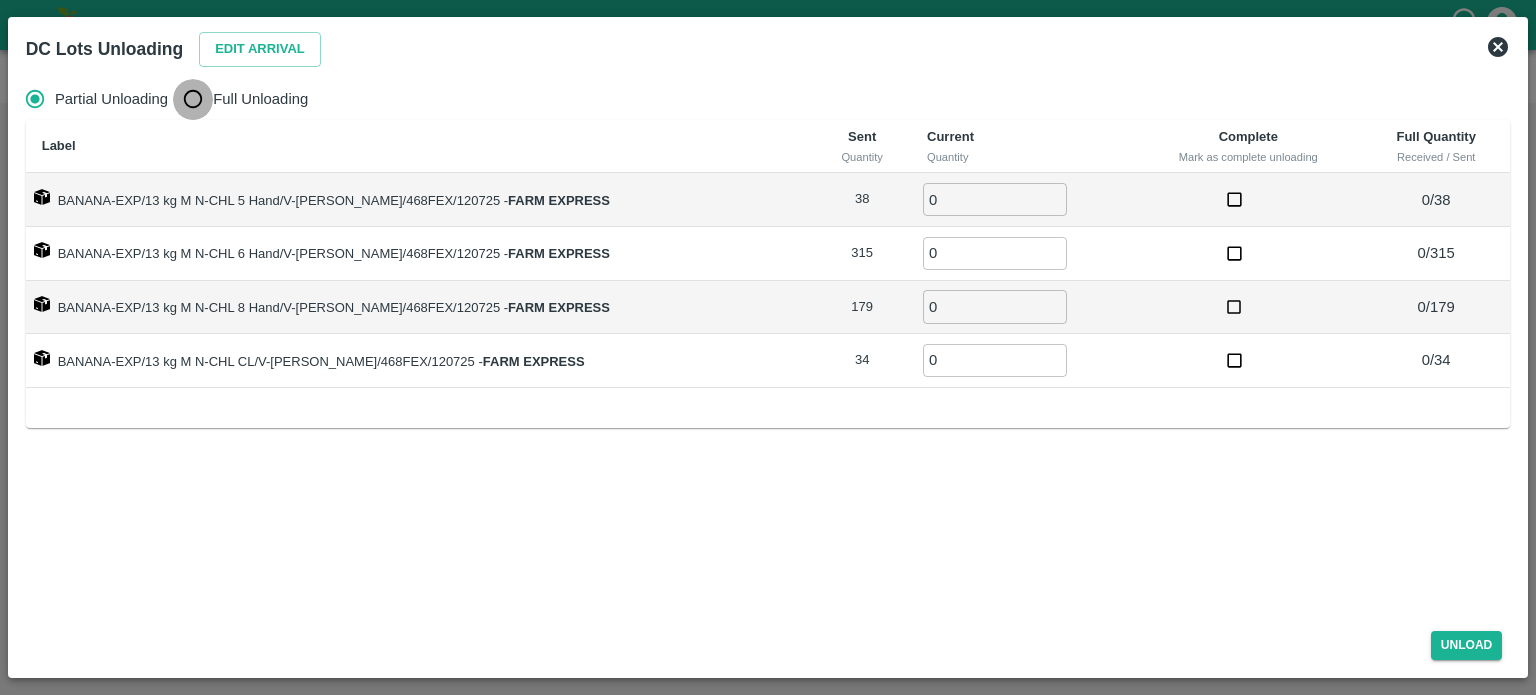 click on "Full Unloading" at bounding box center (193, 99) 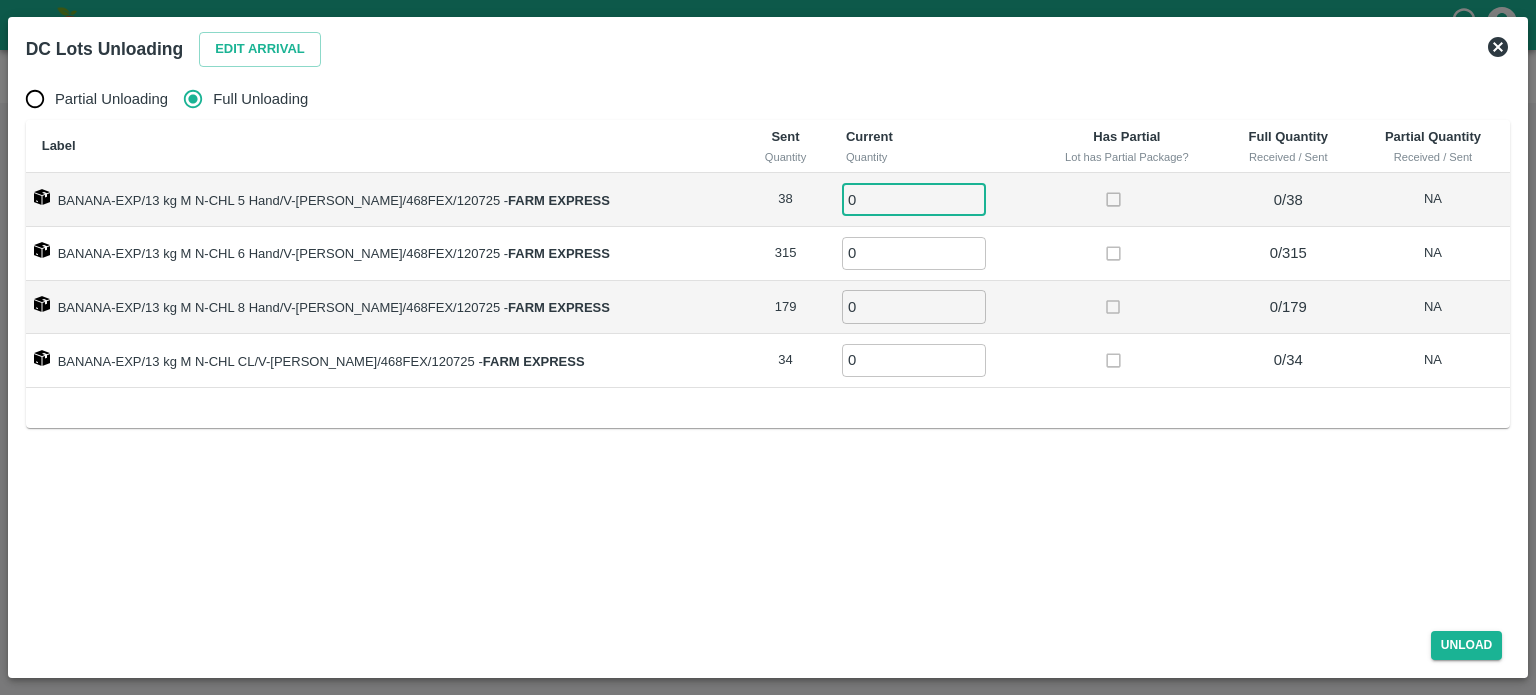 click on "0" at bounding box center (914, 199) 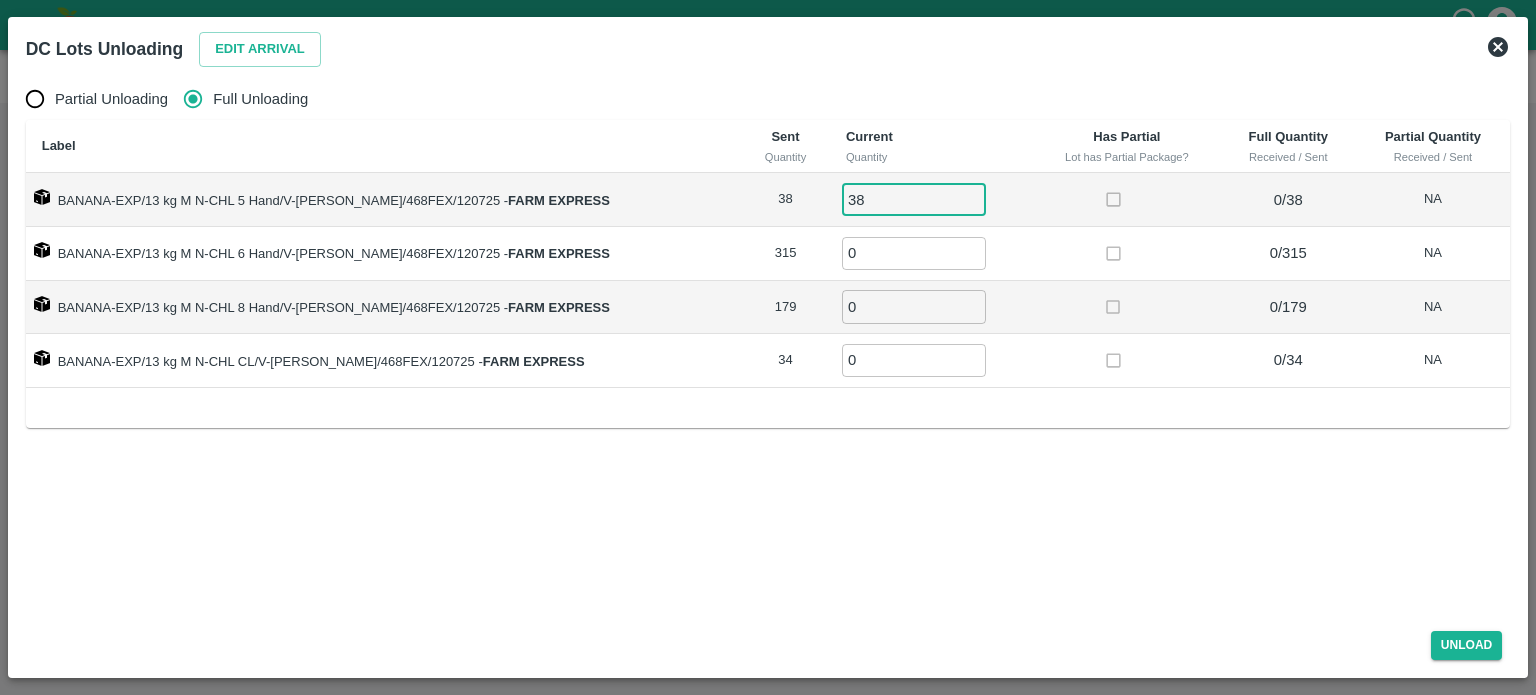 type on "38" 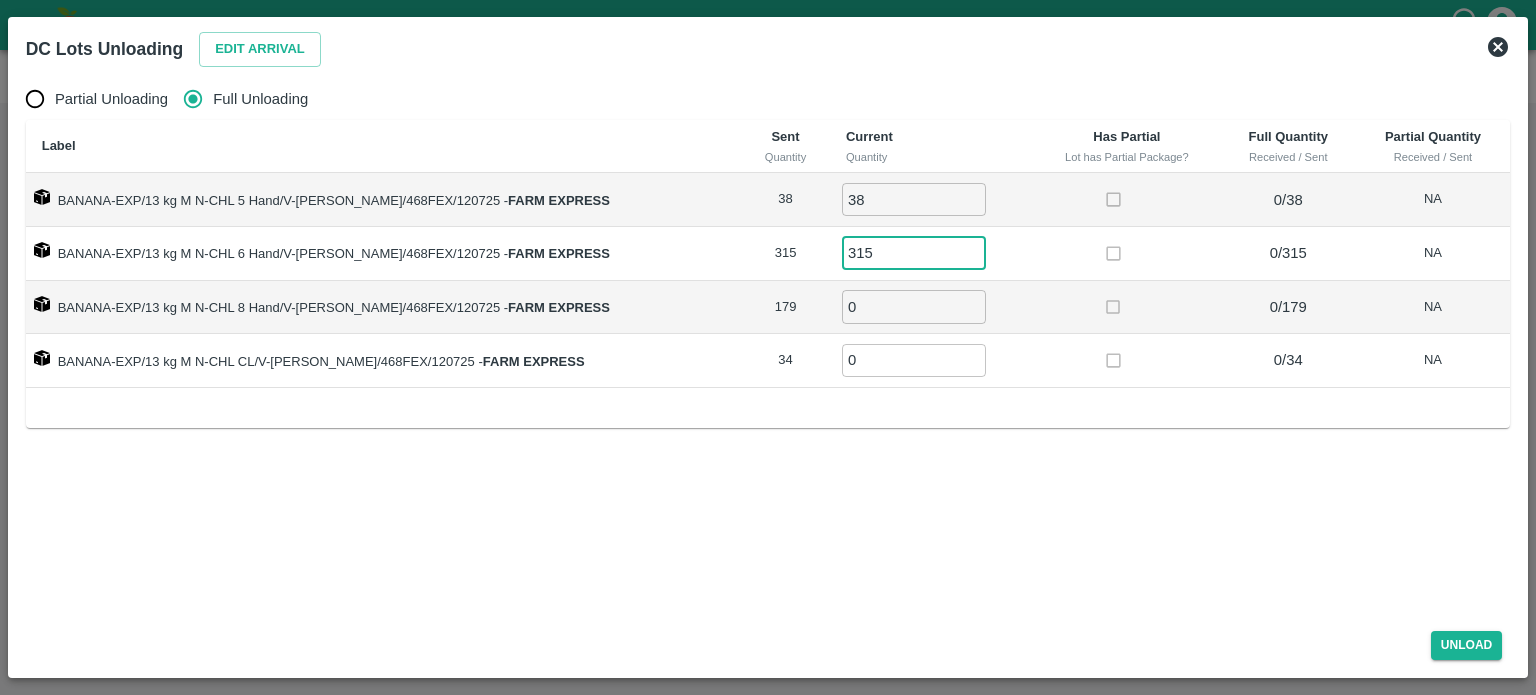type on "315" 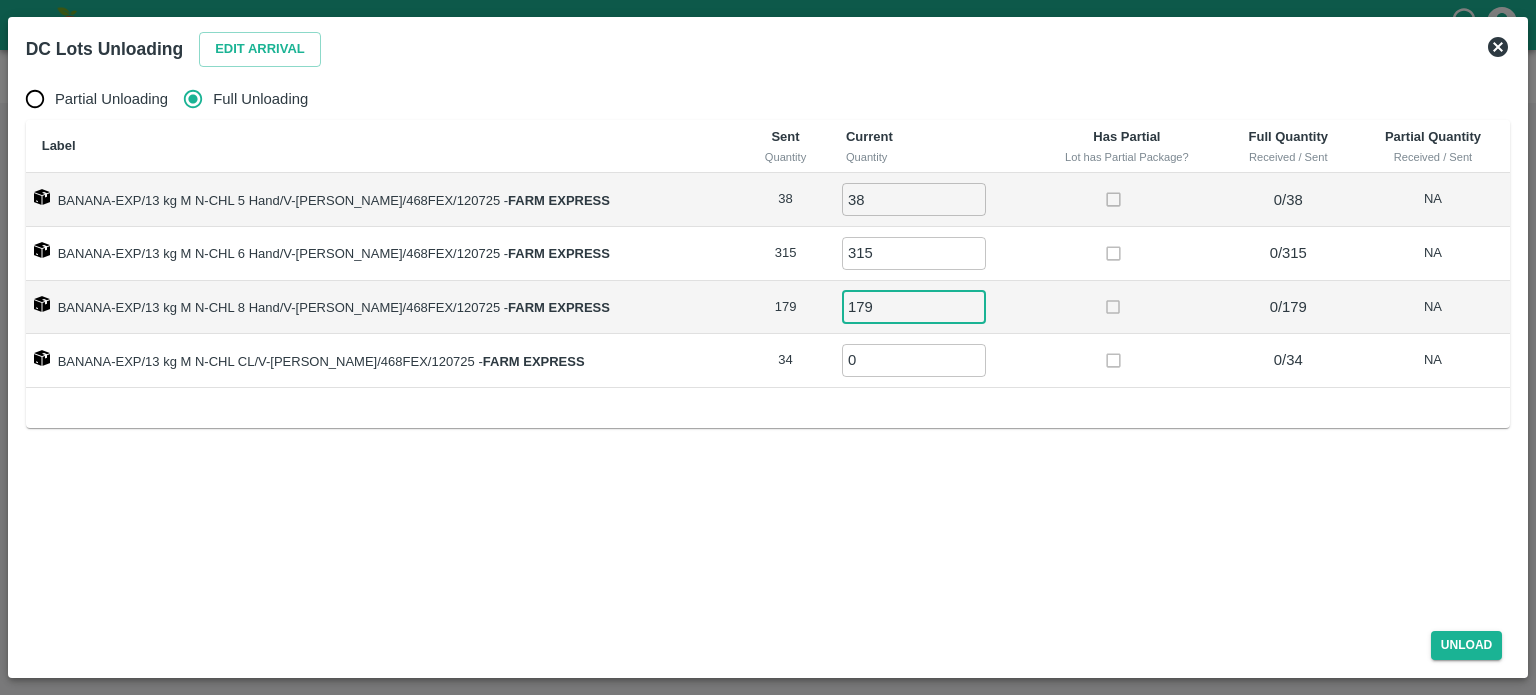 type on "179" 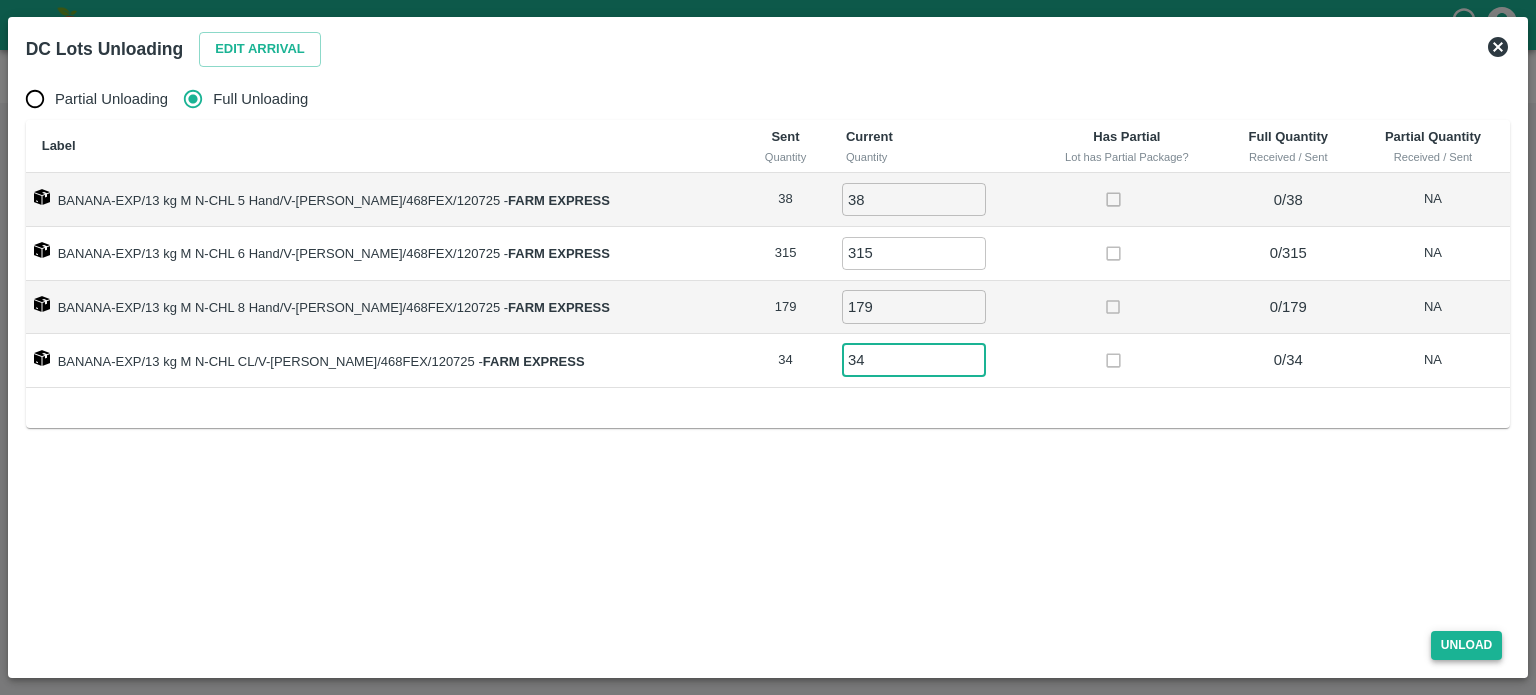 type on "34" 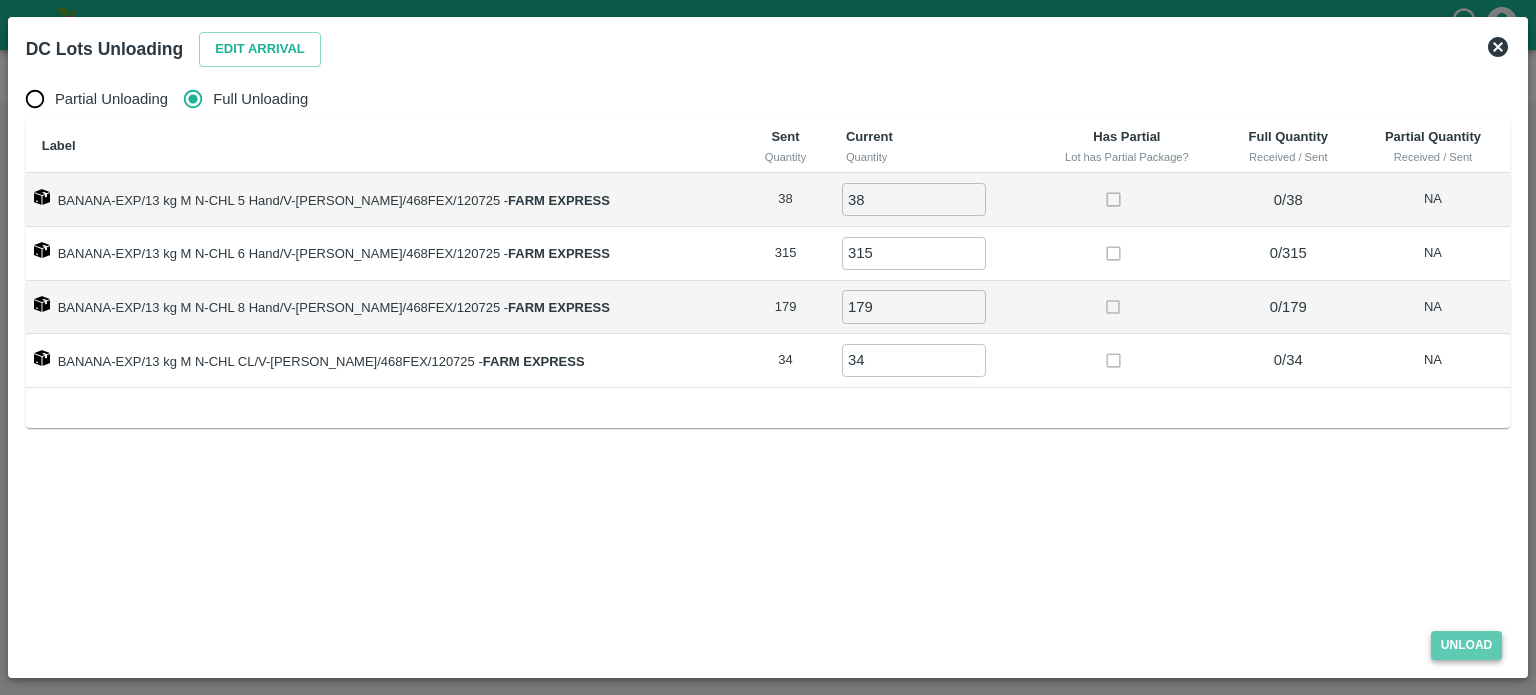 click on "Unload" at bounding box center [1467, 645] 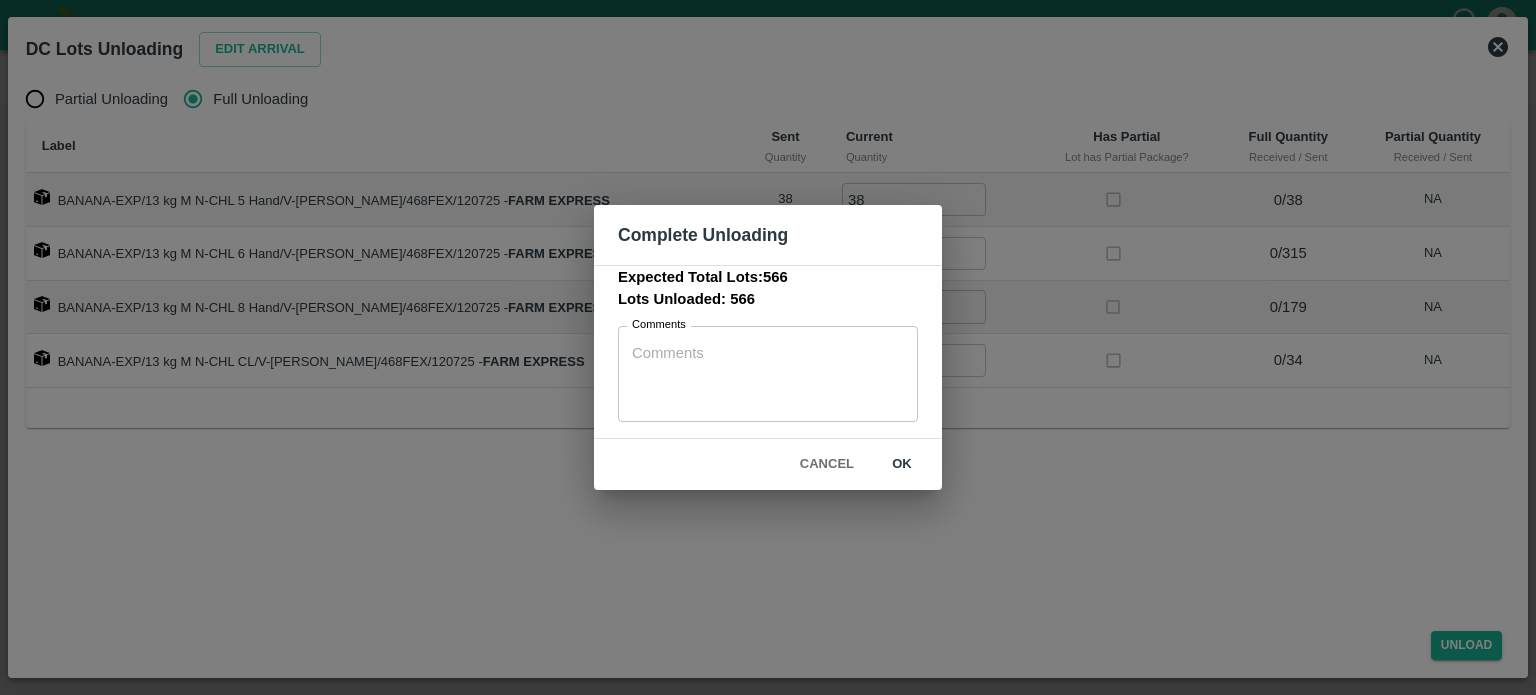 click on "ok" at bounding box center [902, 464] 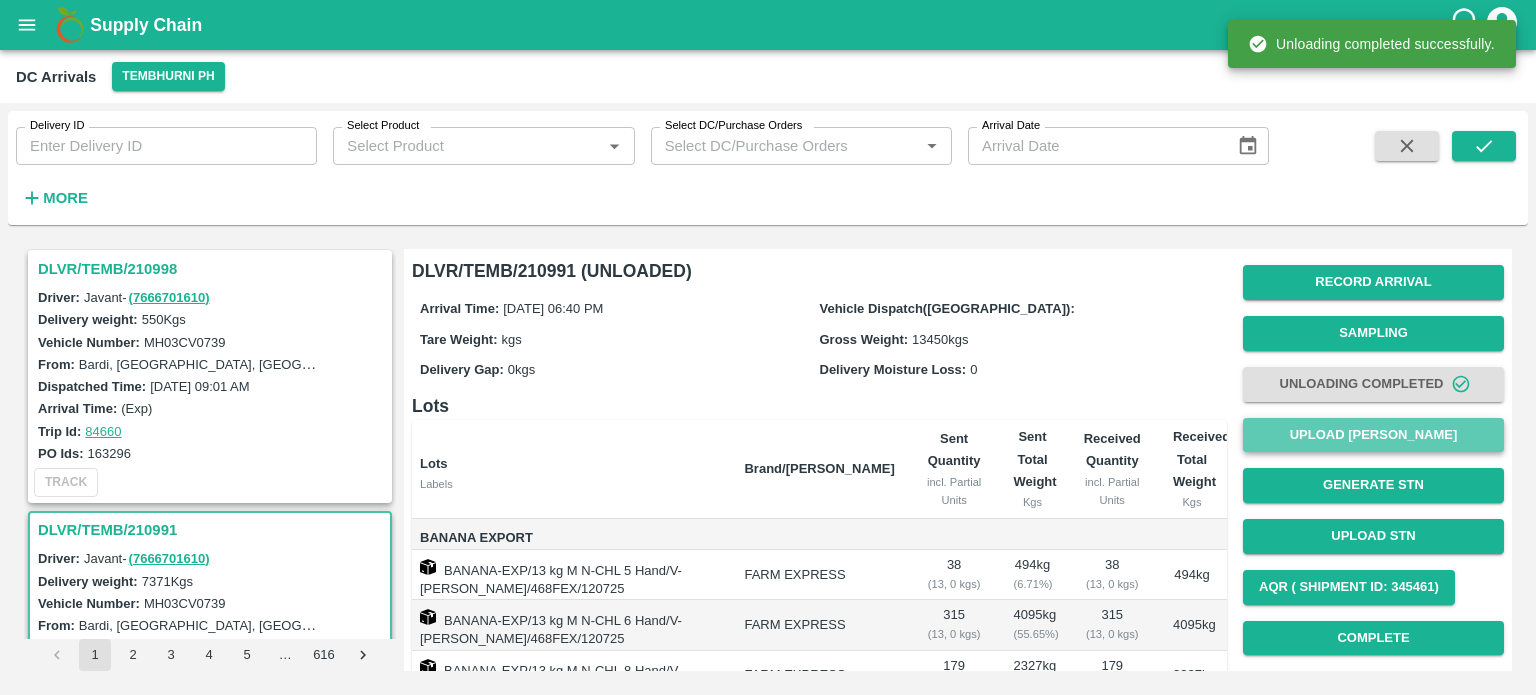 click on "Upload [PERSON_NAME]" at bounding box center [1373, 435] 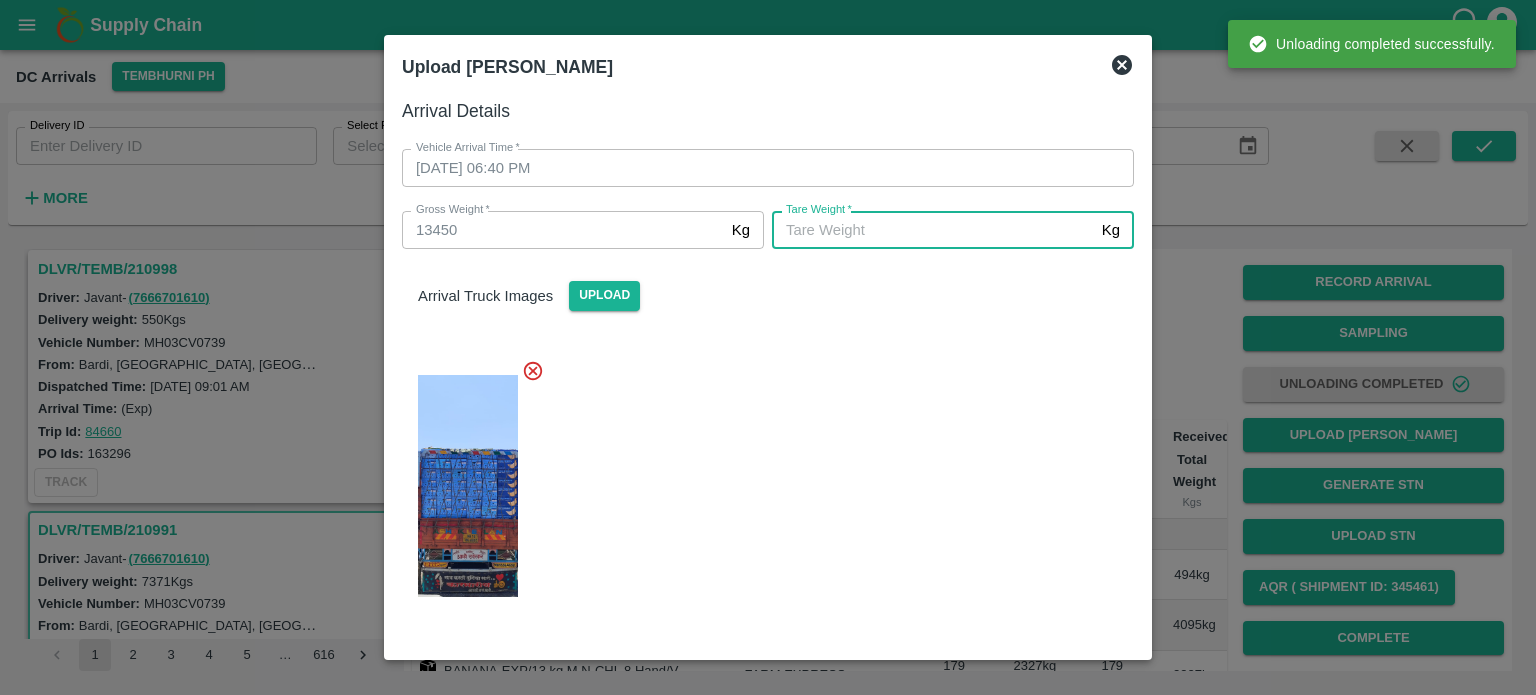 click on "[PERSON_NAME]   *" at bounding box center (933, 230) 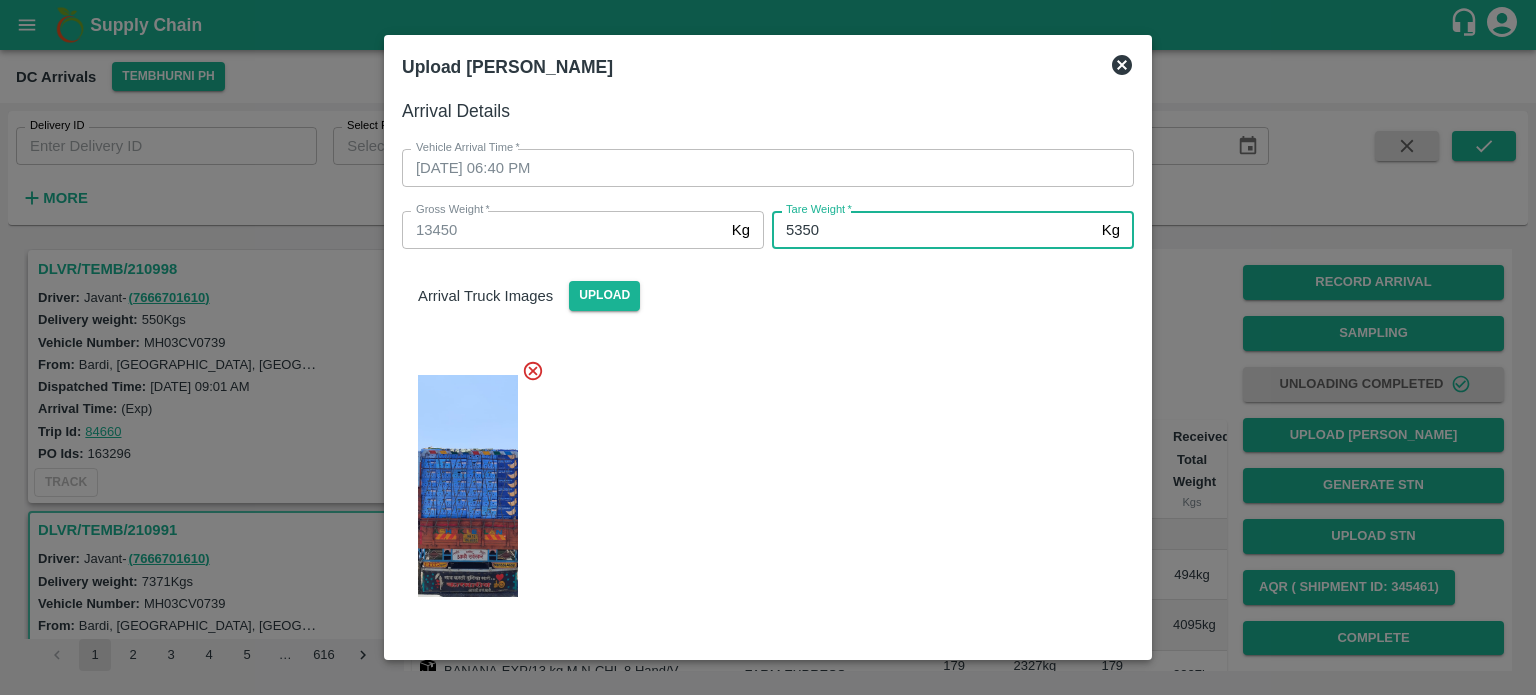 type on "5350" 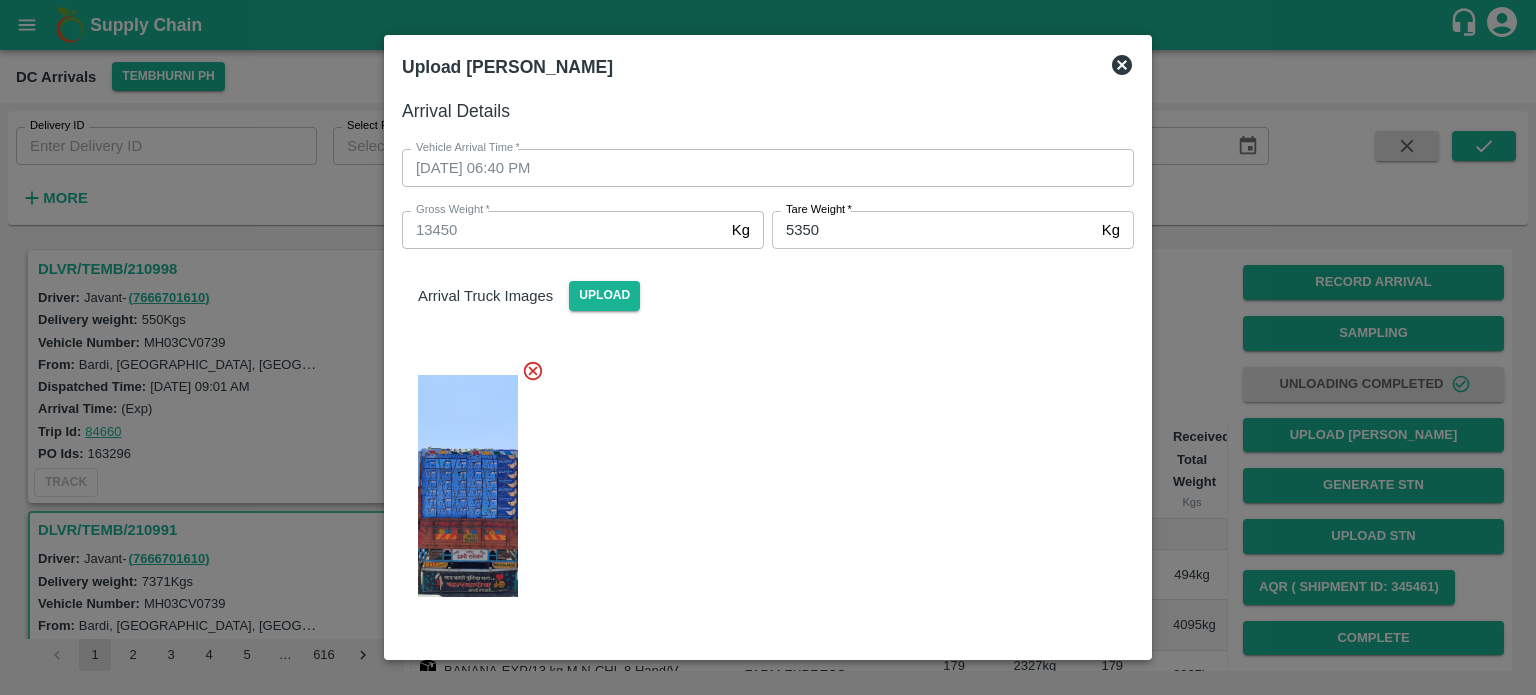click at bounding box center (760, 480) 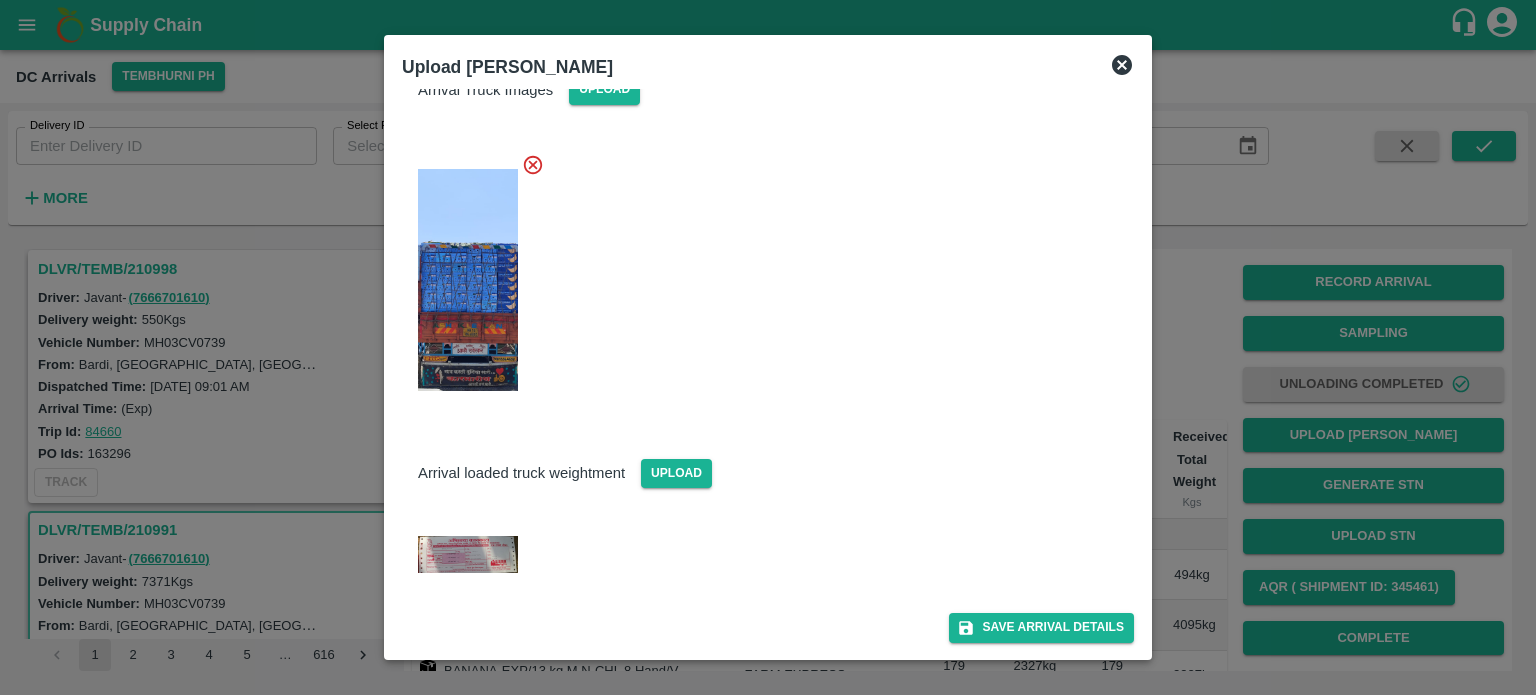click on "Arrival Details Vehicle Arrival Time   * [DATE] 06:40 PM Vehicle Arrival Time Gross Weight   * 13450 Kg Gross Weight Tare Weight   * 5350 Kg Tare Weight Arrival Truck Images Upload Arrival loaded truck weightment Upload Save Arrival Details" at bounding box center (768, 370) 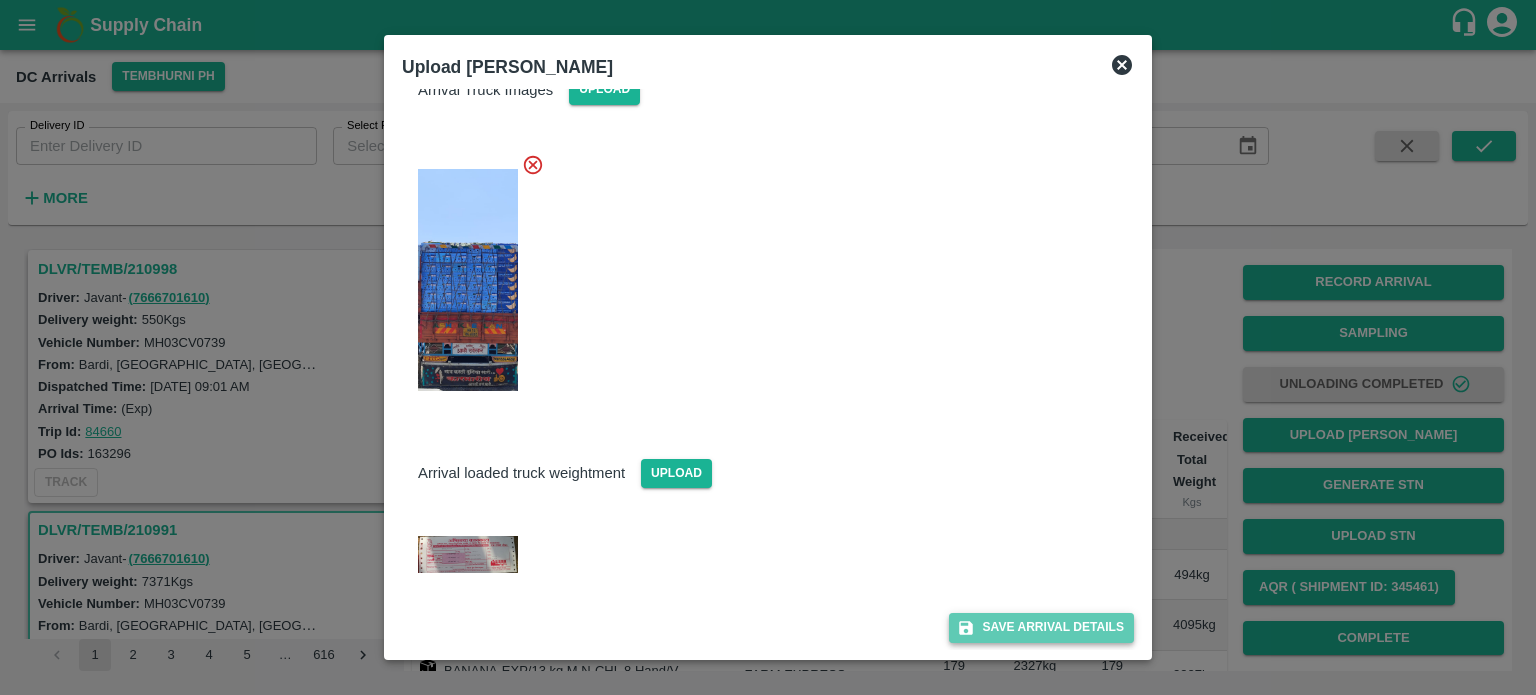 click on "Save Arrival Details" at bounding box center (1041, 627) 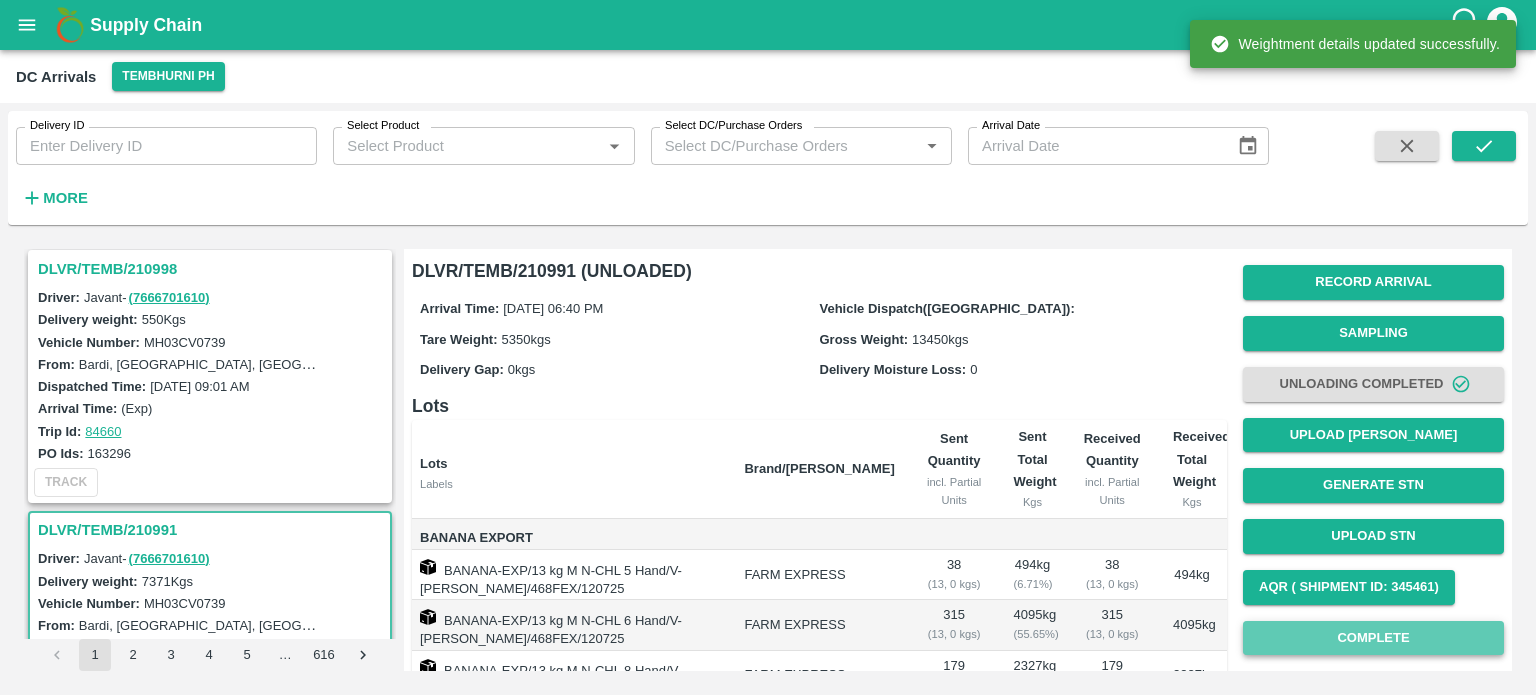 click on "Complete" at bounding box center [1373, 638] 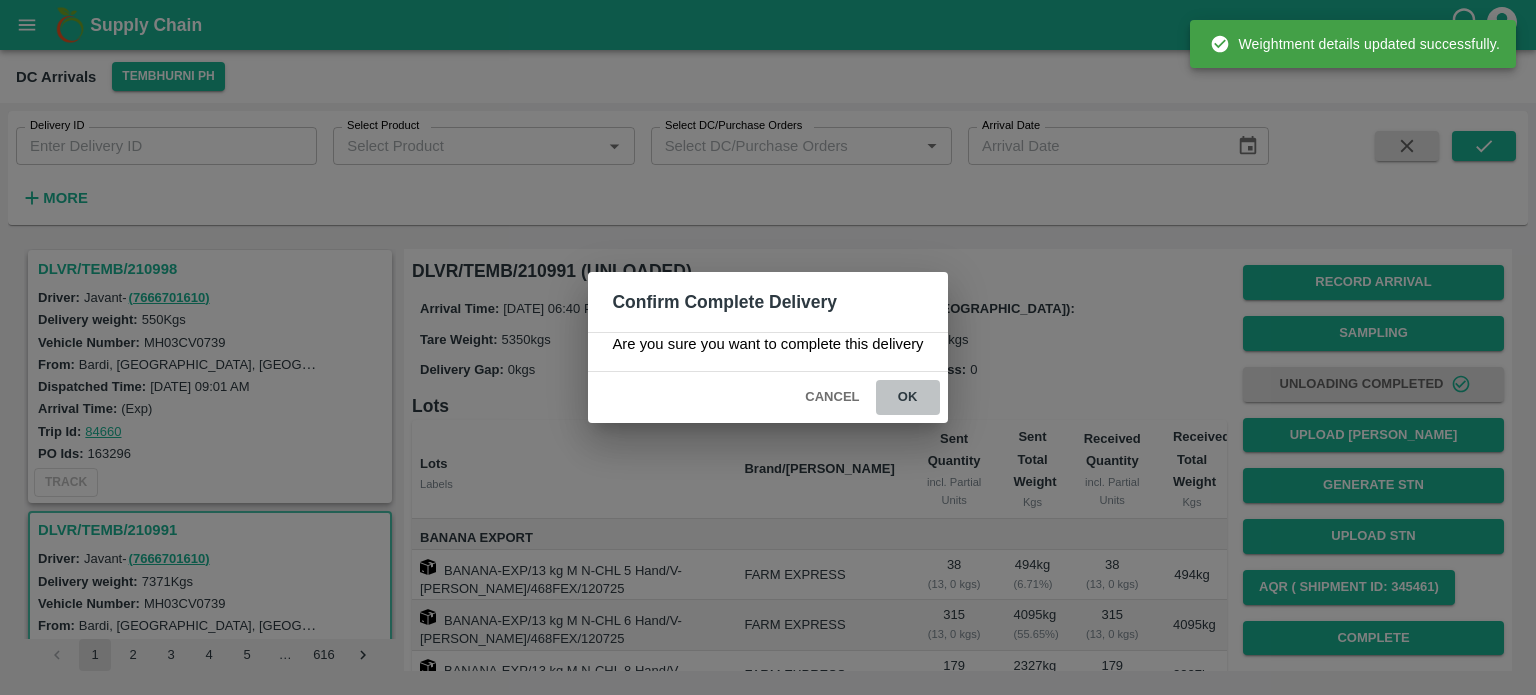 click on "ok" at bounding box center (908, 397) 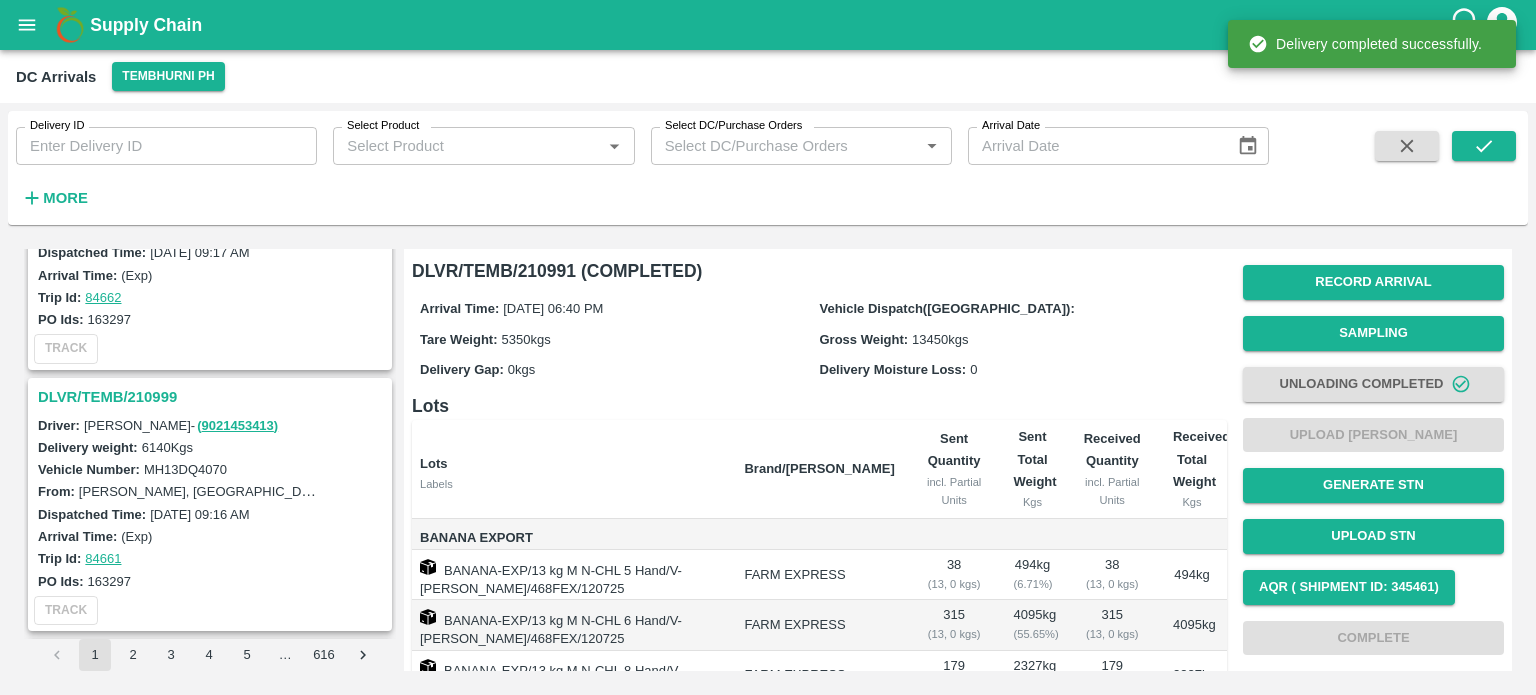 scroll, scrollTop: 661, scrollLeft: 0, axis: vertical 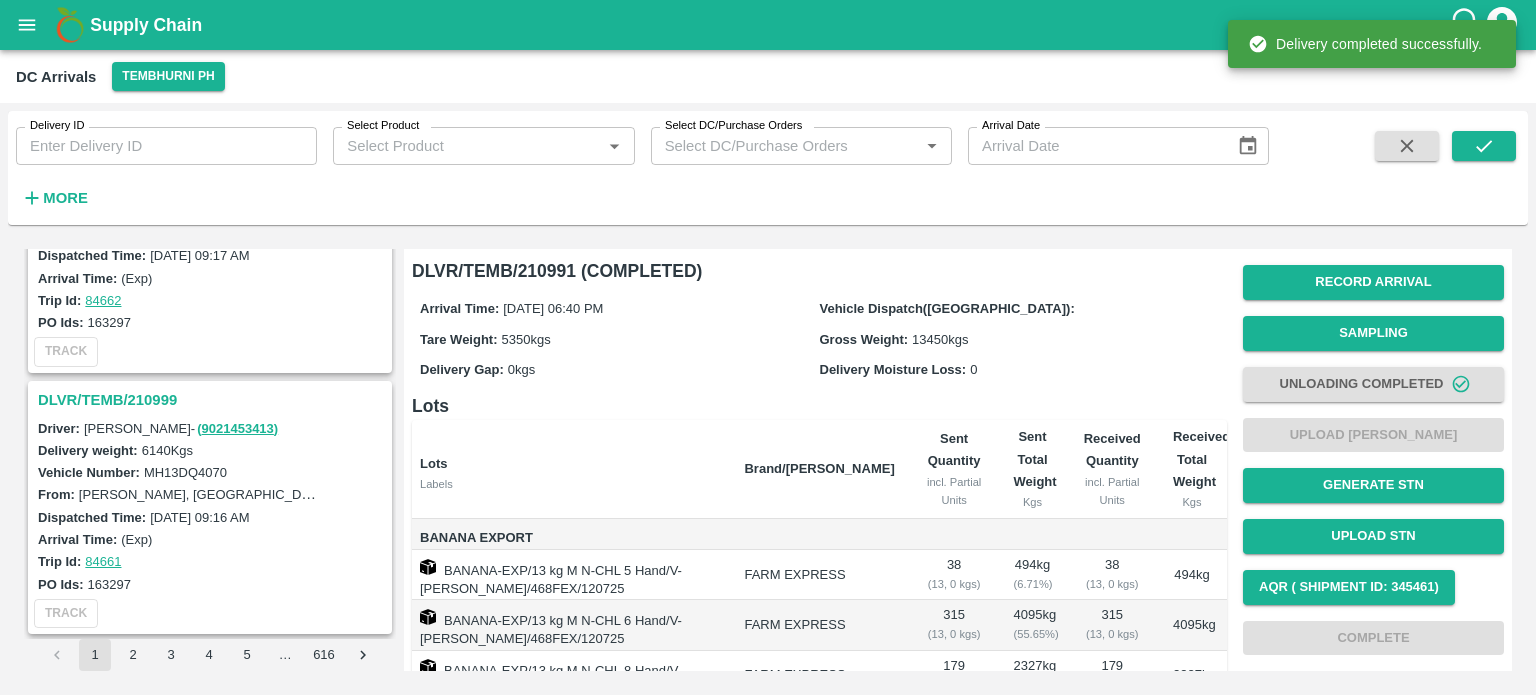 click on "DLVR/TEMB/210999" at bounding box center [213, 400] 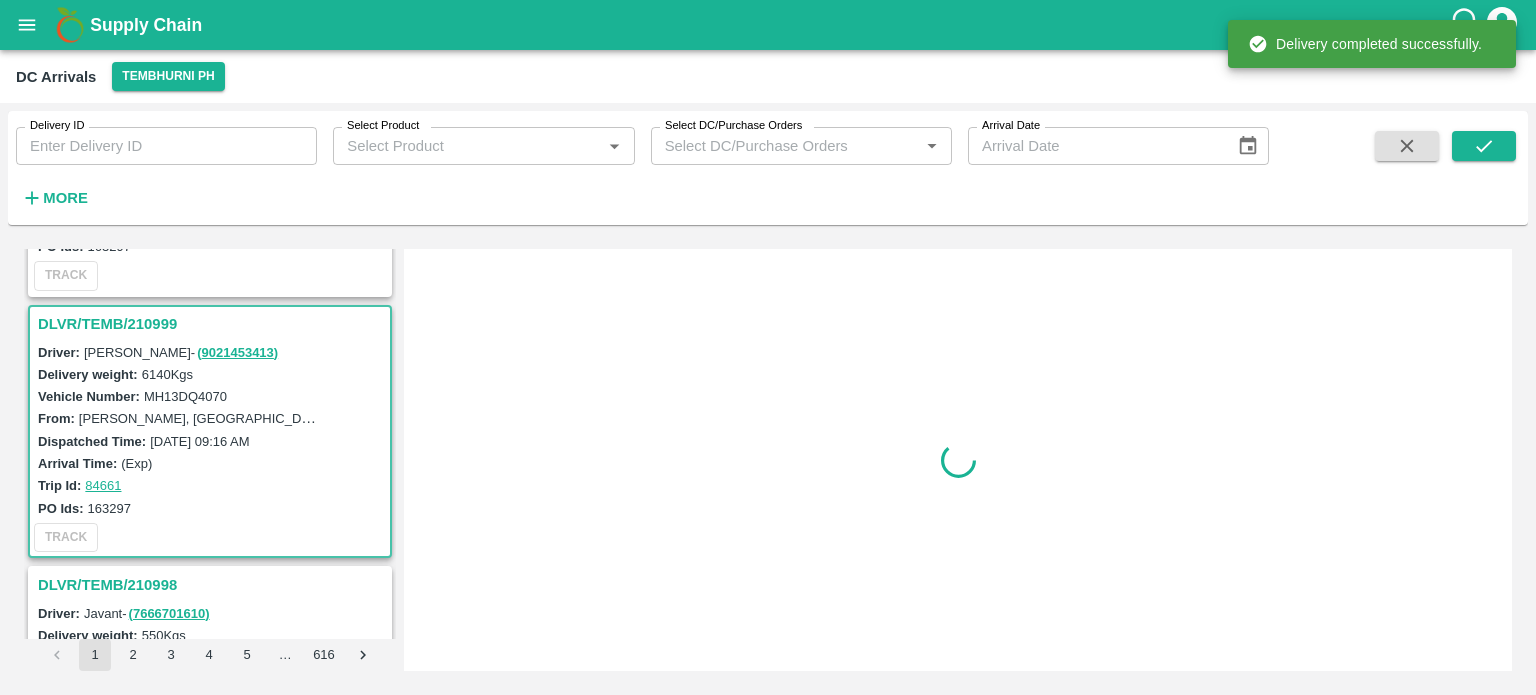 scroll, scrollTop: 788, scrollLeft: 0, axis: vertical 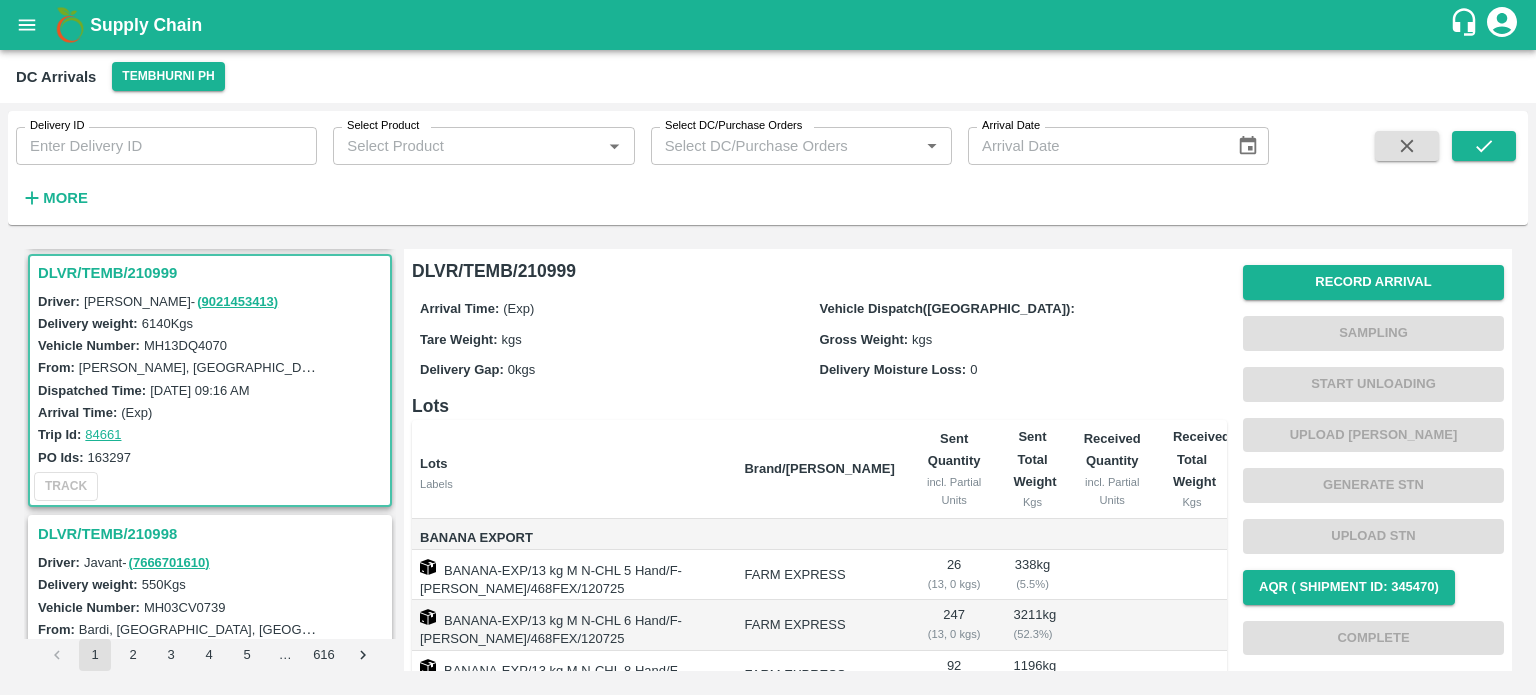 click on "MH13DQ4070" at bounding box center (185, 345) 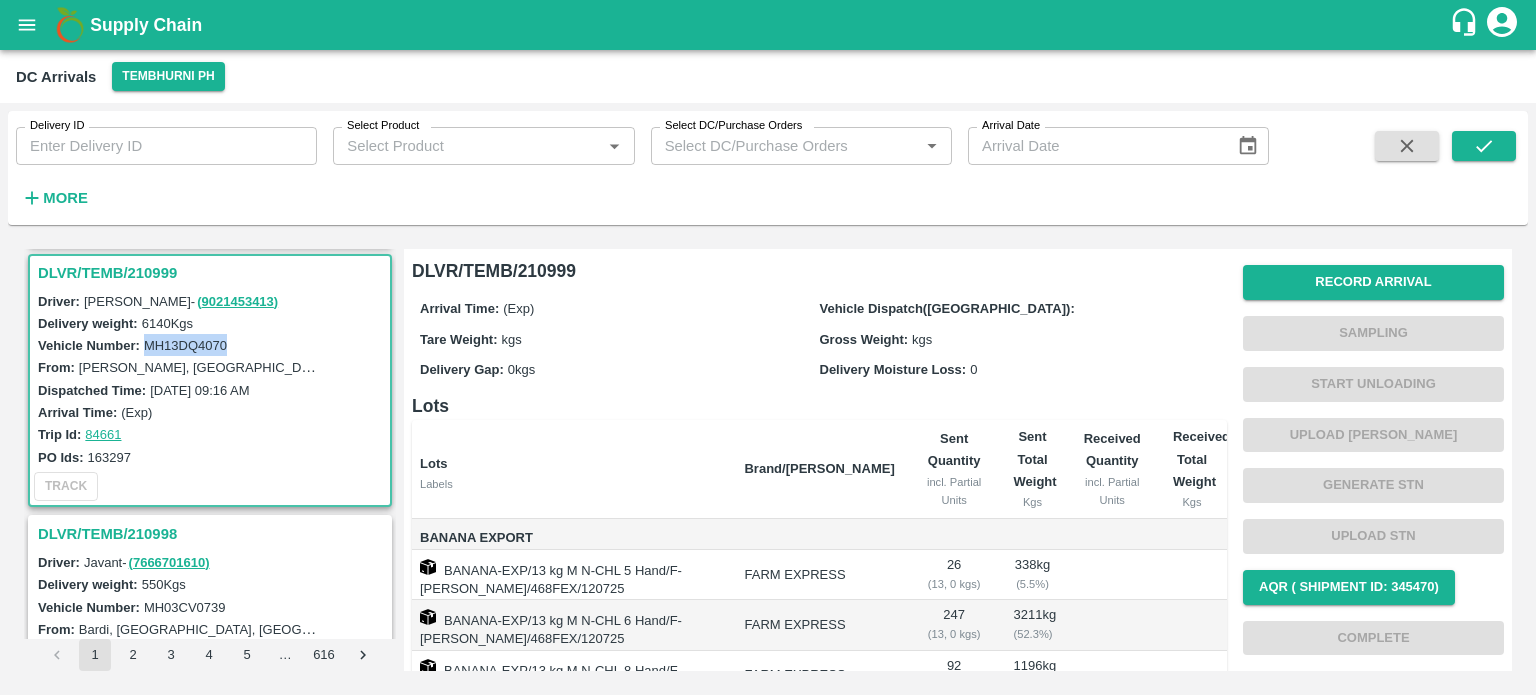 click on "MH13DQ4070" at bounding box center [185, 345] 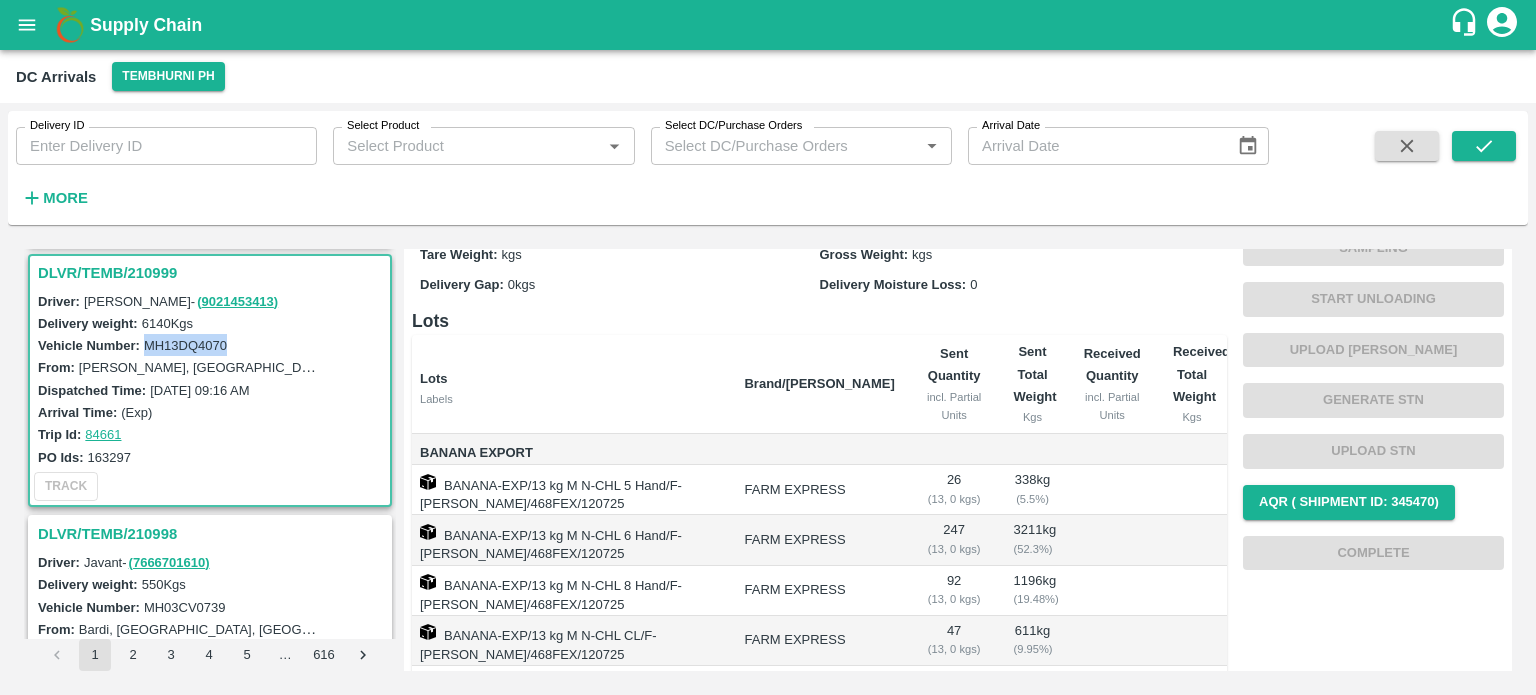 scroll, scrollTop: 0, scrollLeft: 0, axis: both 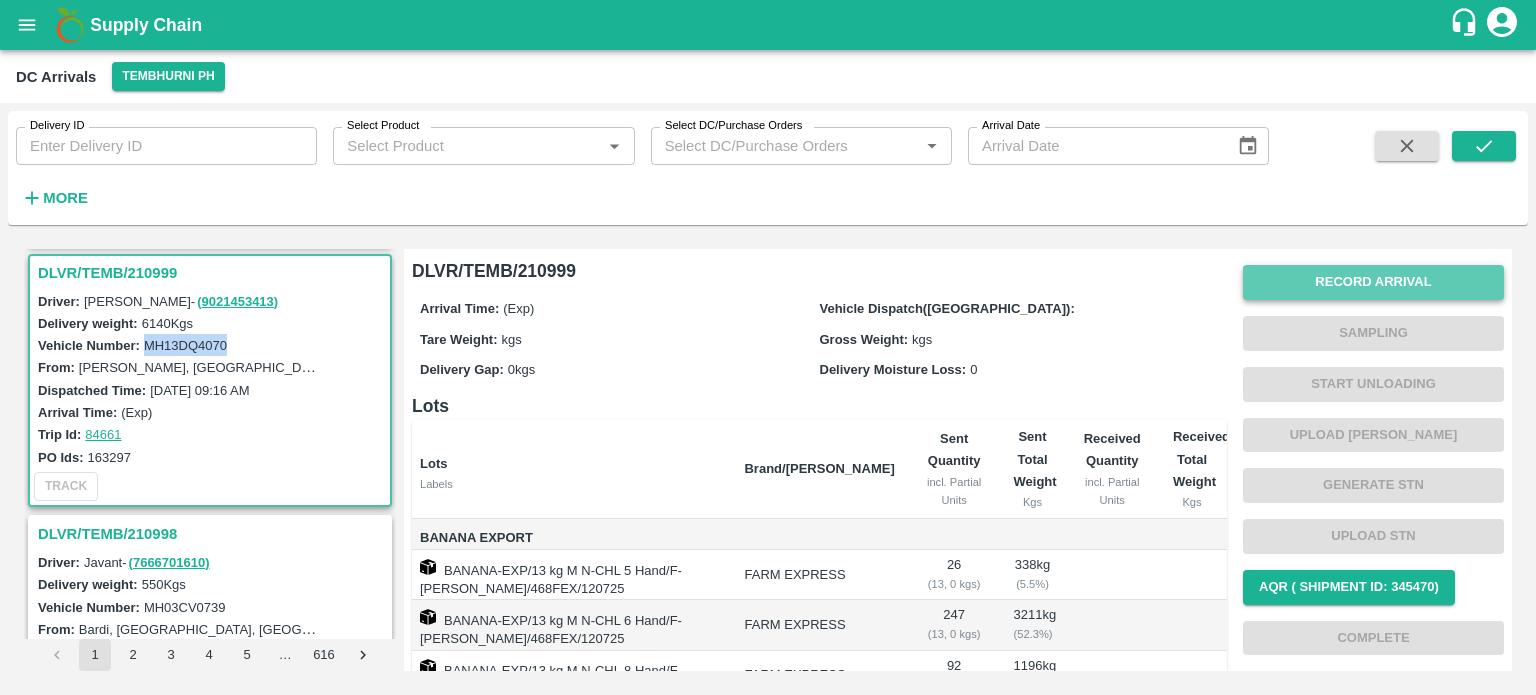 click on "Record Arrival" at bounding box center (1373, 282) 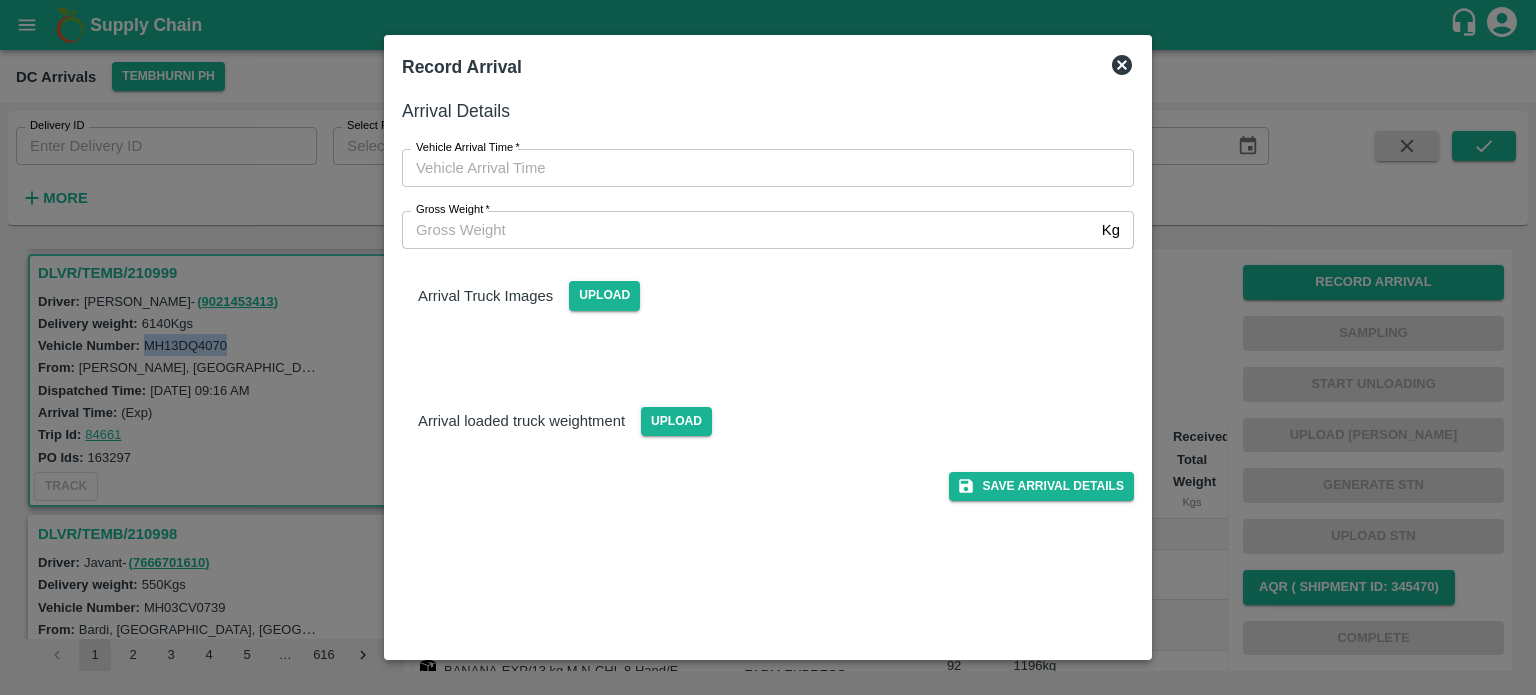 type on "DD/MM/YYYY hh:mm aa" 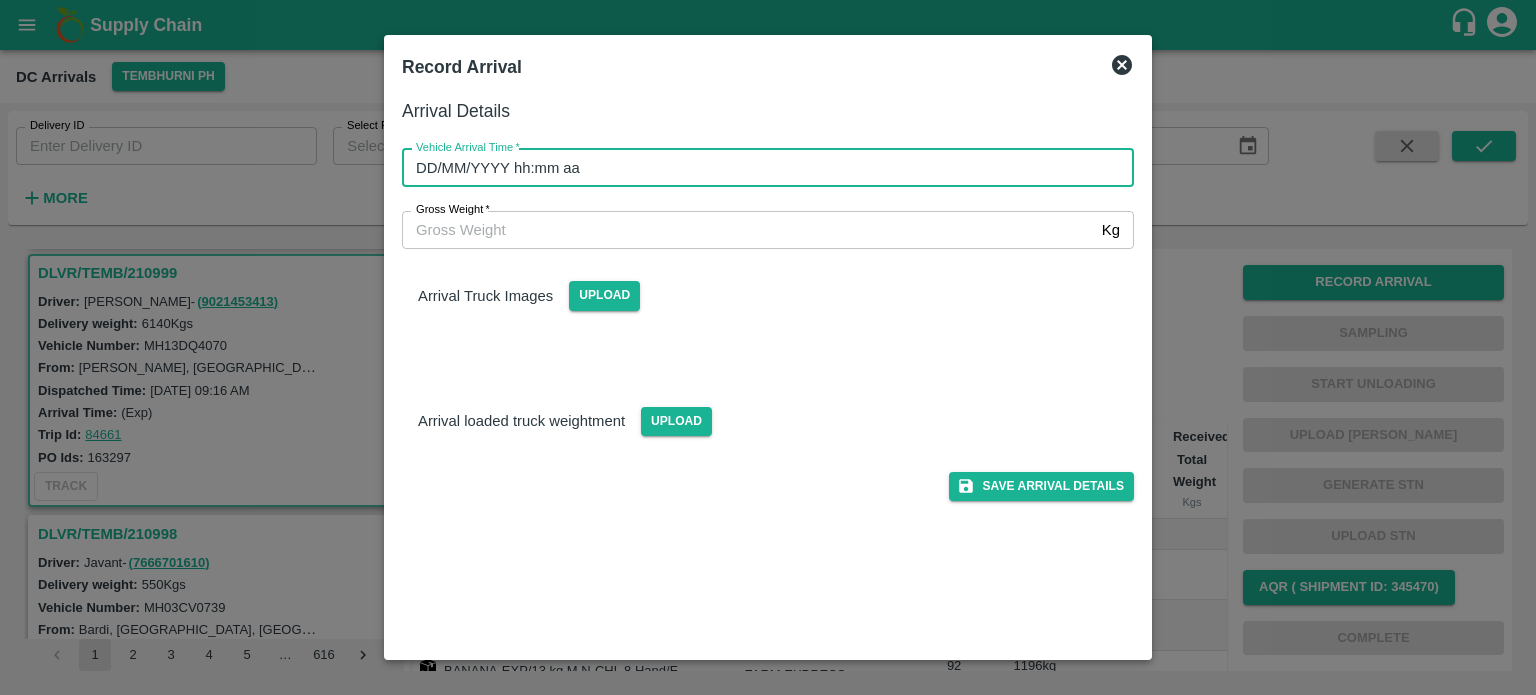 click on "DD/MM/YYYY hh:mm aa" at bounding box center [761, 168] 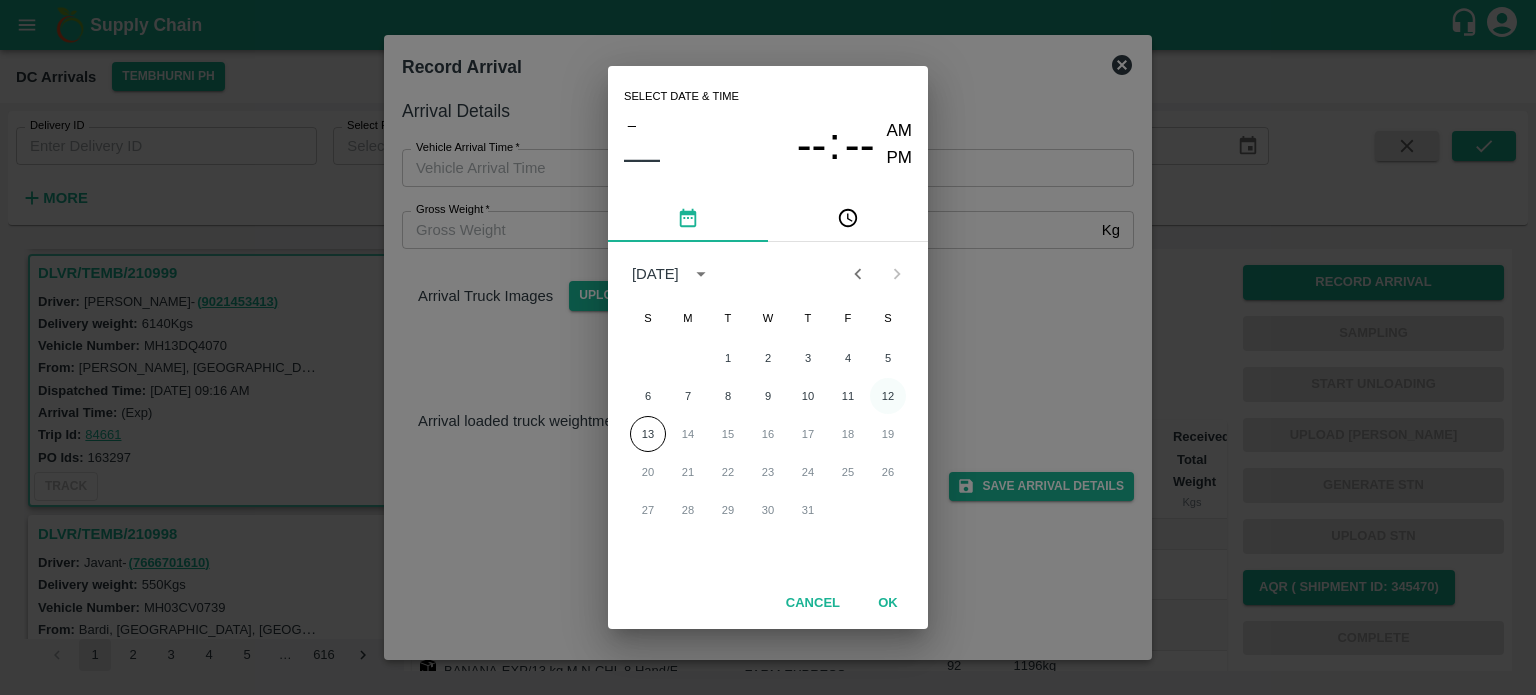 click on "12" at bounding box center [888, 396] 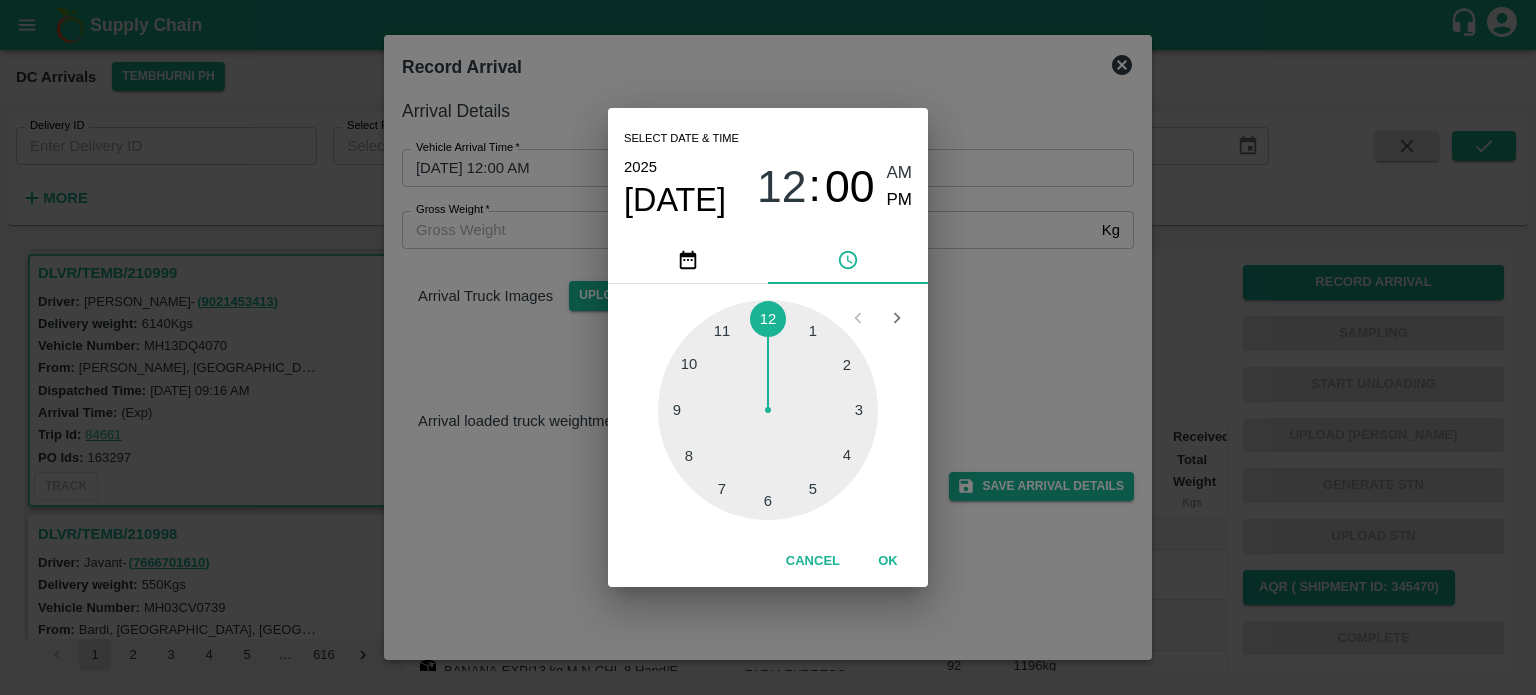 click at bounding box center [768, 410] 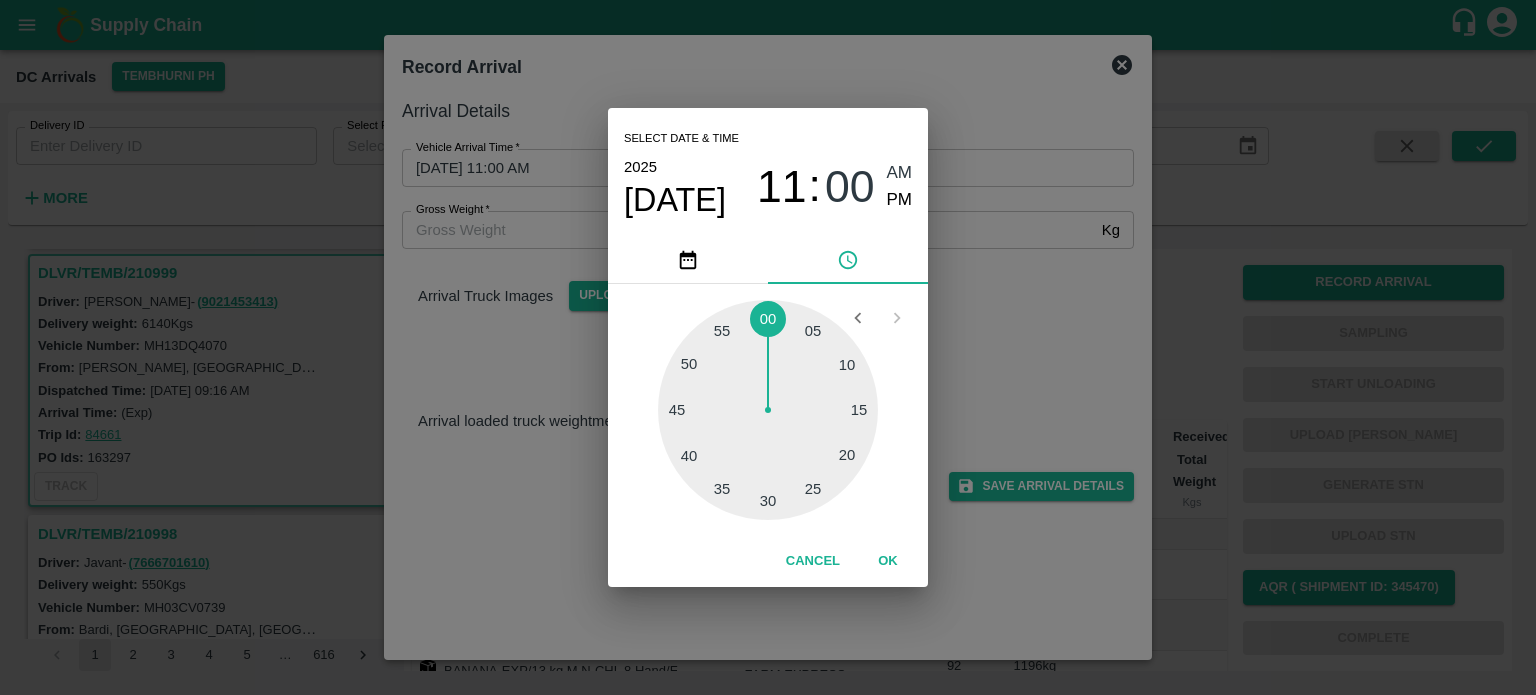 click at bounding box center [768, 410] 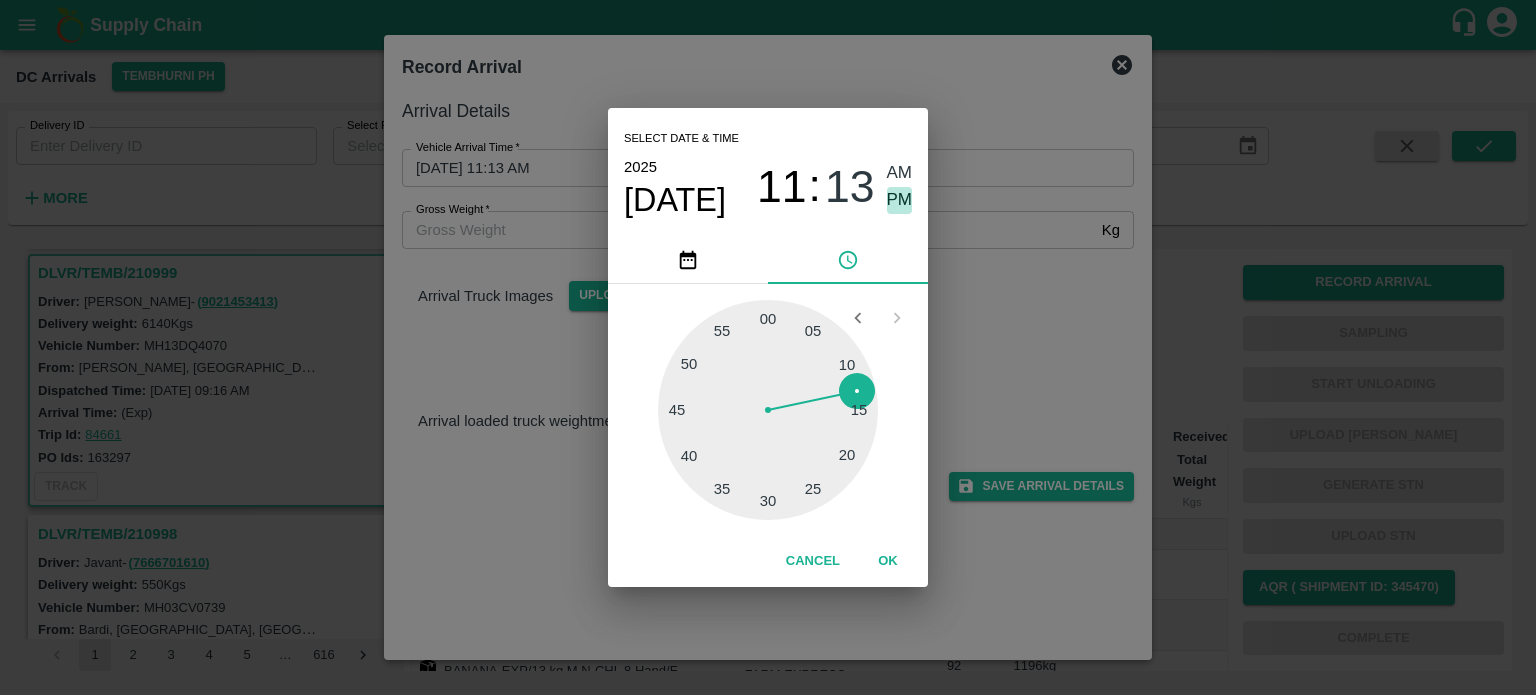 click on "PM" at bounding box center [900, 200] 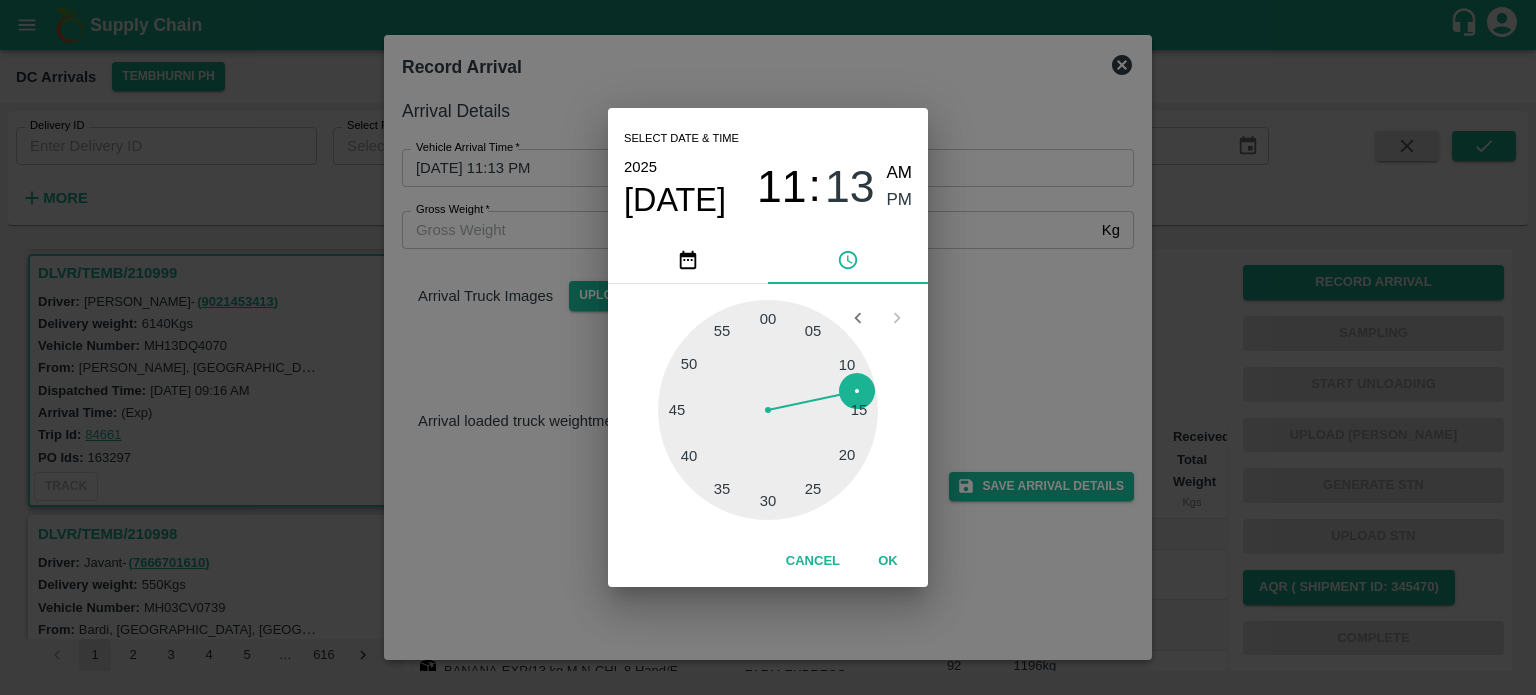 click on "Select date & time [DATE] 11 : 13 AM PM 05 10 15 20 25 30 35 40 45 50 55 00 Cancel OK" at bounding box center [768, 347] 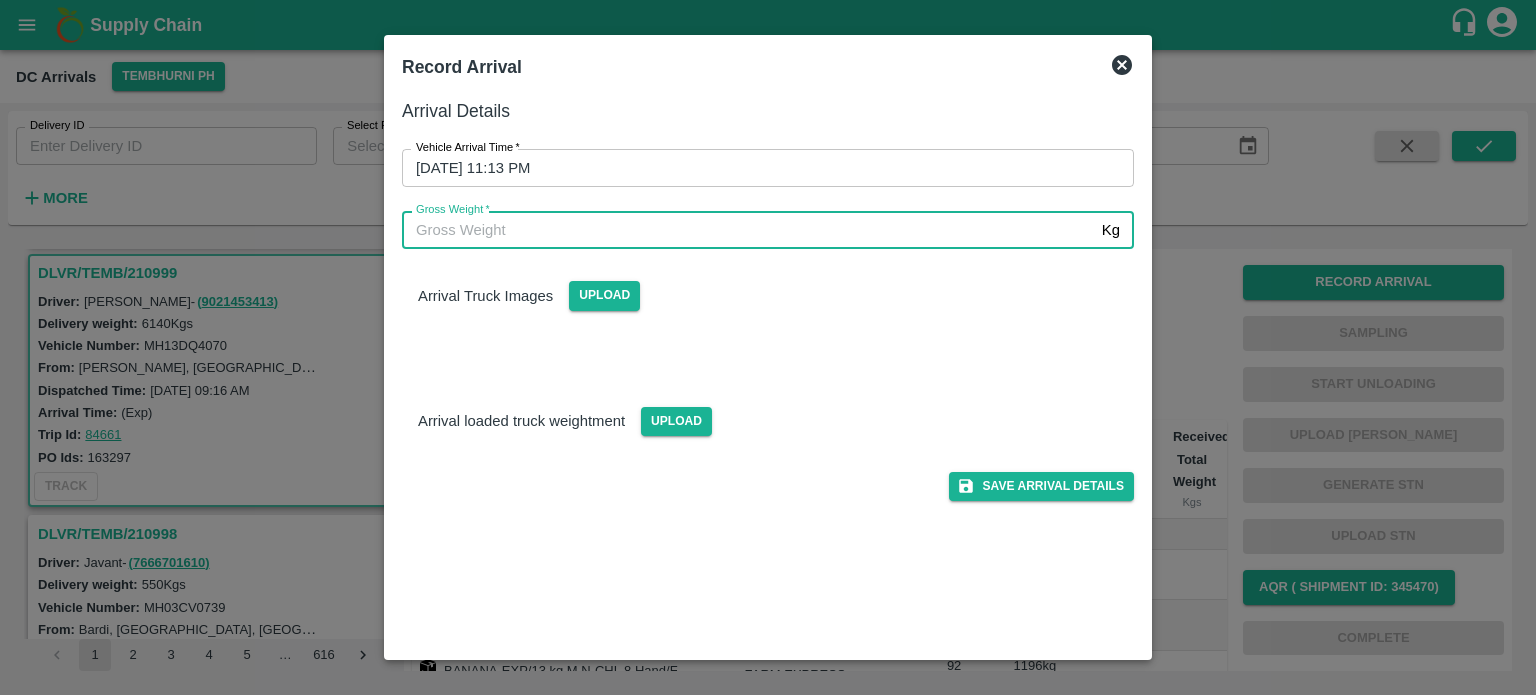 click on "Gross Weight   *" at bounding box center [748, 230] 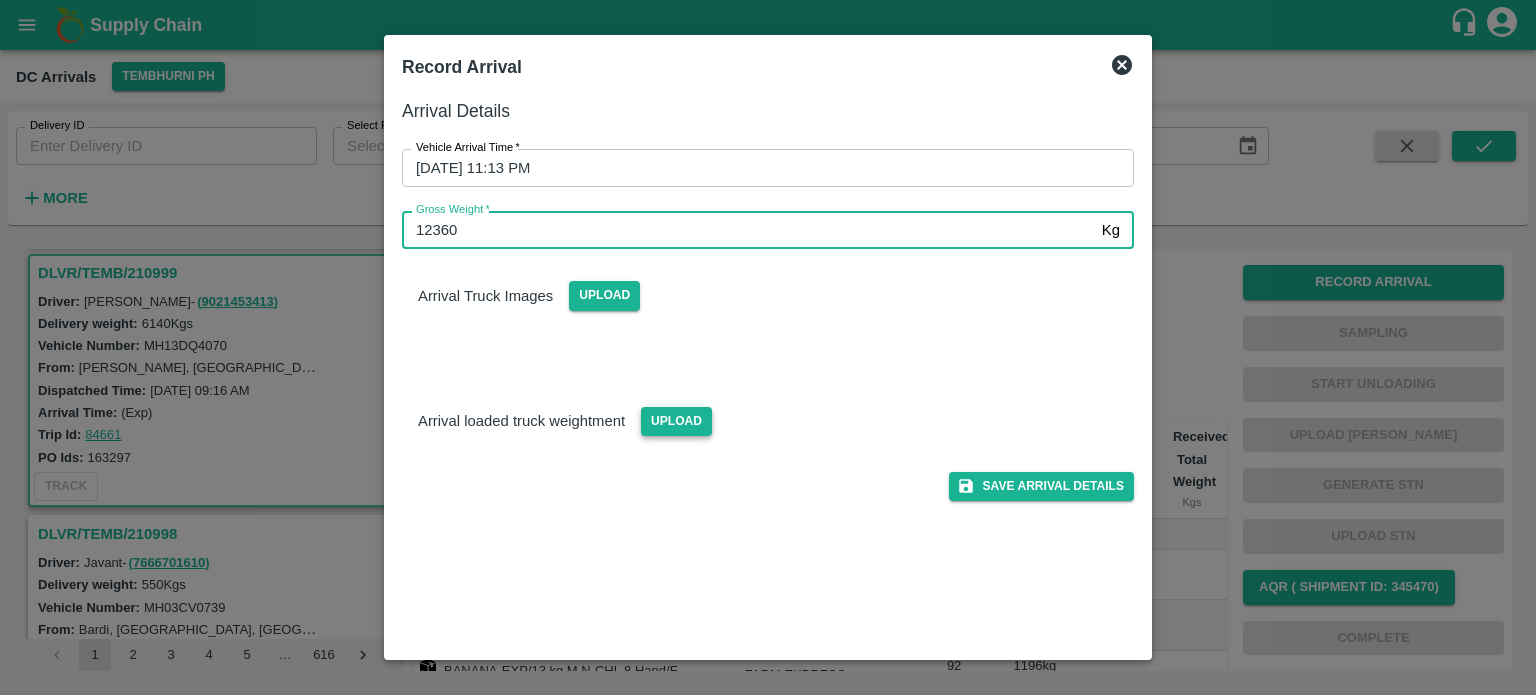 type on "12360" 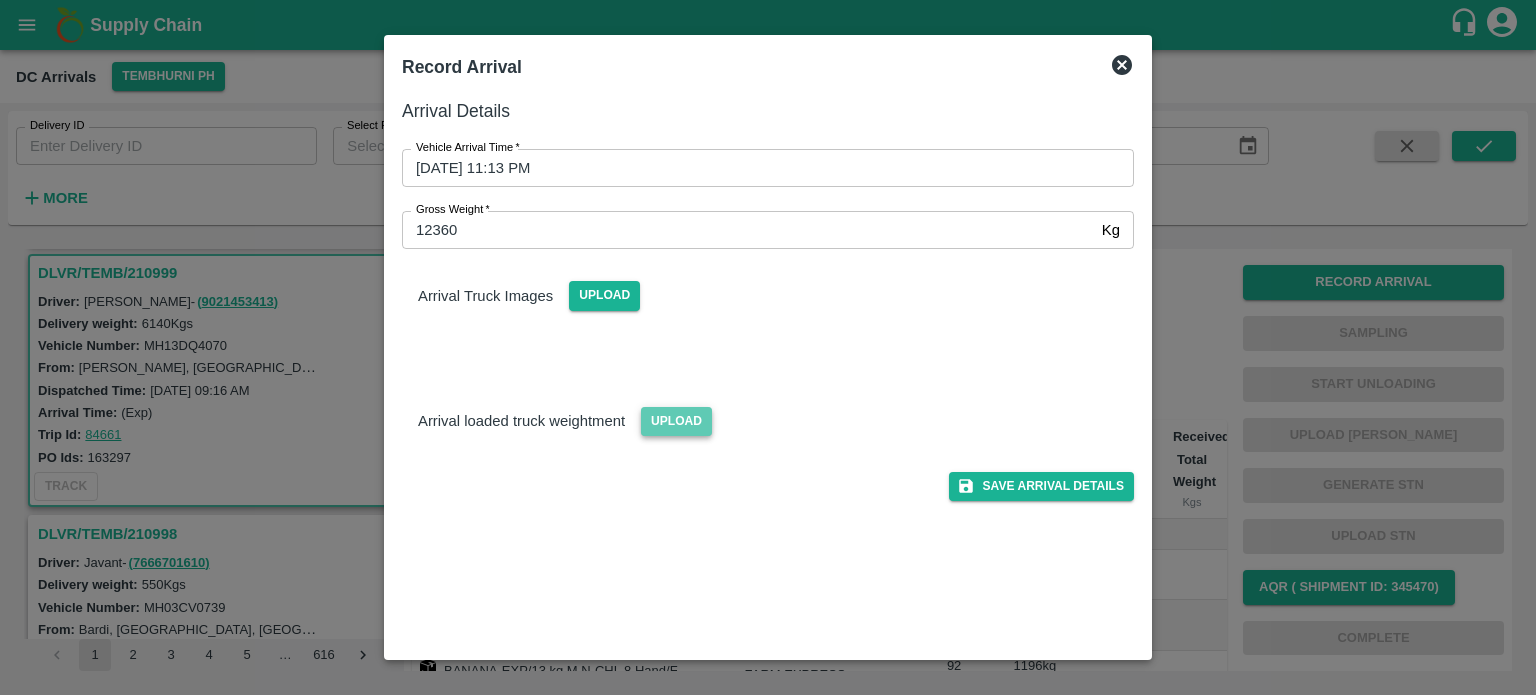 click on "Upload" at bounding box center [676, 421] 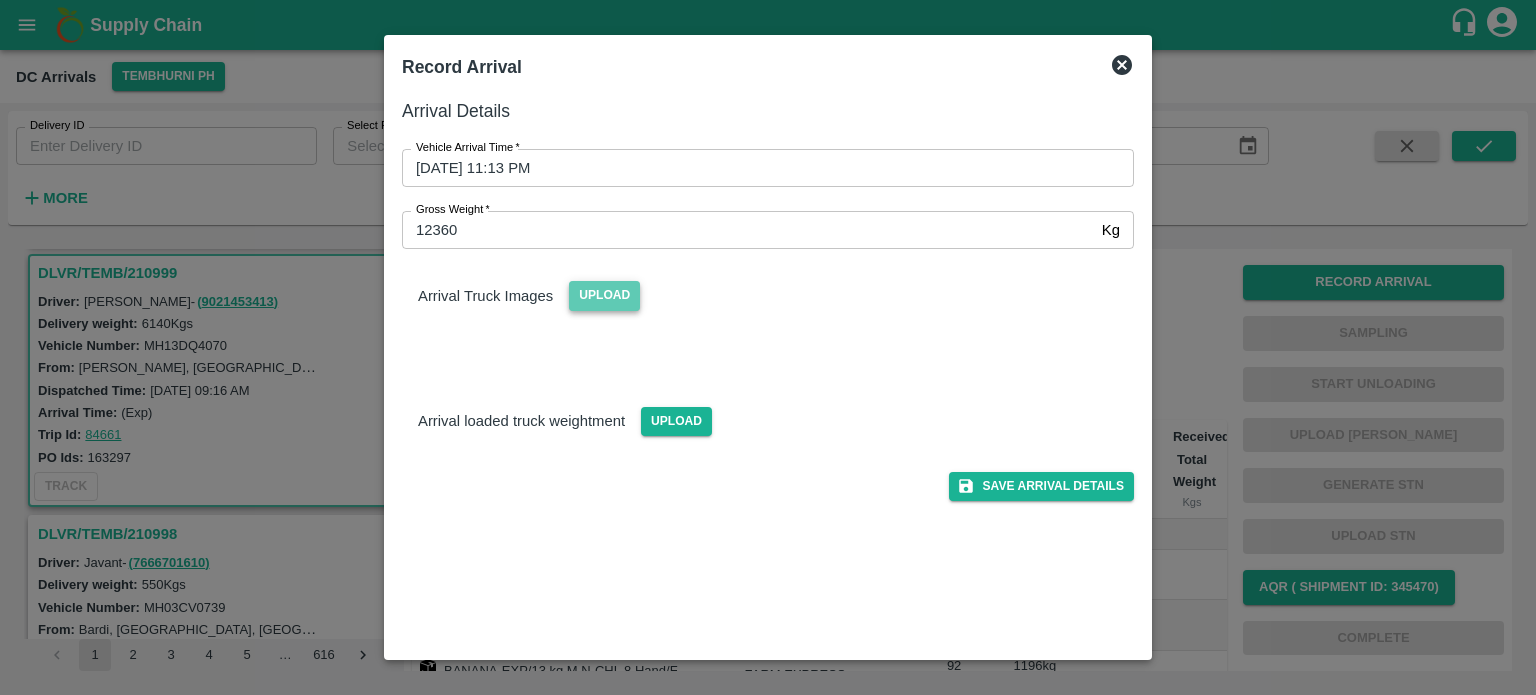 click on "Upload" at bounding box center (604, 295) 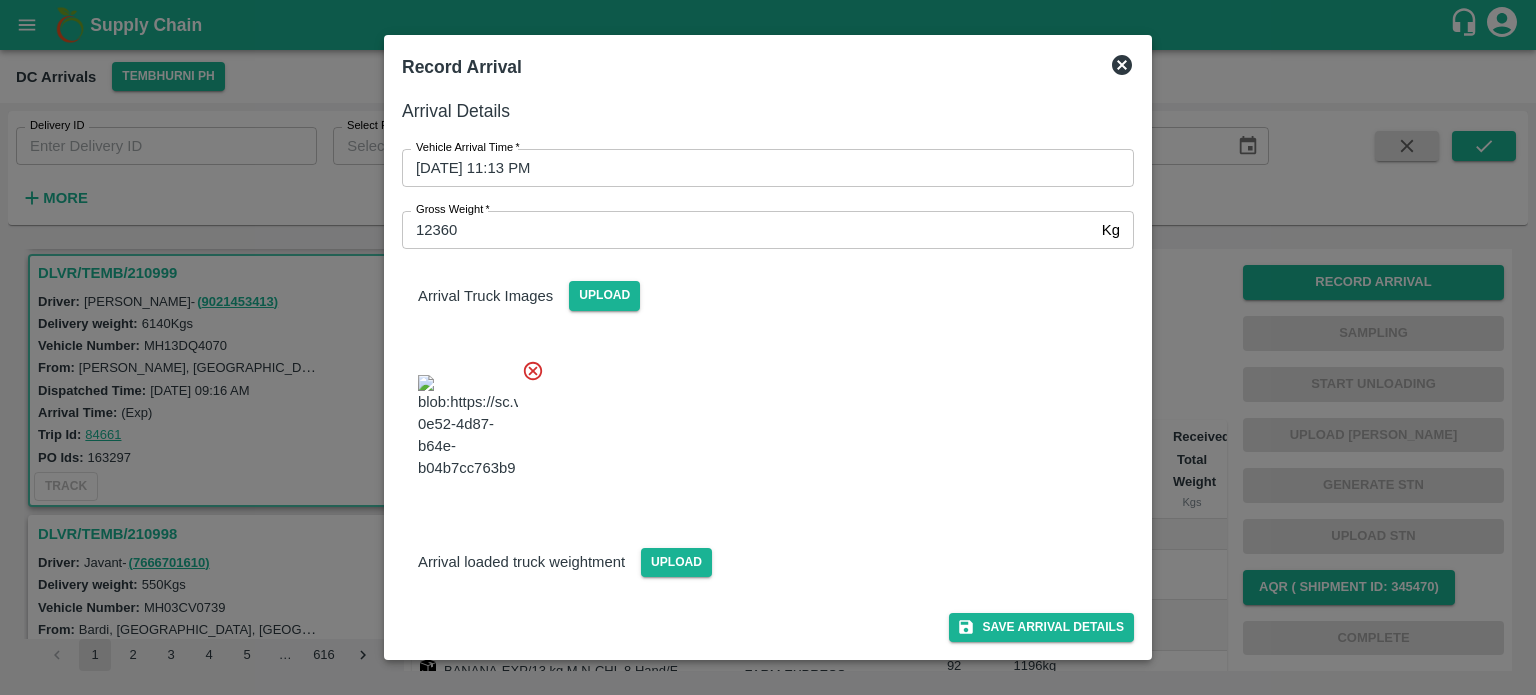 scroll, scrollTop: 116, scrollLeft: 0, axis: vertical 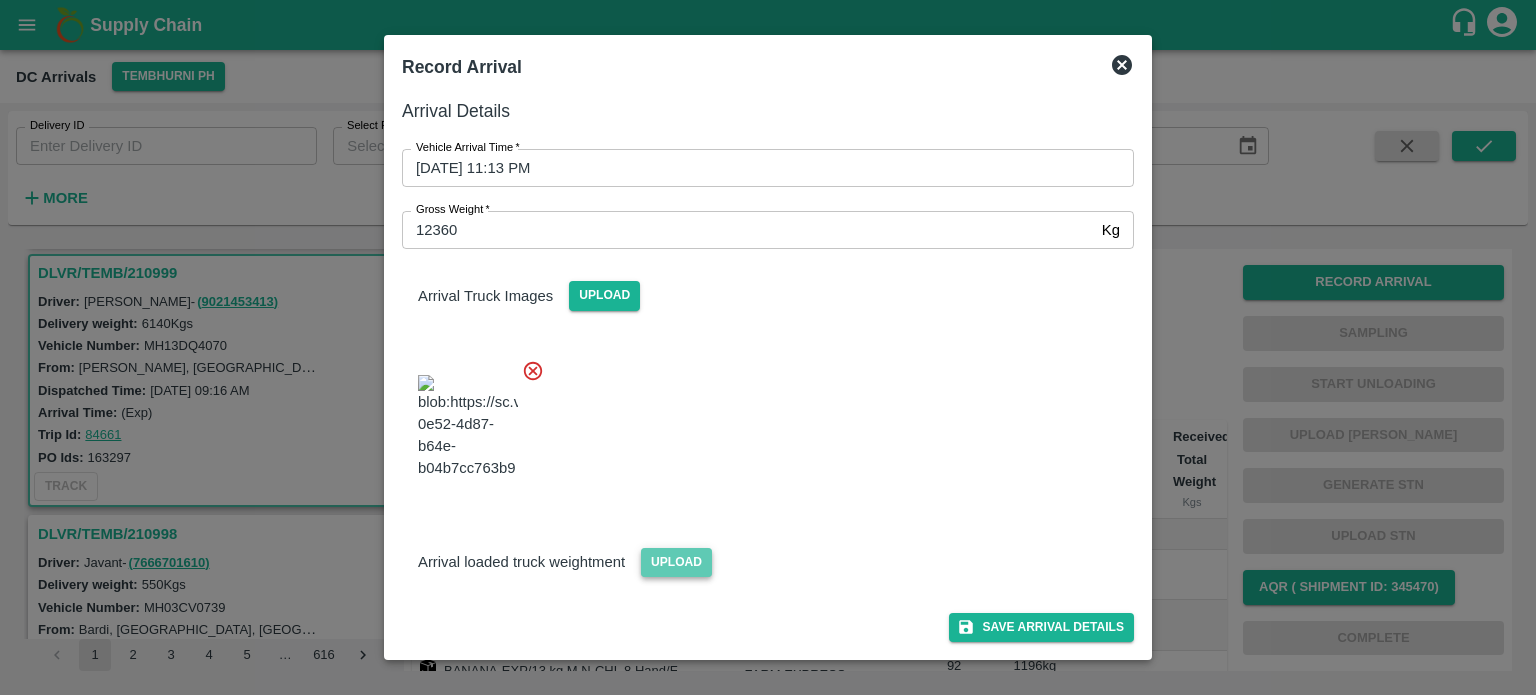 click on "Upload" at bounding box center [676, 562] 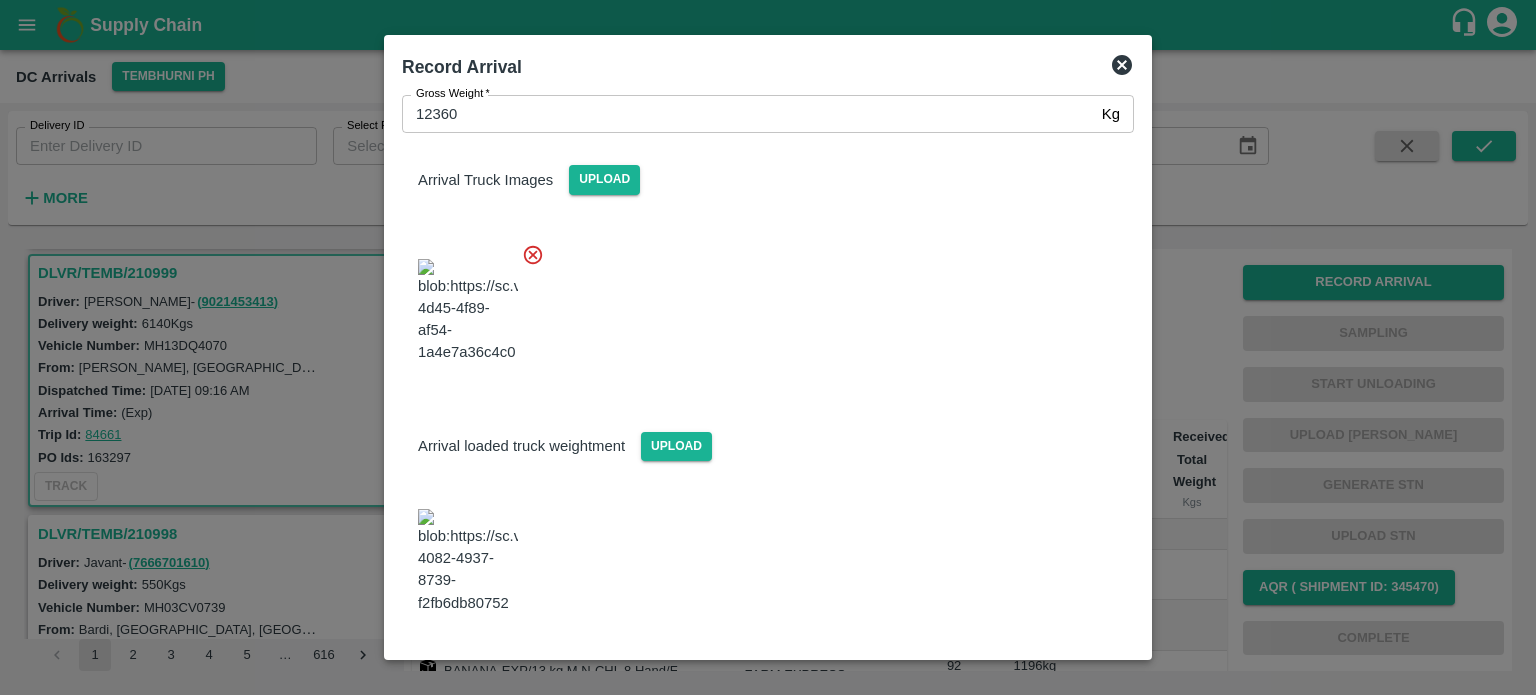 click at bounding box center [760, 305] 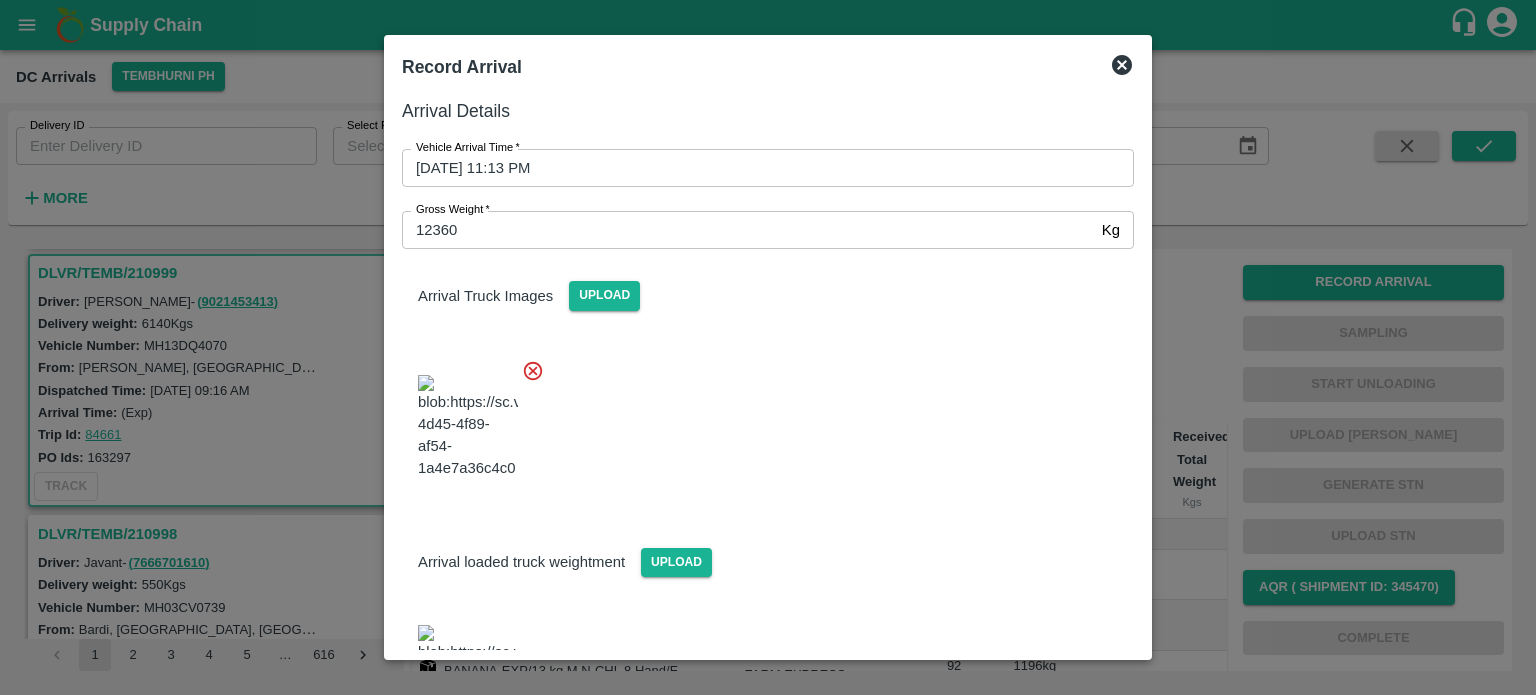 scroll, scrollTop: 224, scrollLeft: 0, axis: vertical 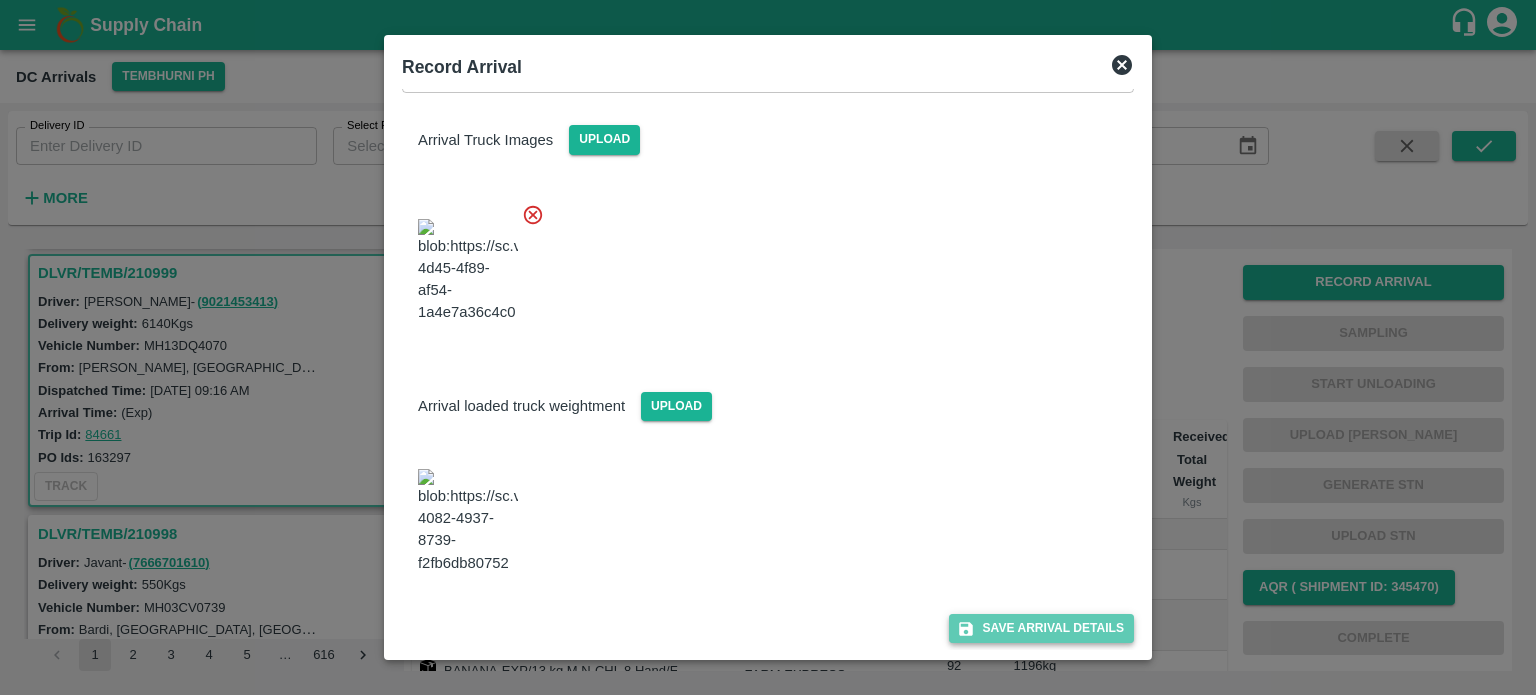 click on "Save Arrival Details" at bounding box center [1041, 628] 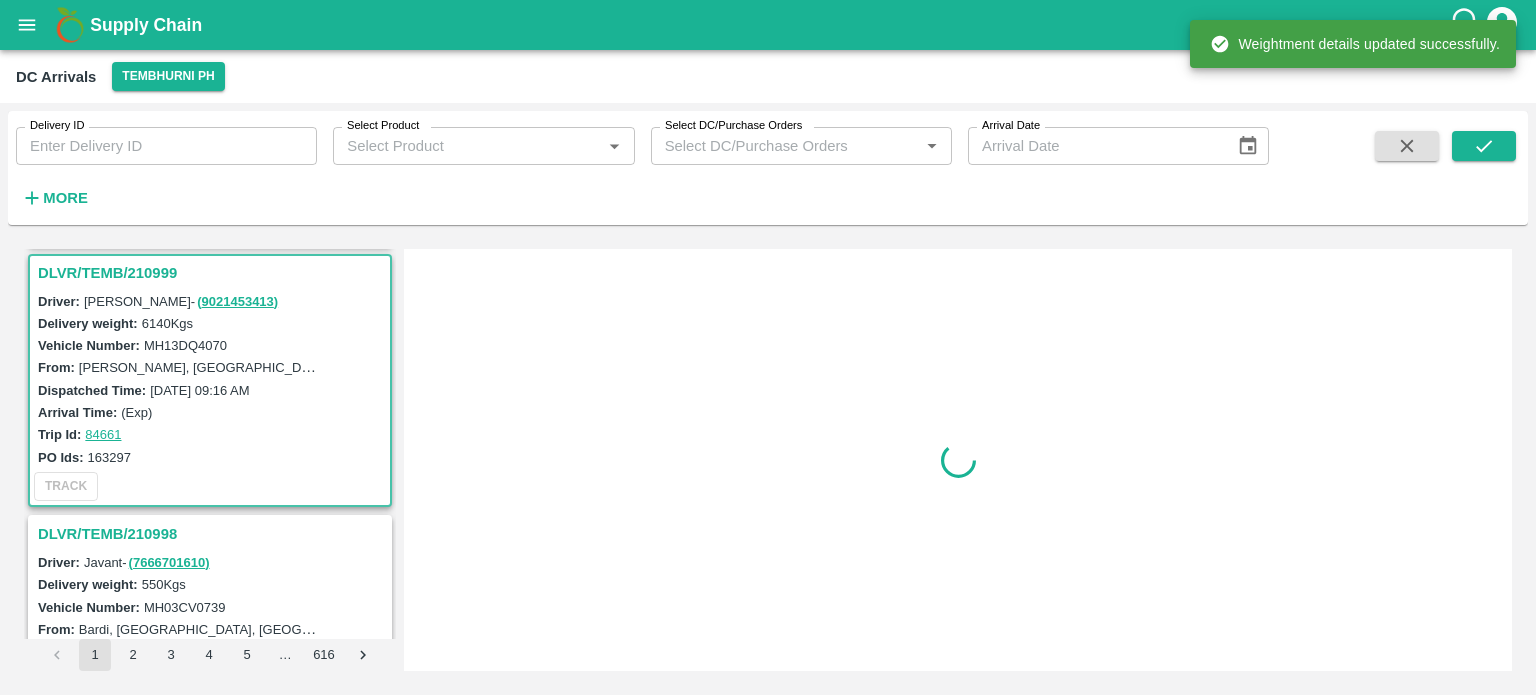 scroll, scrollTop: 0, scrollLeft: 0, axis: both 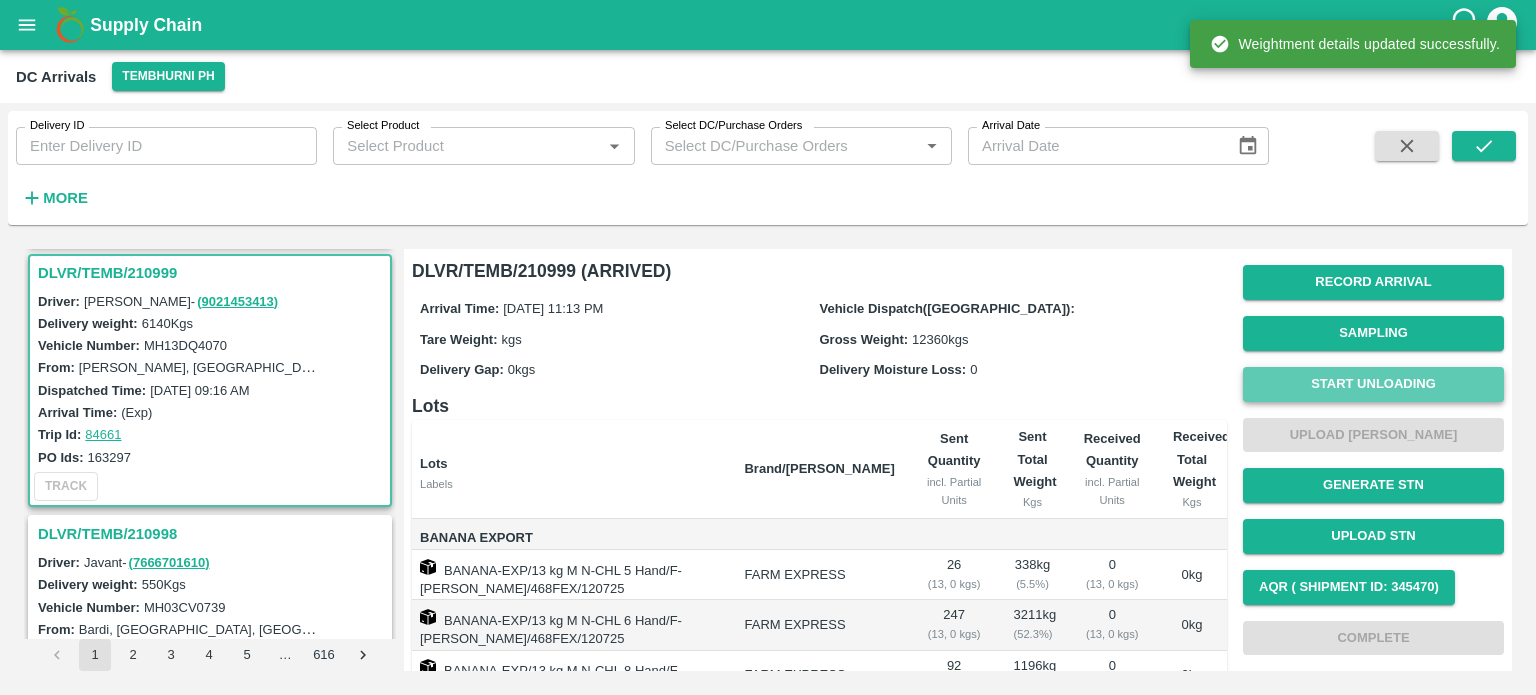 click on "Start Unloading" at bounding box center [1373, 384] 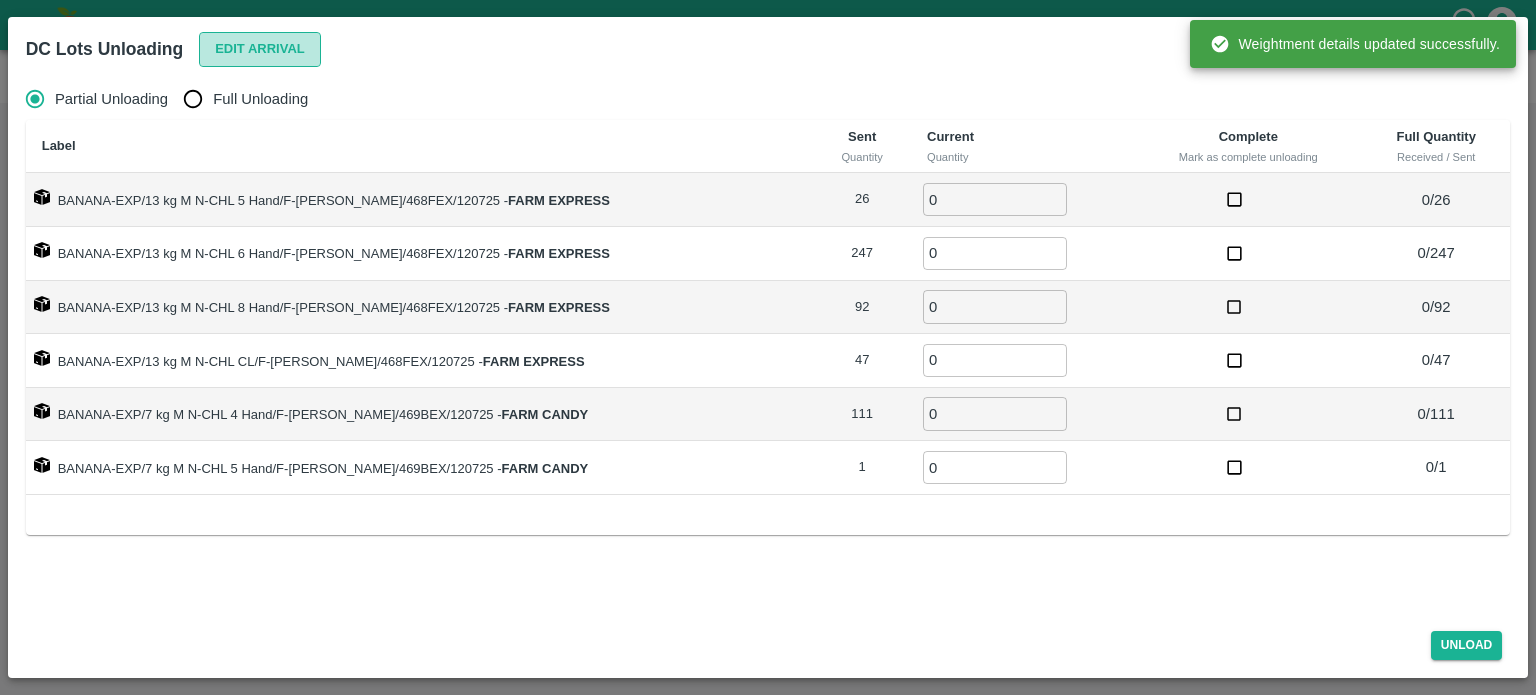 click on "Edit Arrival" at bounding box center (260, 49) 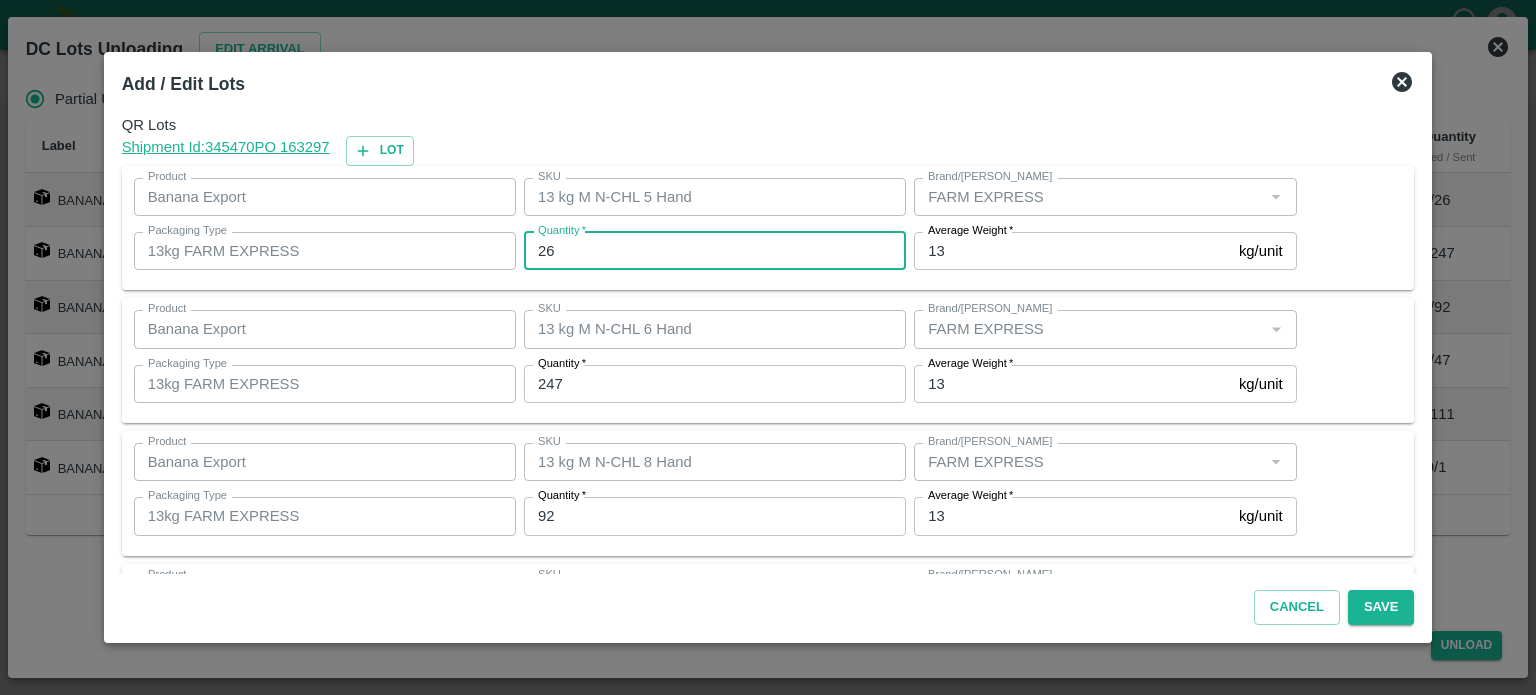 click on "26" at bounding box center (715, 251) 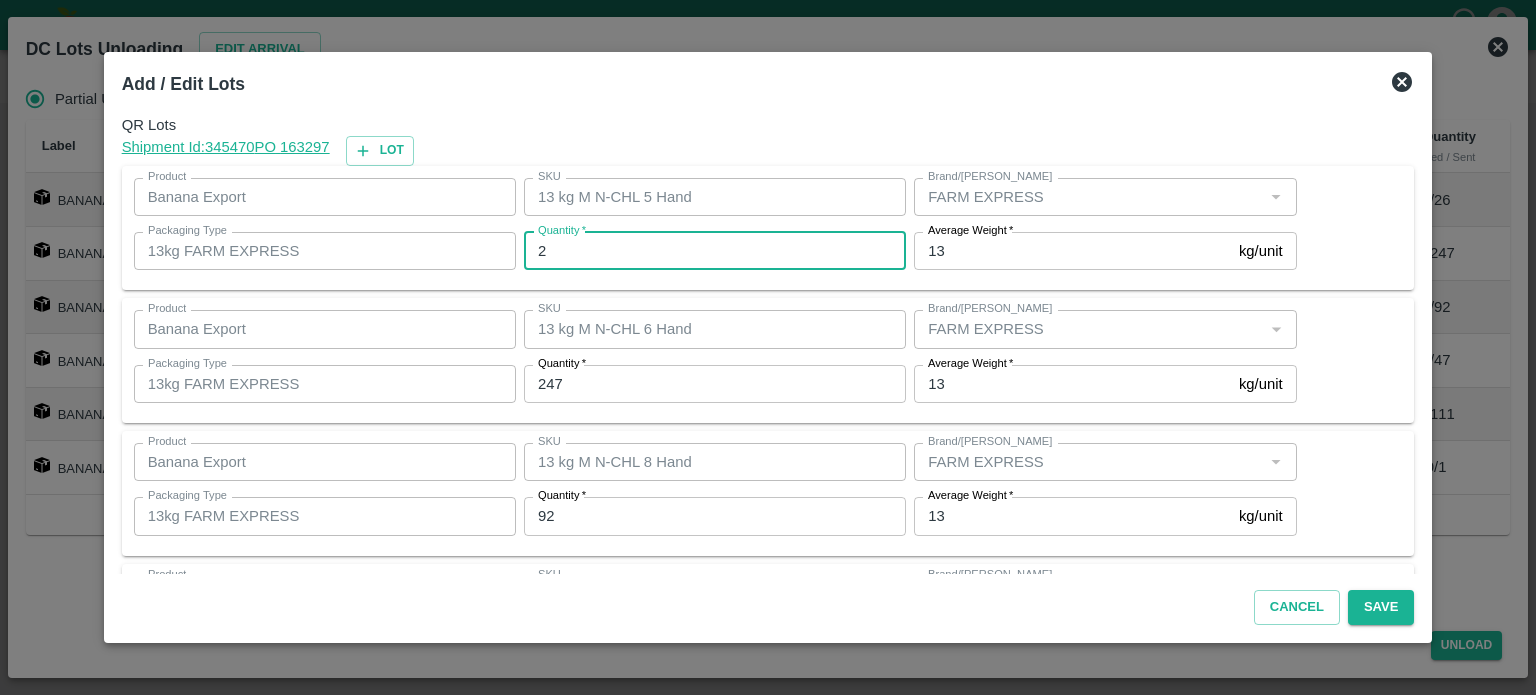 type on "26" 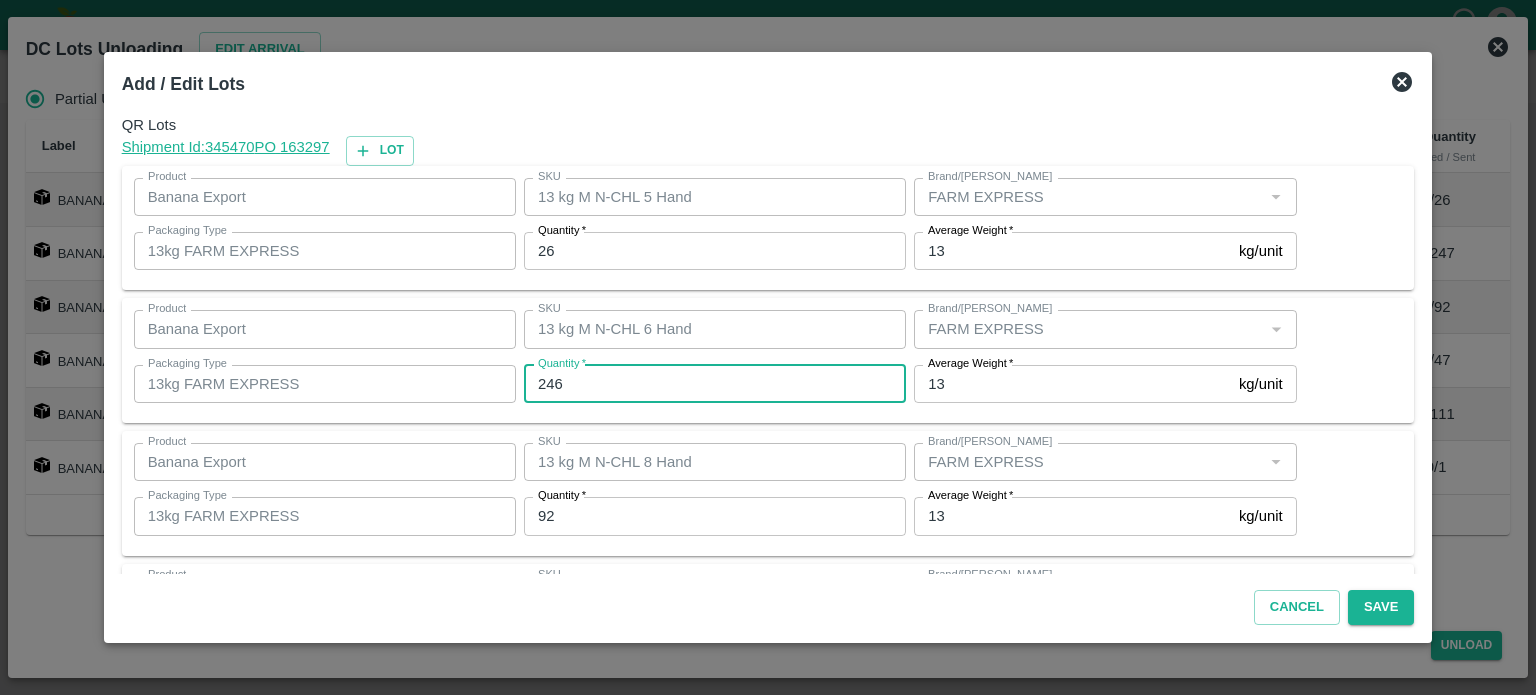 type on "246" 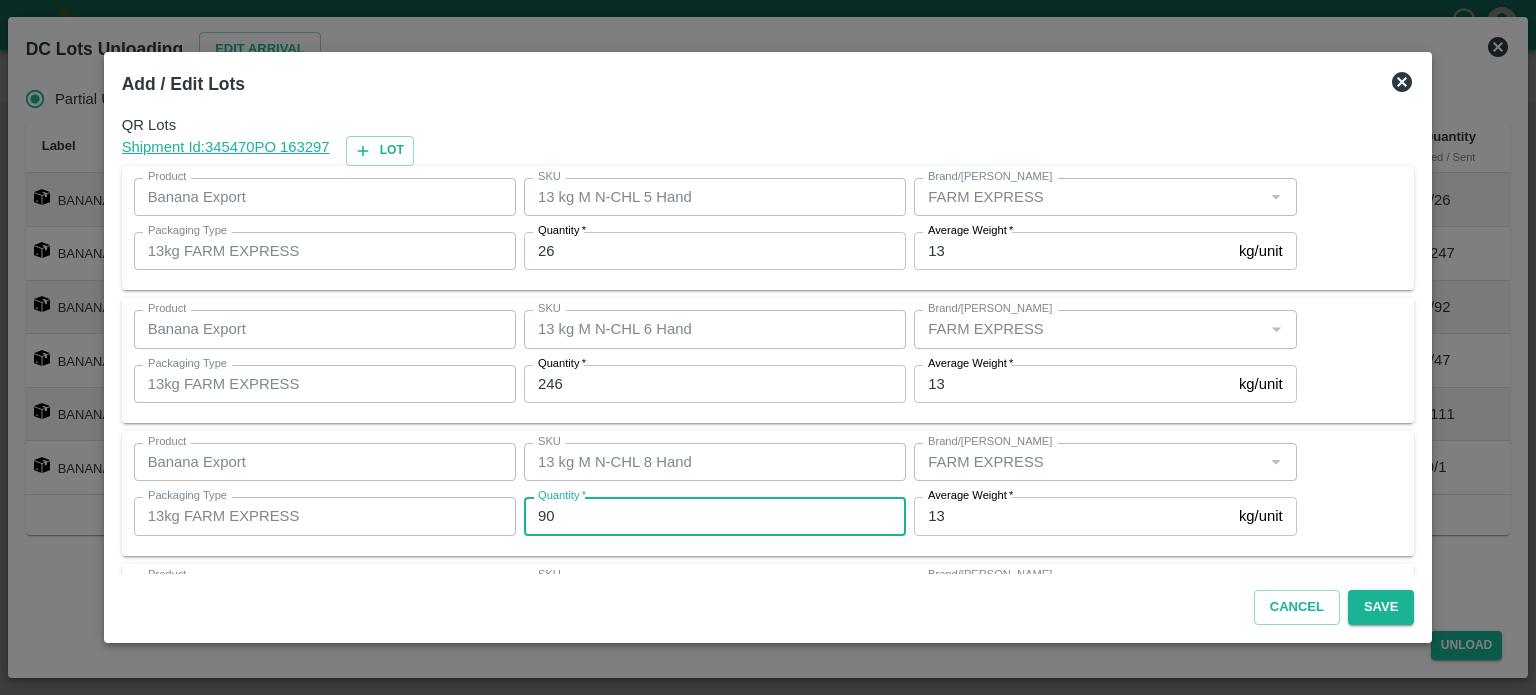 type on "90" 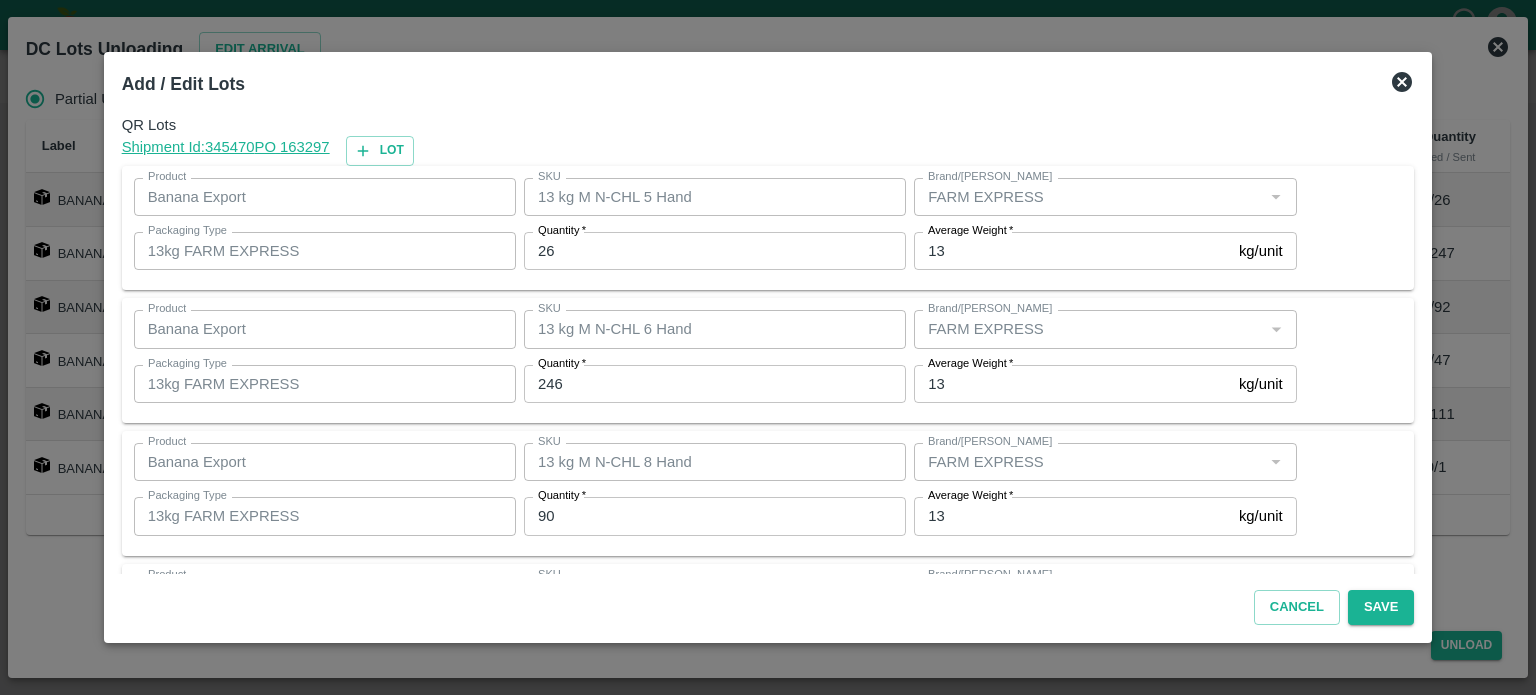 scroll, scrollTop: 308, scrollLeft: 0, axis: vertical 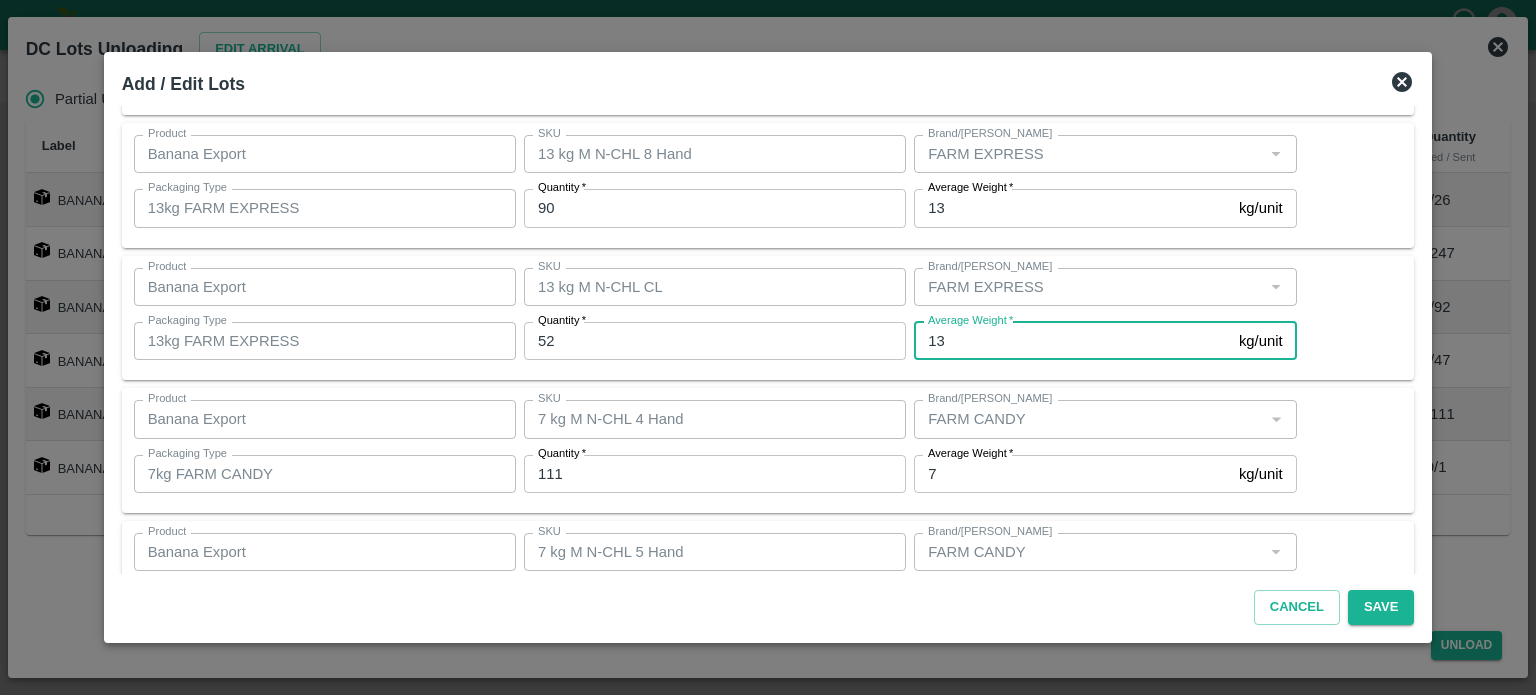click on "52" at bounding box center [715, 341] 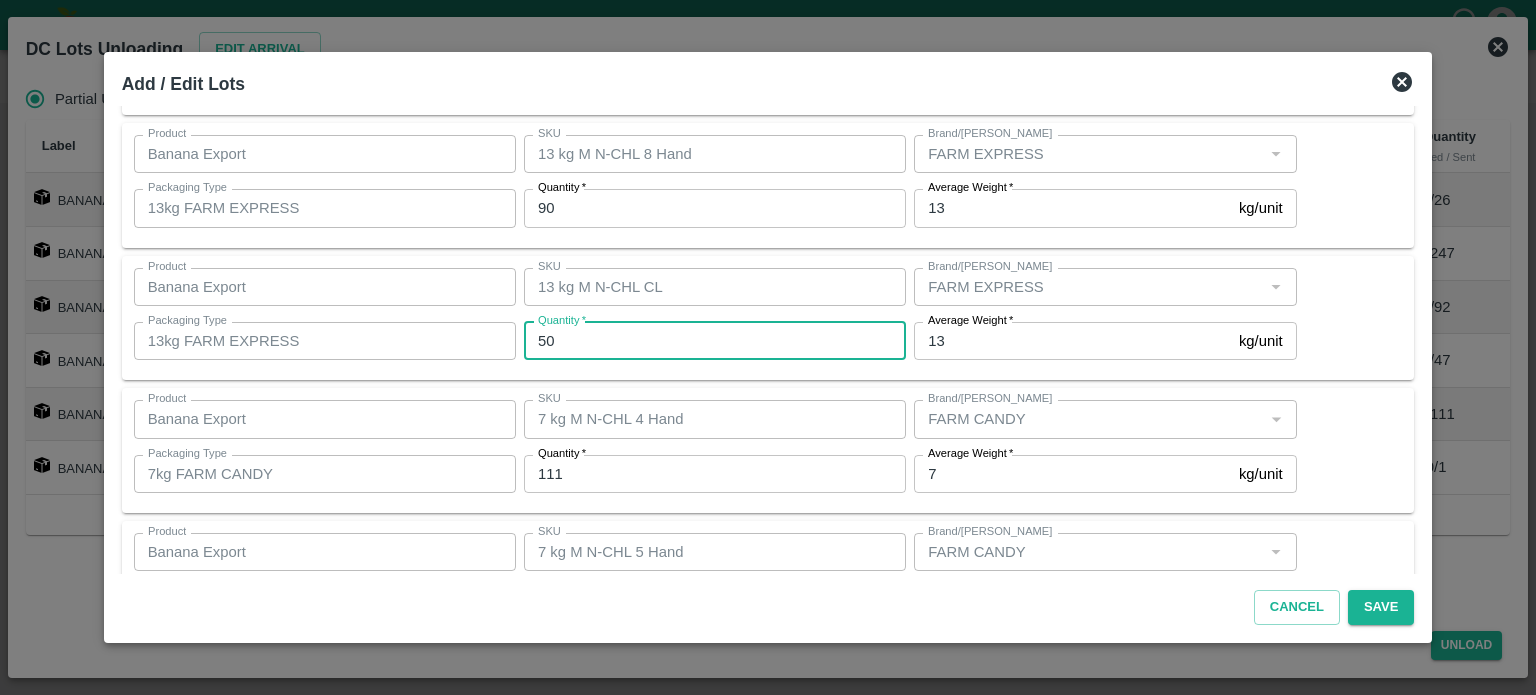 type on "50" 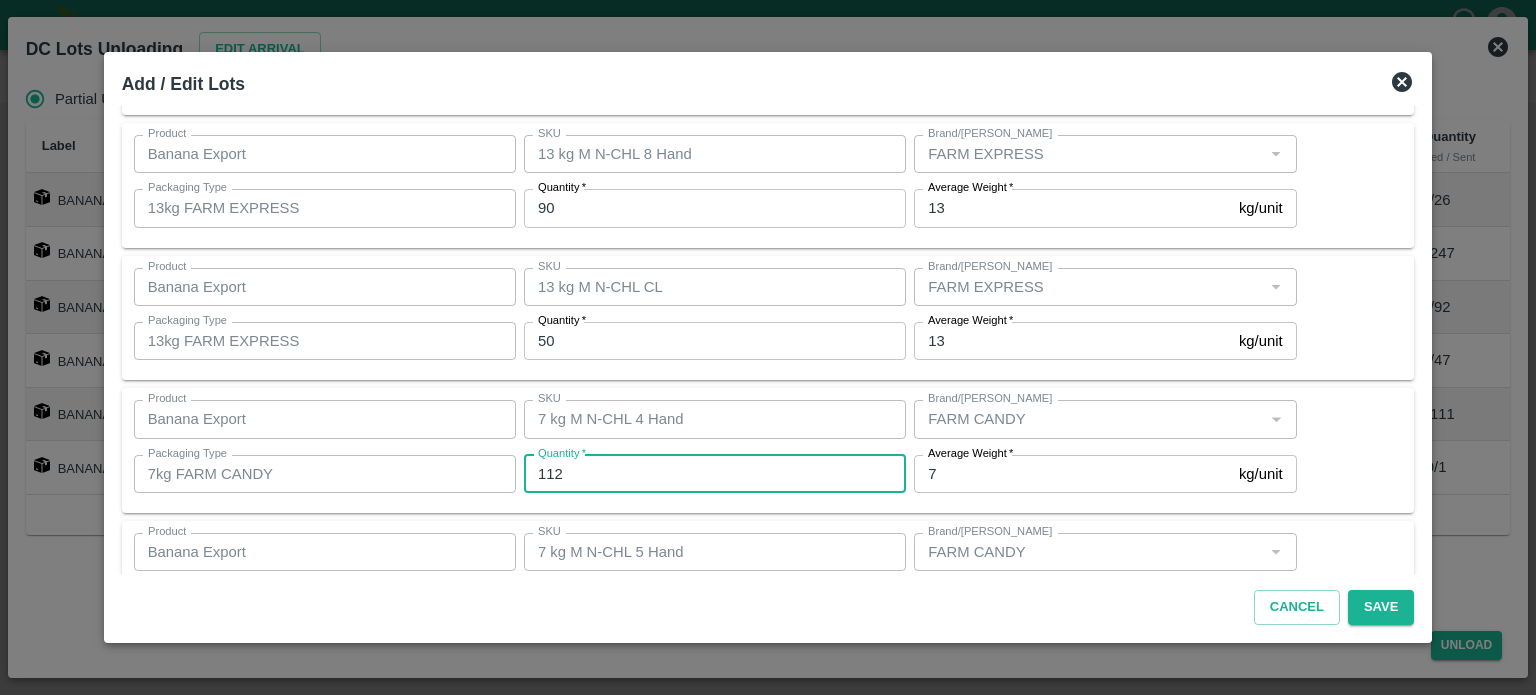 scroll, scrollTop: 395, scrollLeft: 0, axis: vertical 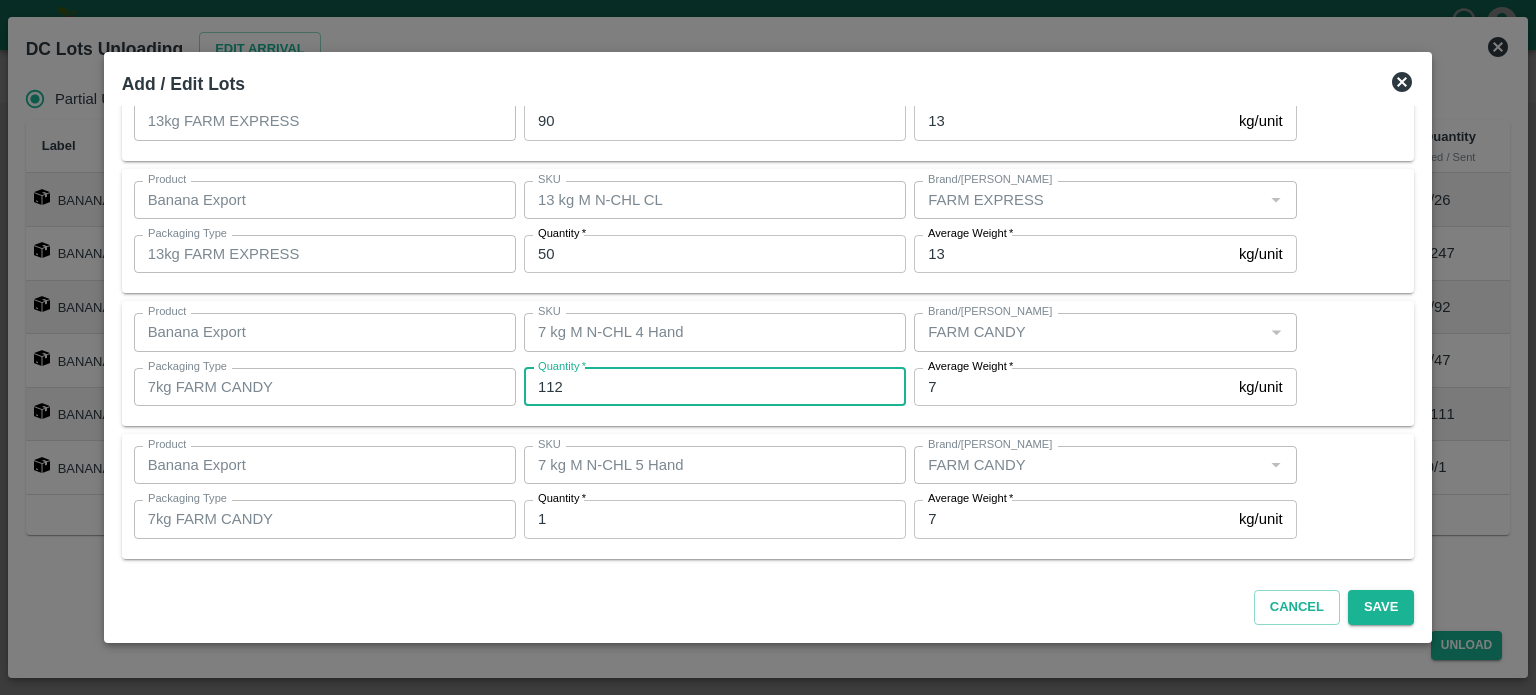 type on "112" 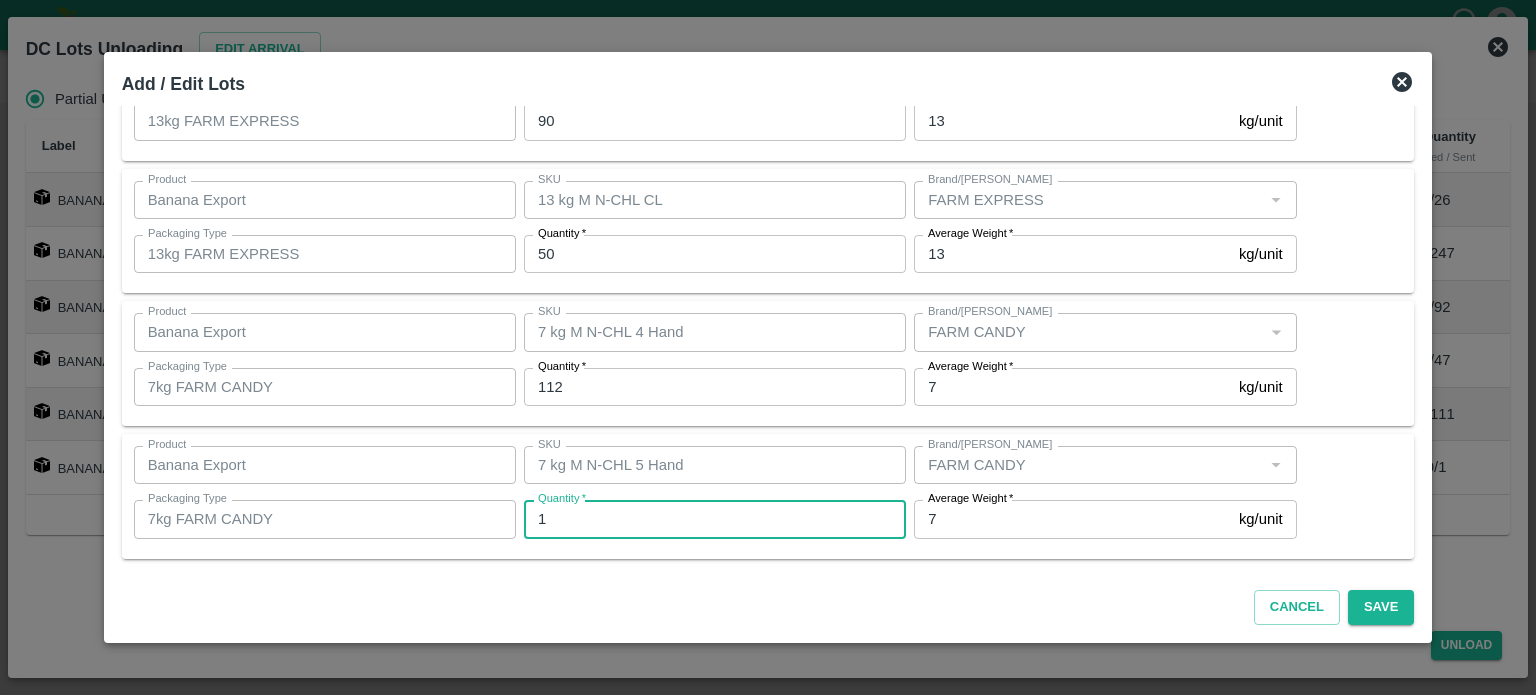 click on "1" at bounding box center [715, 519] 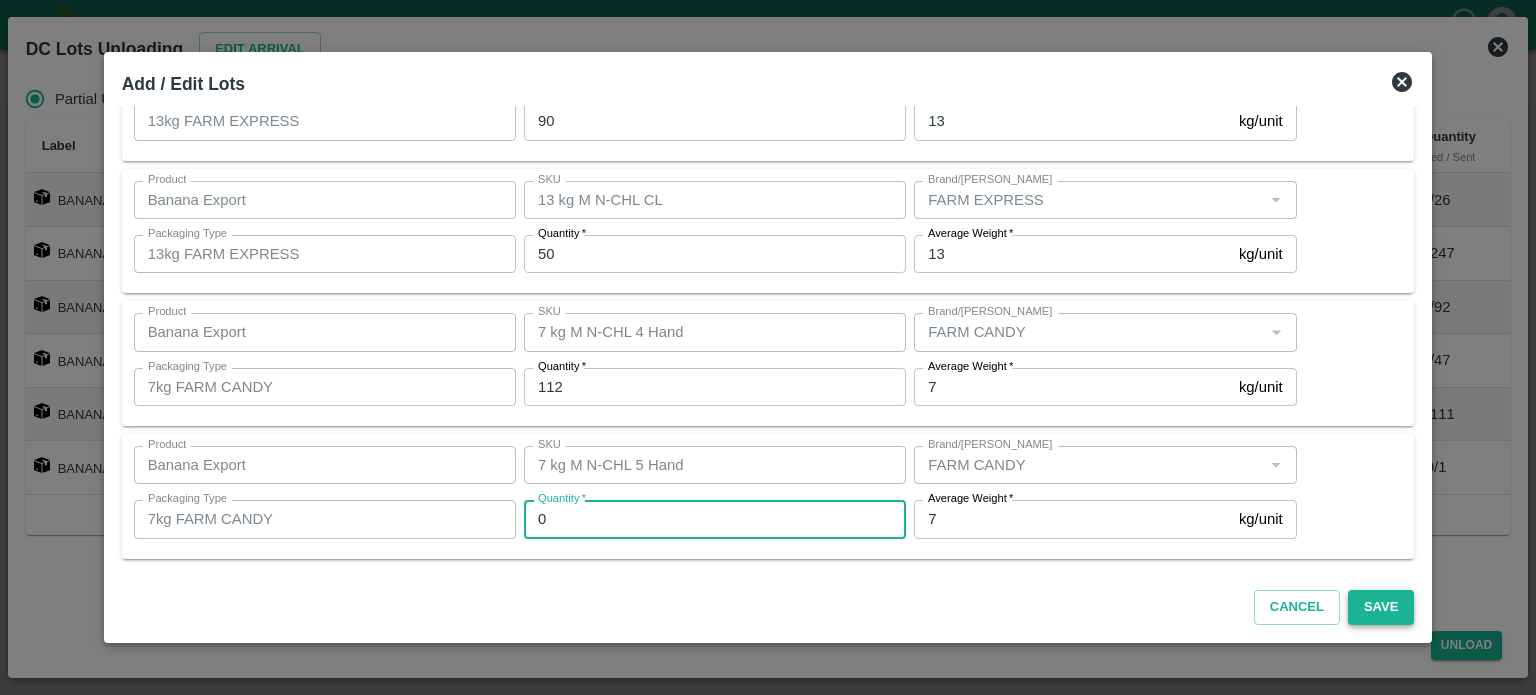 type on "0" 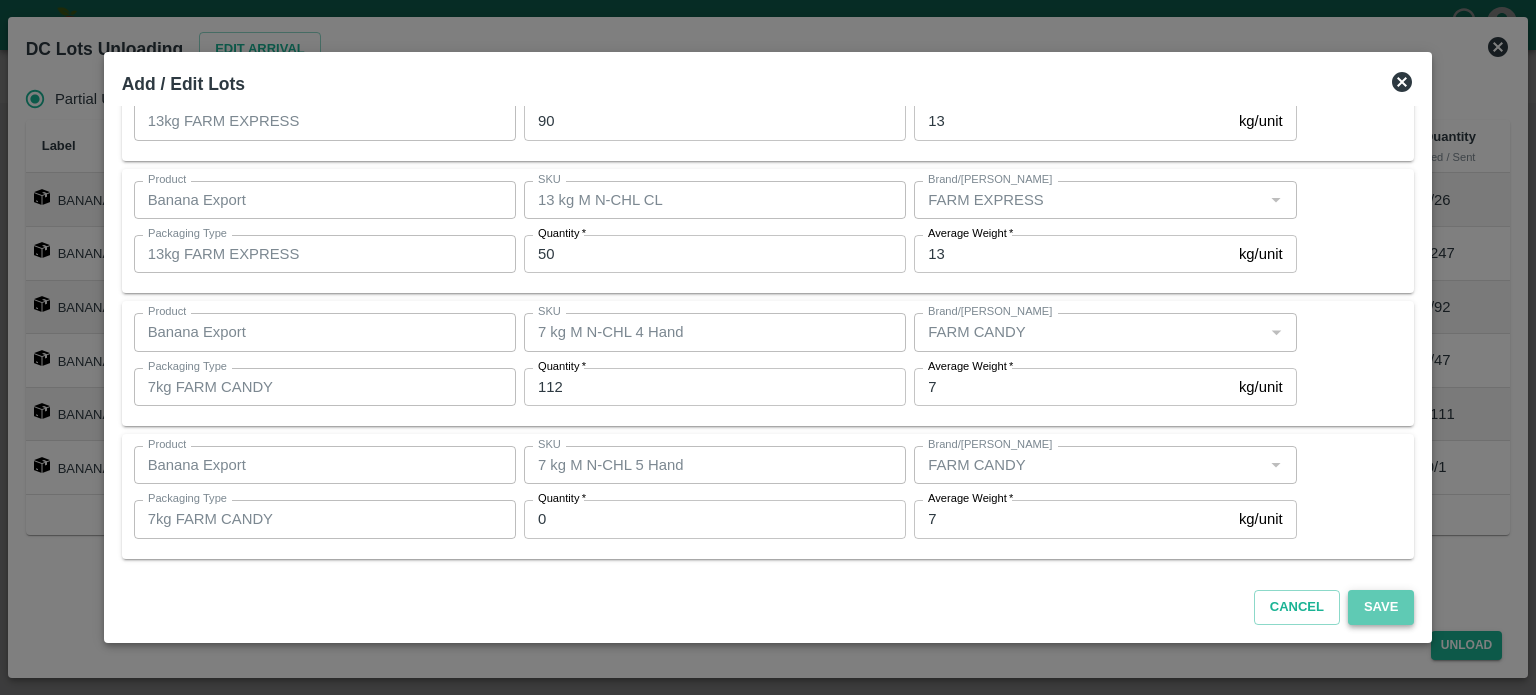click on "Save" at bounding box center (1381, 607) 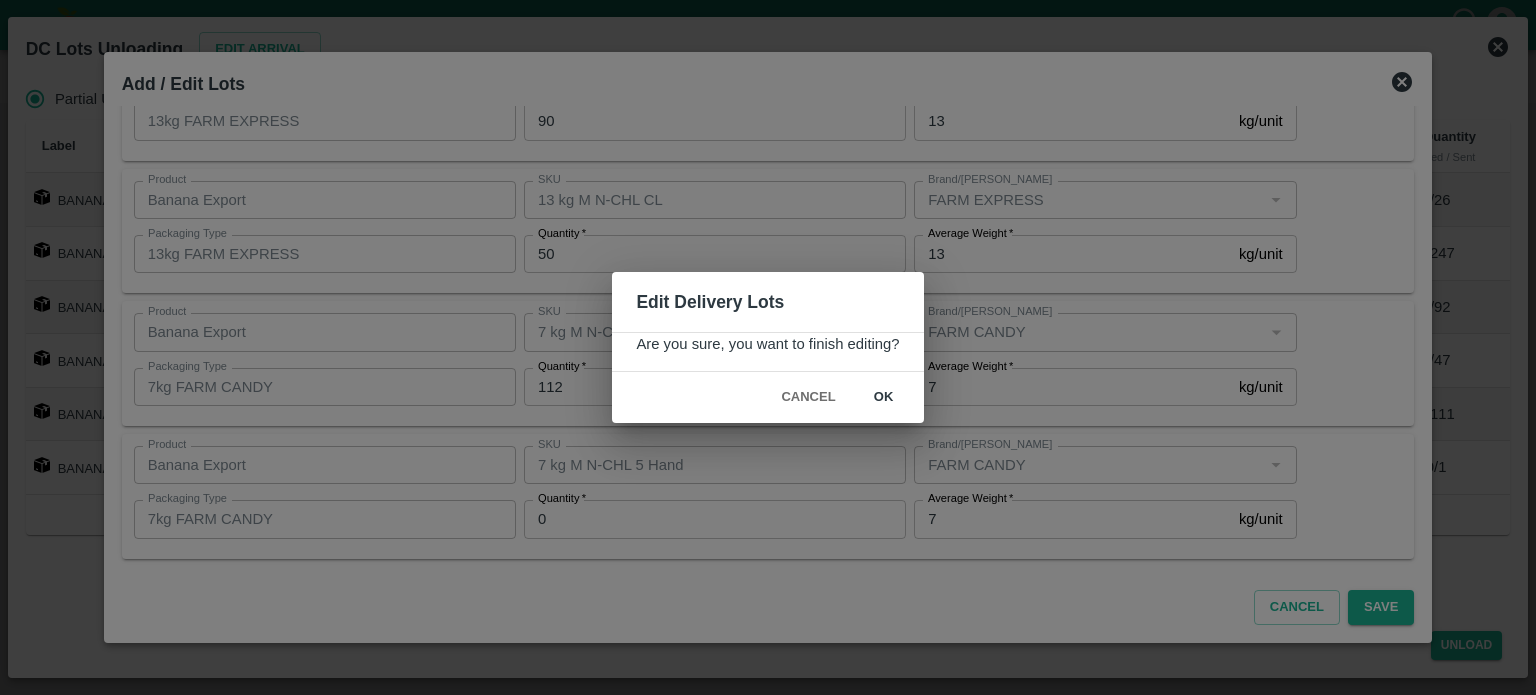 click on "ok" at bounding box center [884, 397] 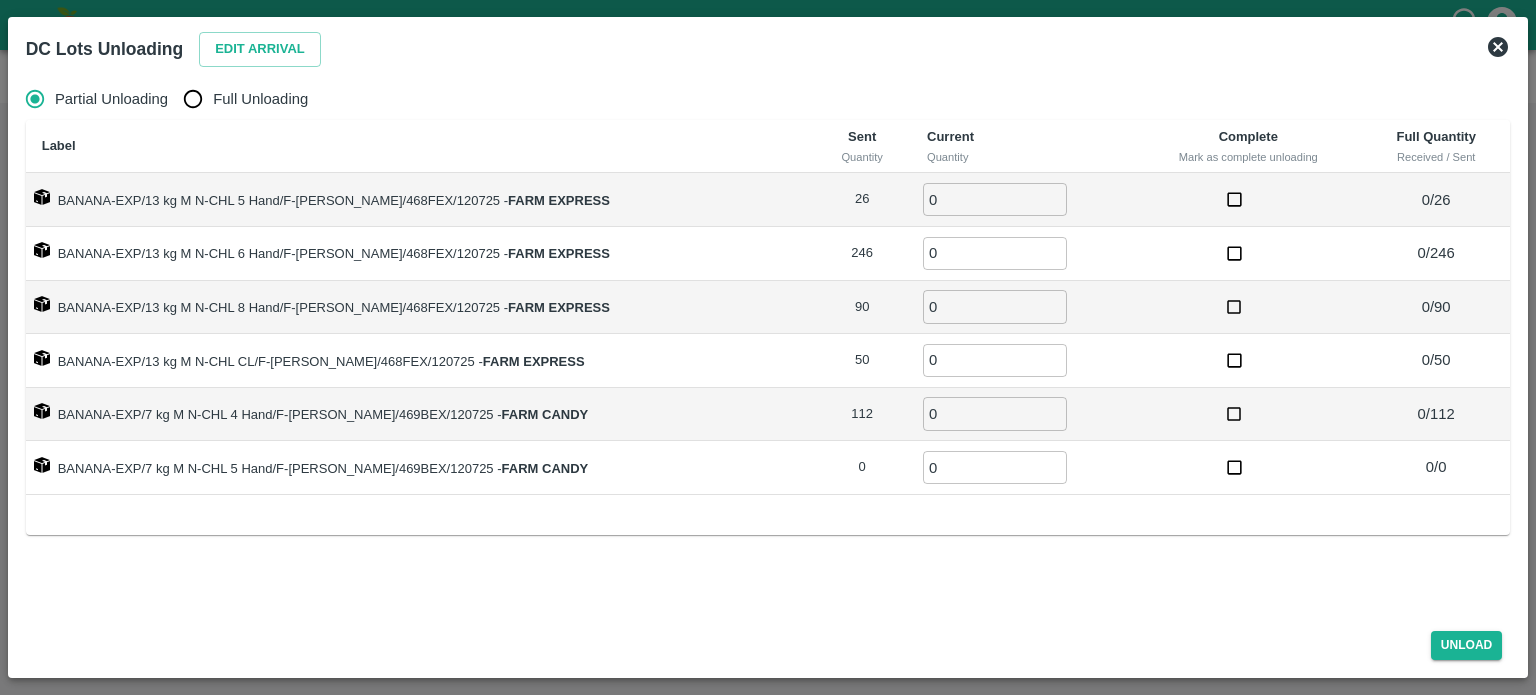 click on "Full Unloading" at bounding box center [193, 99] 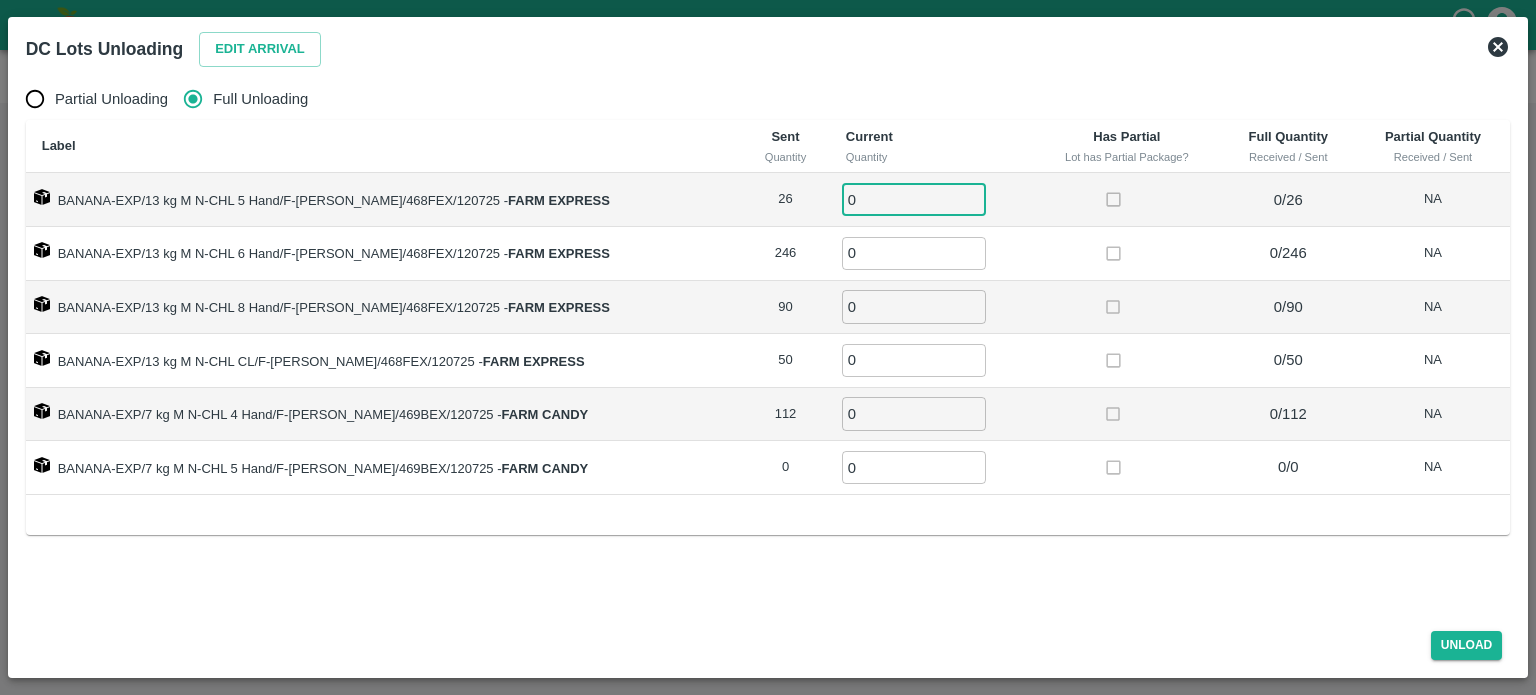 click on "0" at bounding box center [914, 199] 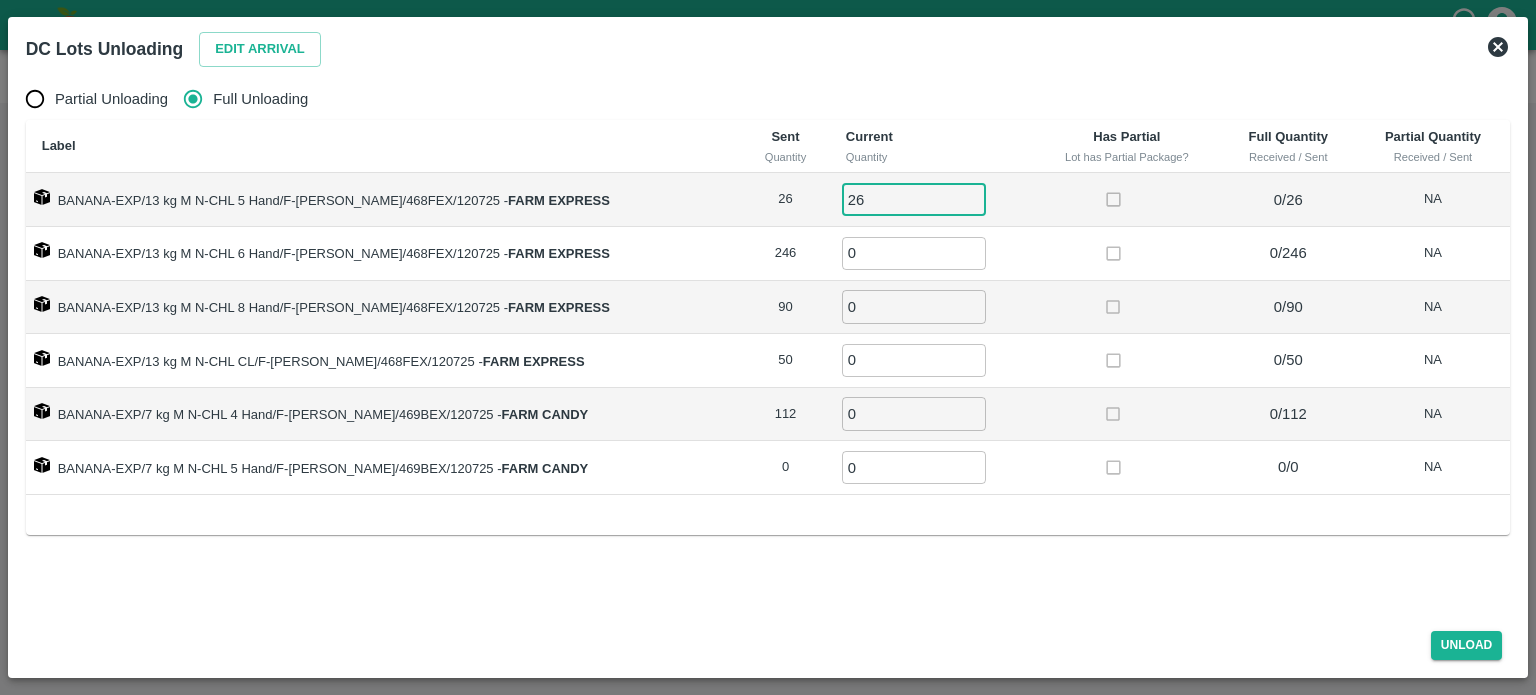 type on "26" 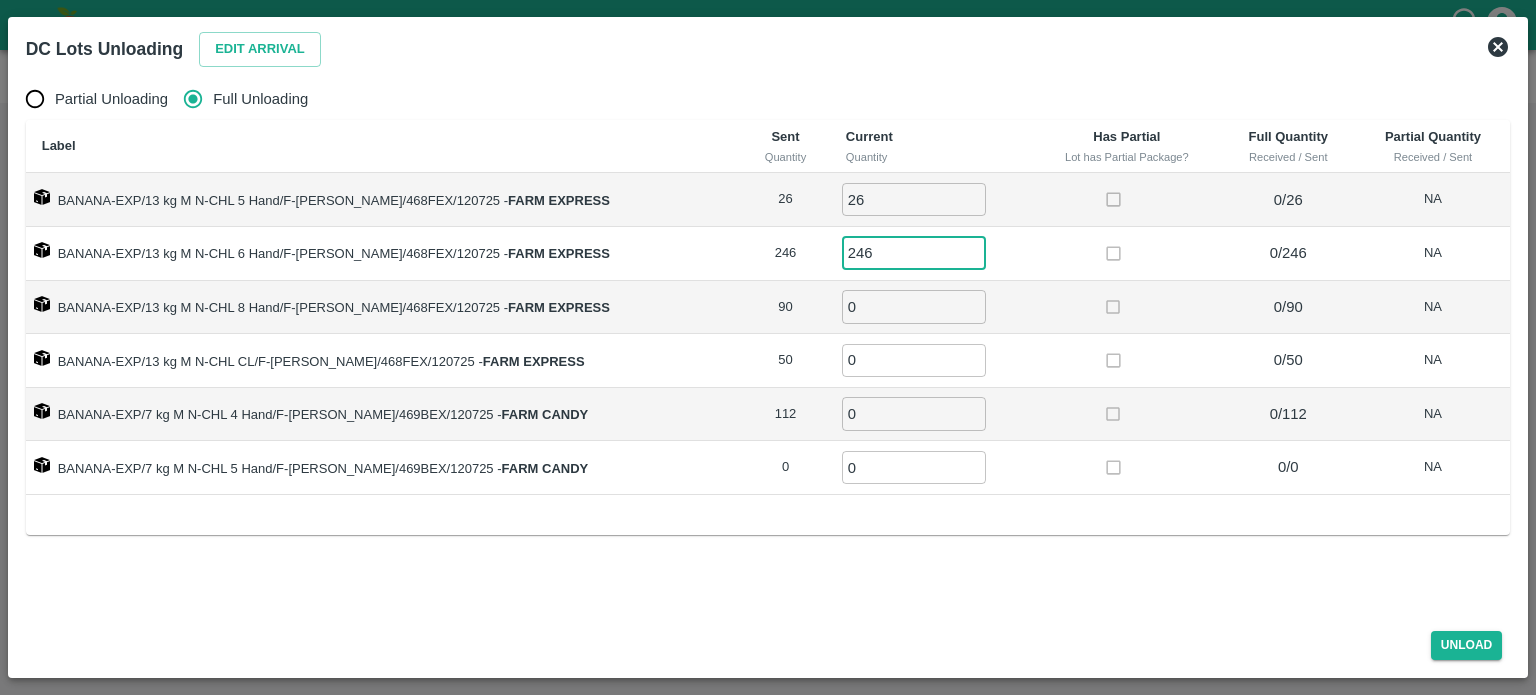 type on "246" 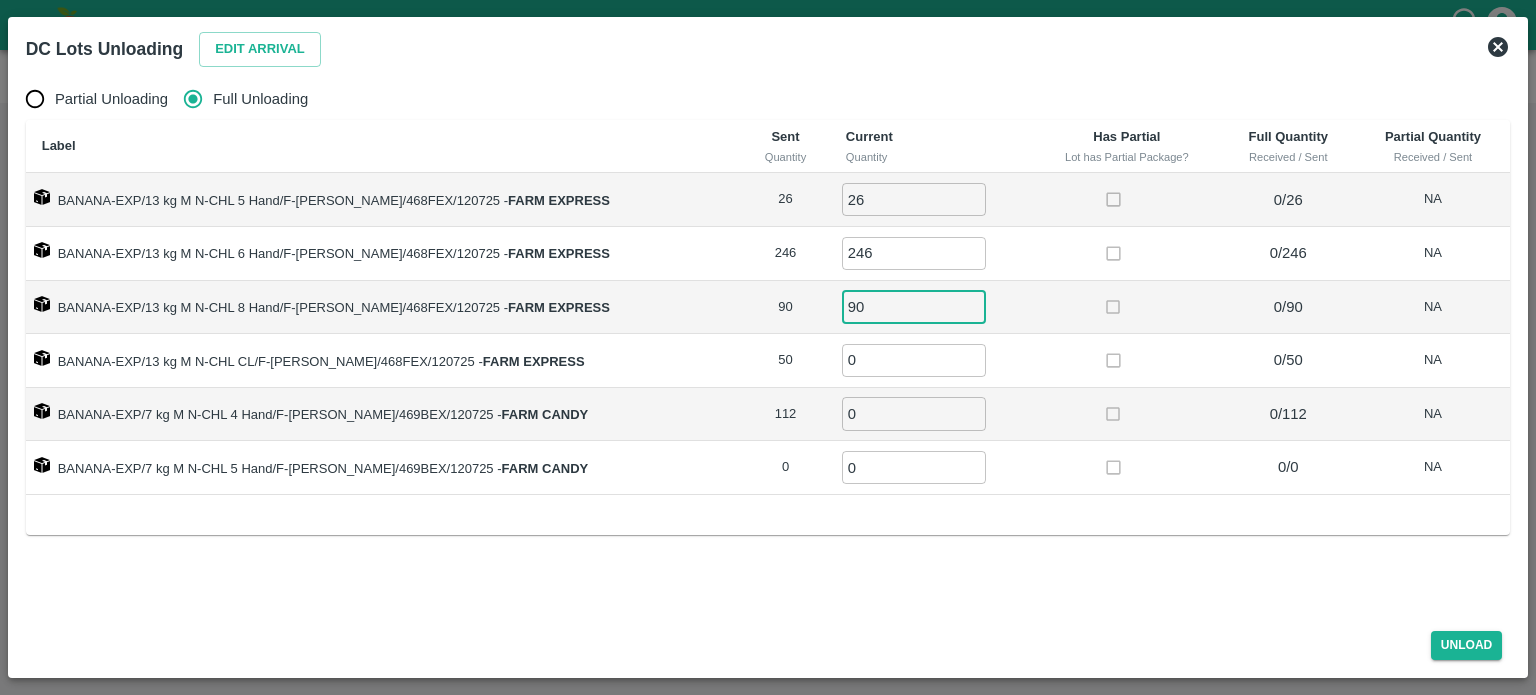 type on "90" 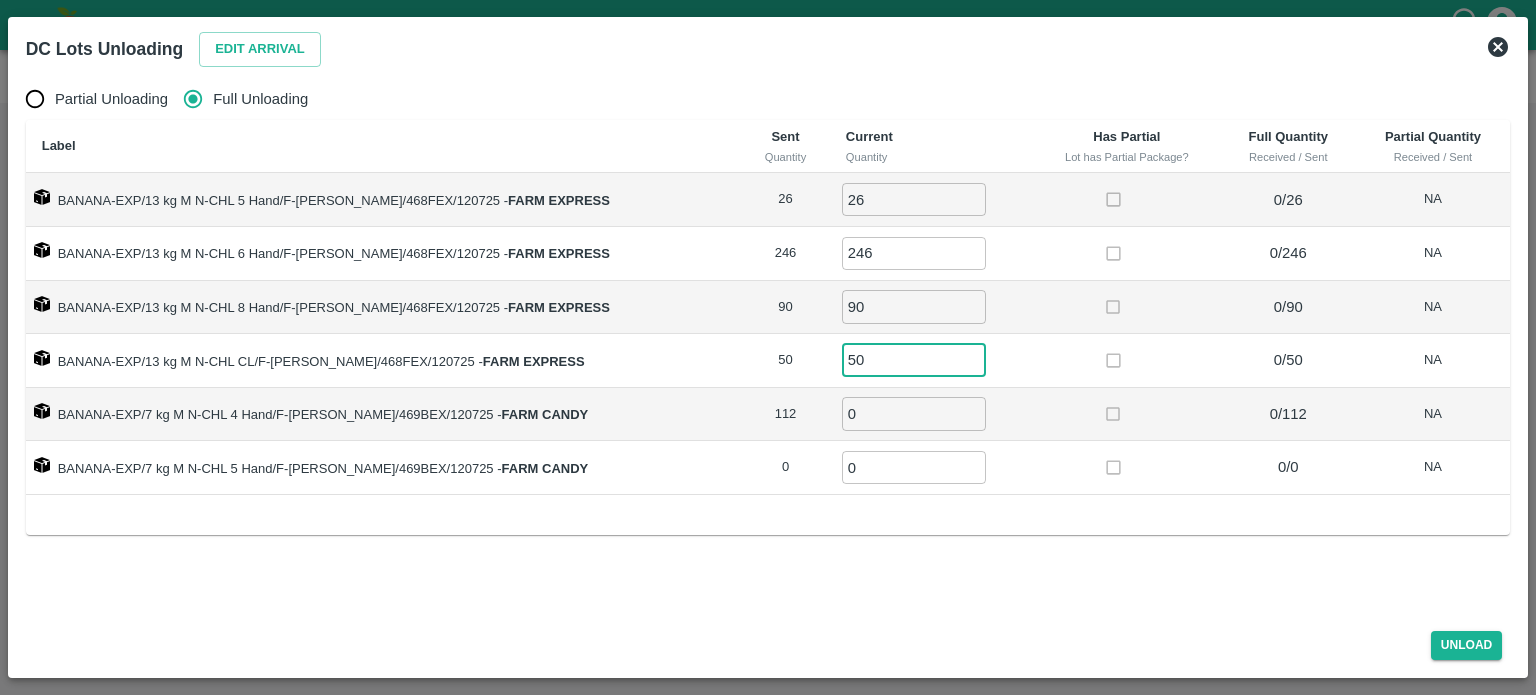 type on "50" 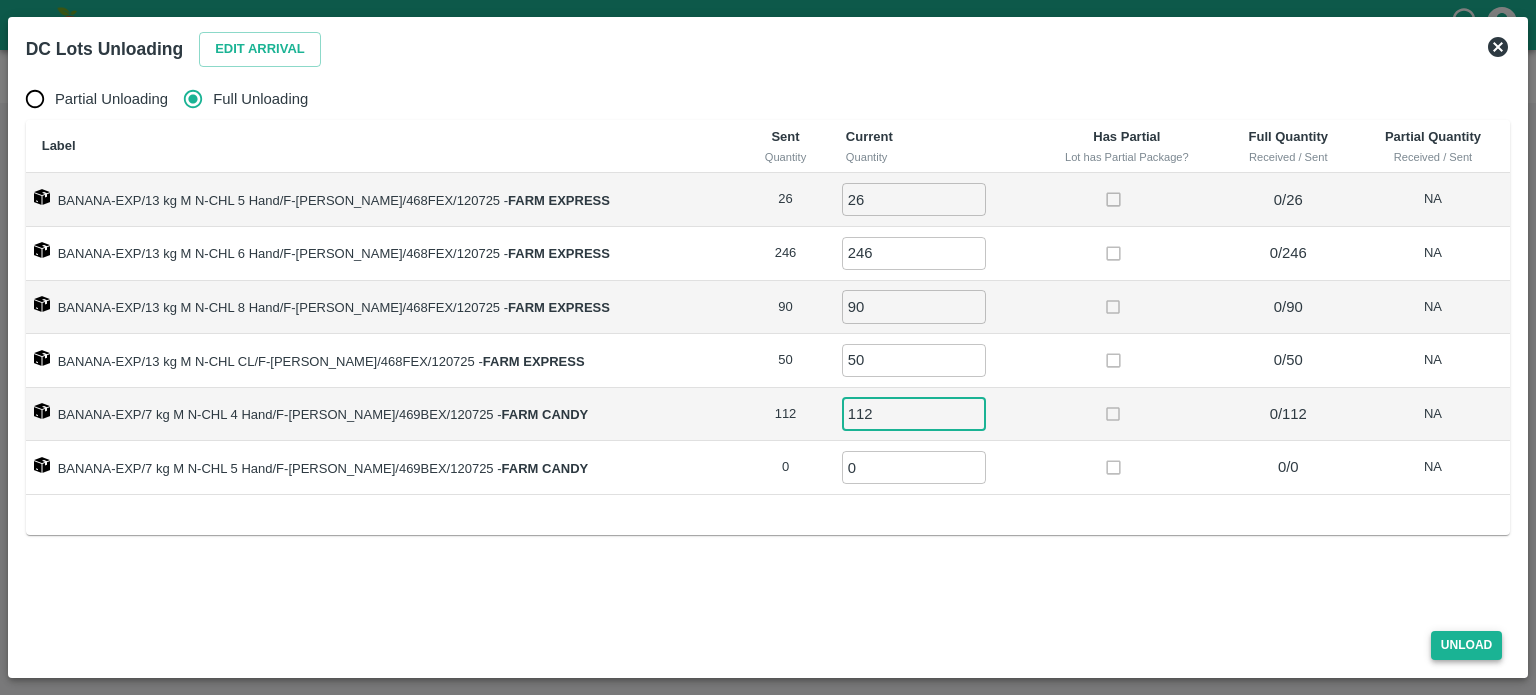 type on "112" 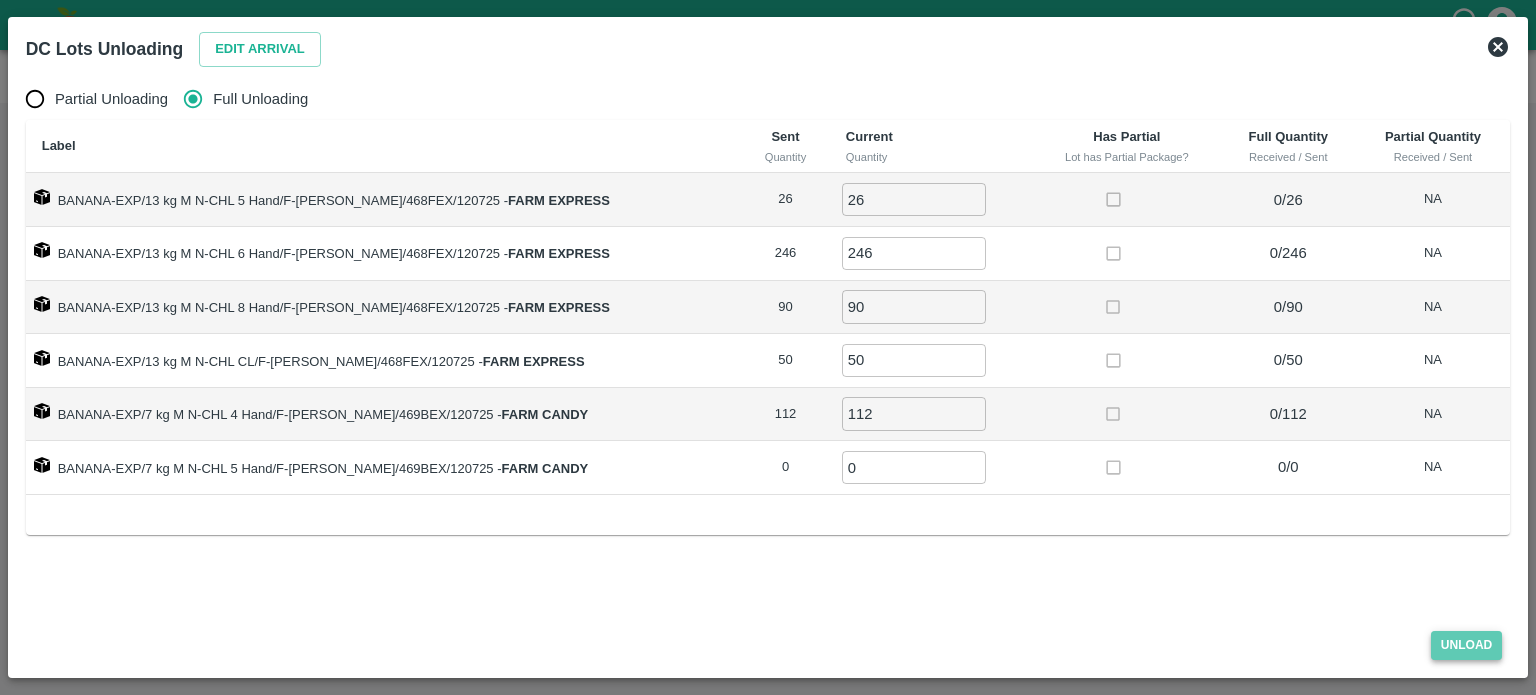 click on "Unload" at bounding box center [1467, 645] 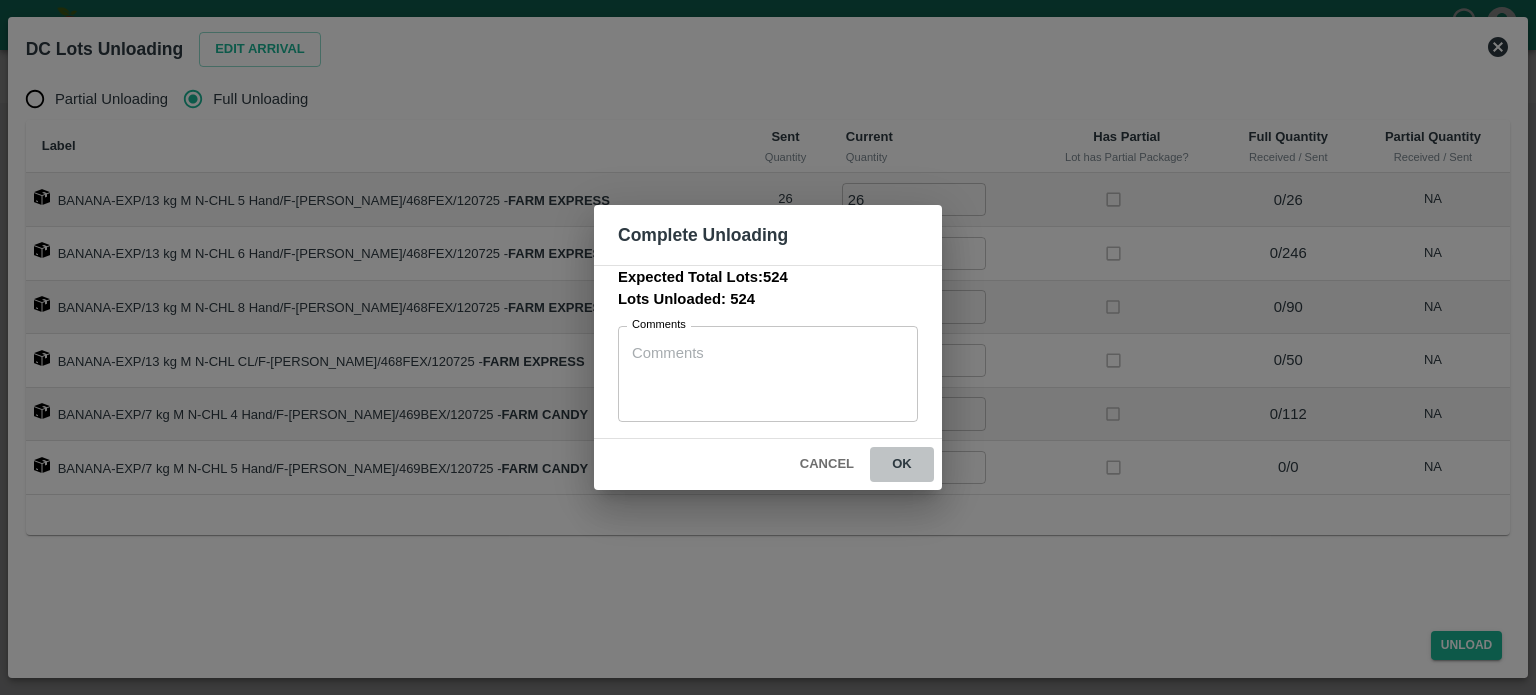 click on "ok" at bounding box center (902, 464) 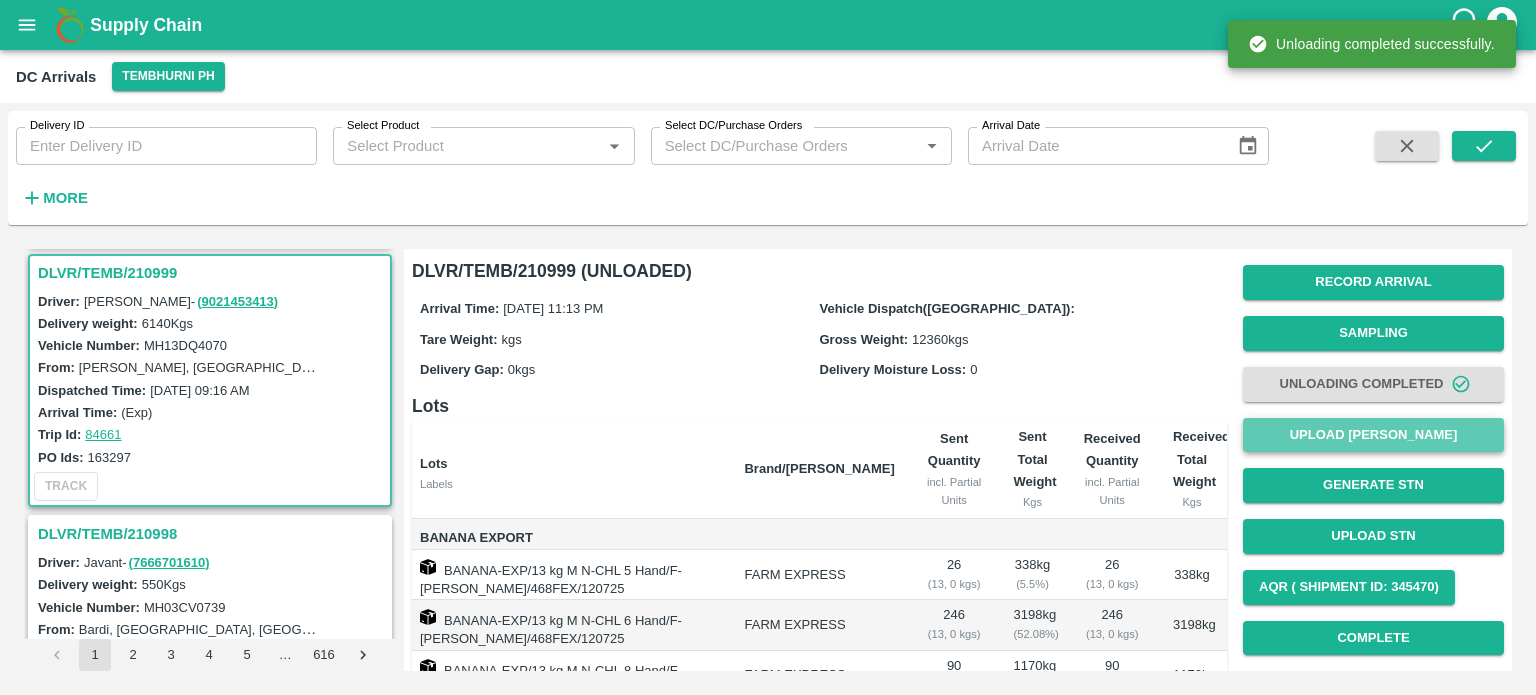 click on "Upload [PERSON_NAME]" at bounding box center [1373, 435] 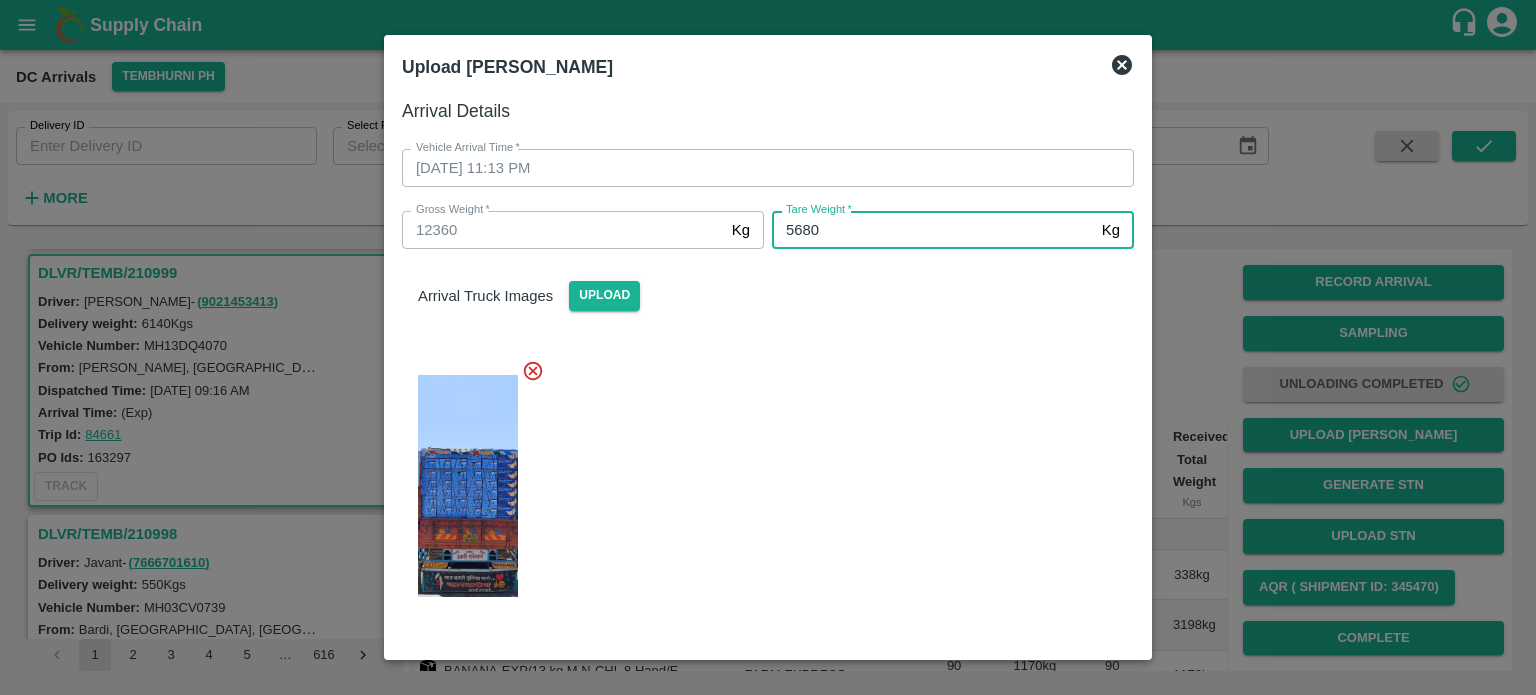 type on "5680" 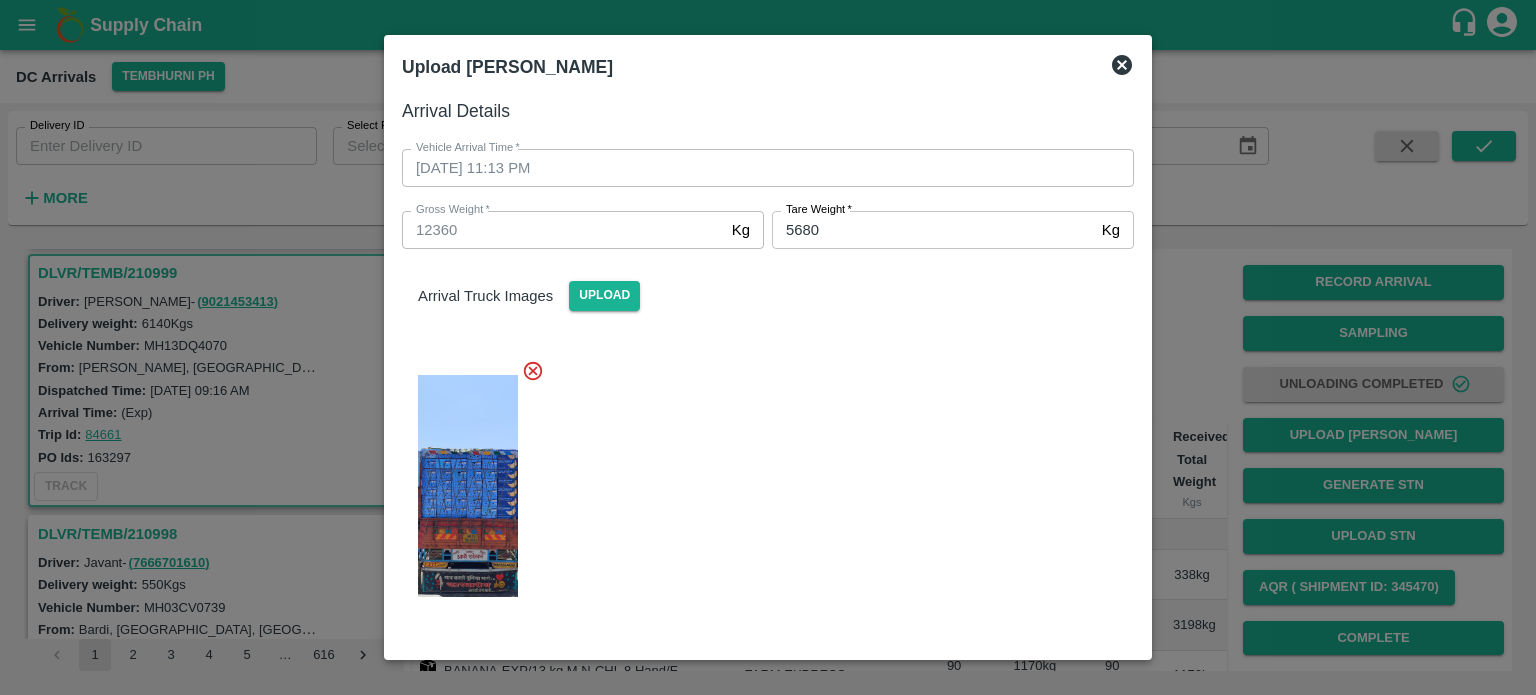 click at bounding box center (760, 480) 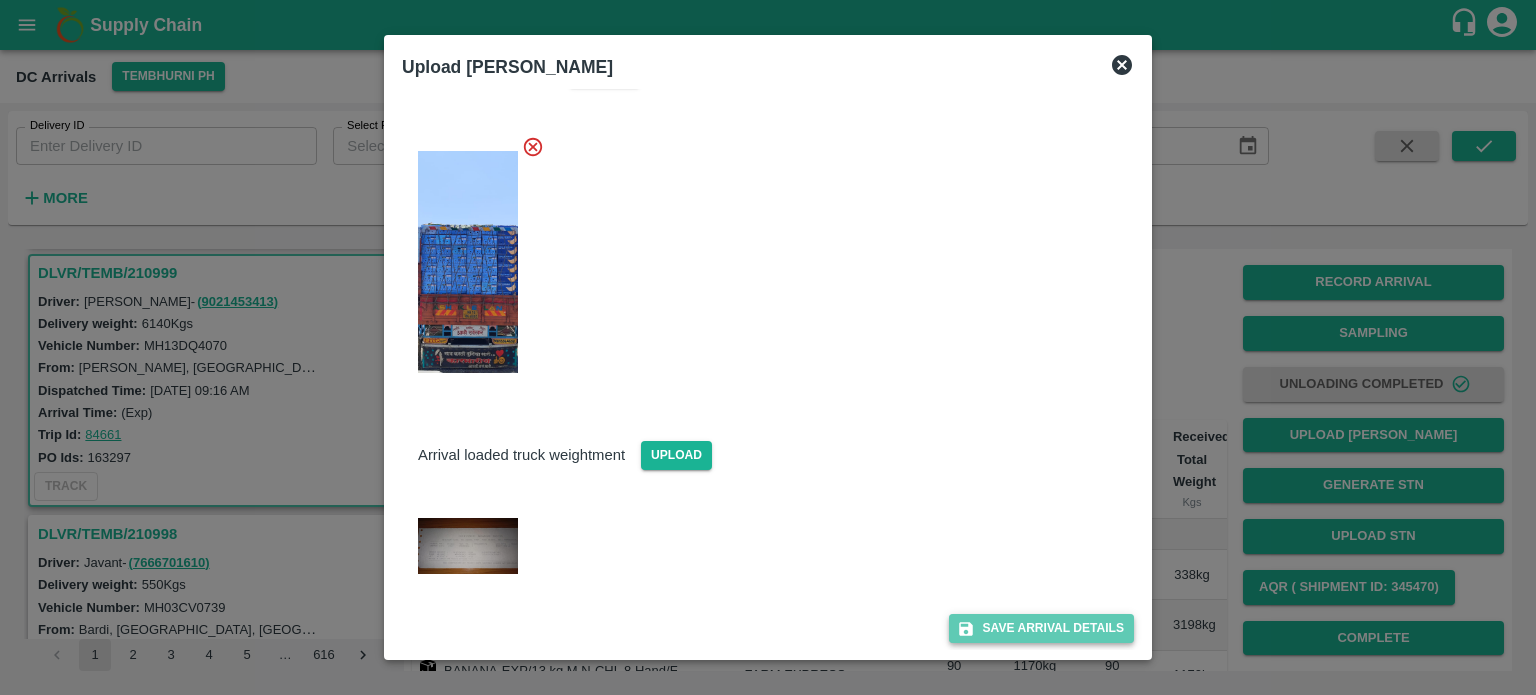 click on "Save Arrival Details" at bounding box center (1041, 628) 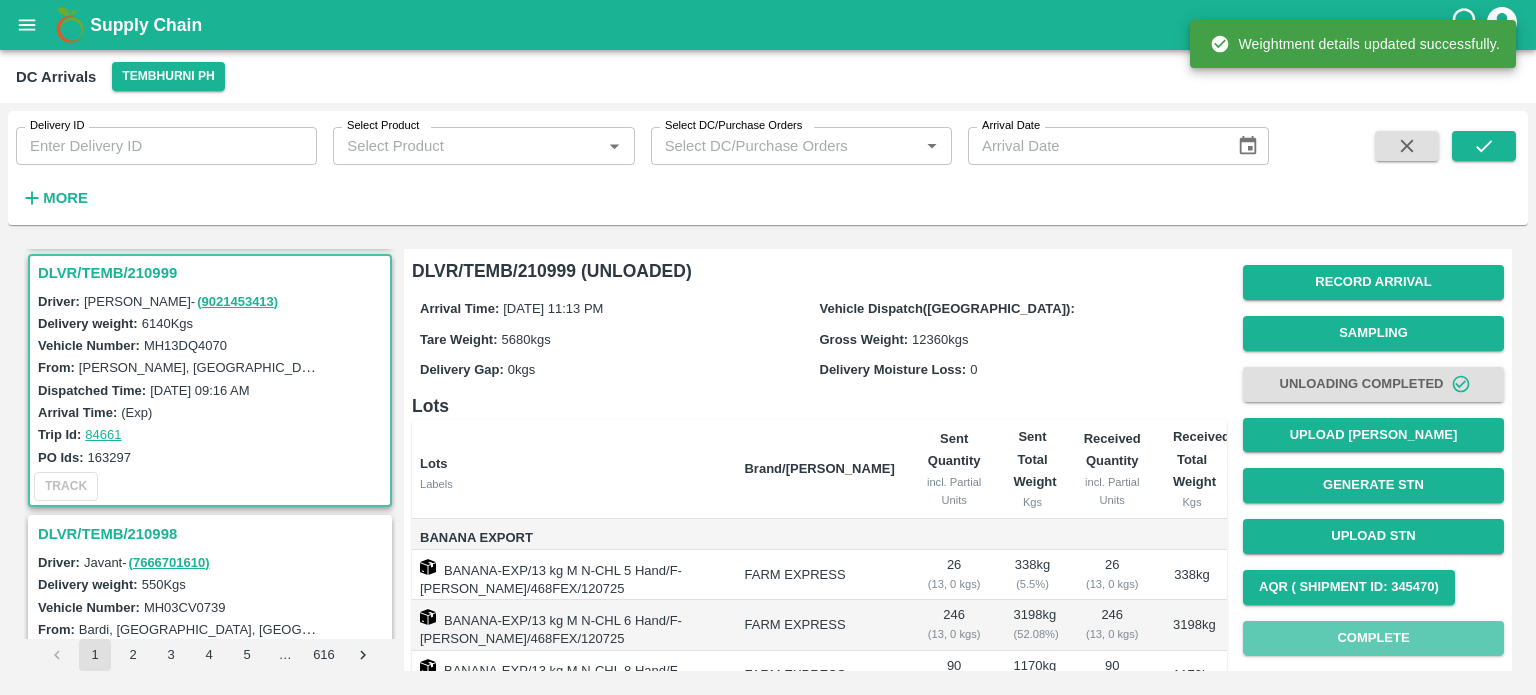 click on "Complete" at bounding box center (1373, 638) 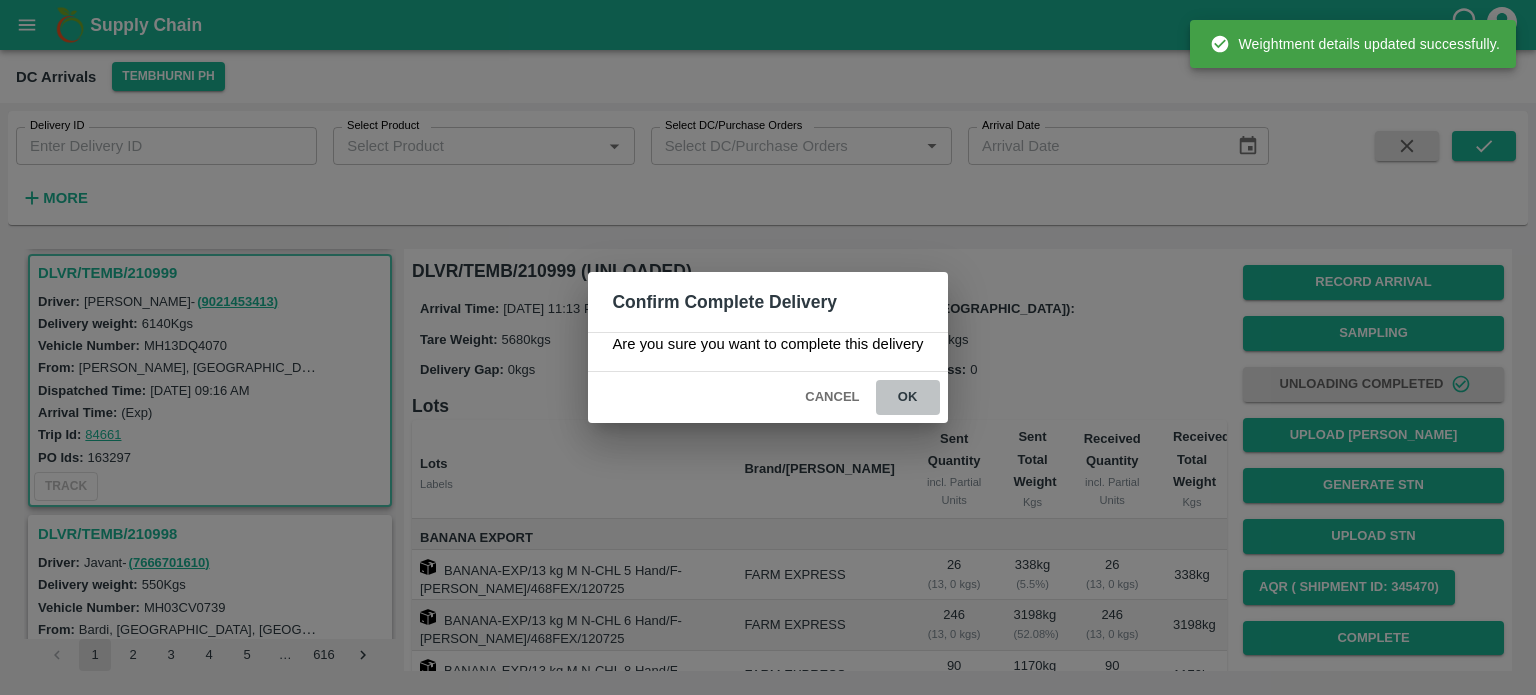 click on "ok" at bounding box center (908, 397) 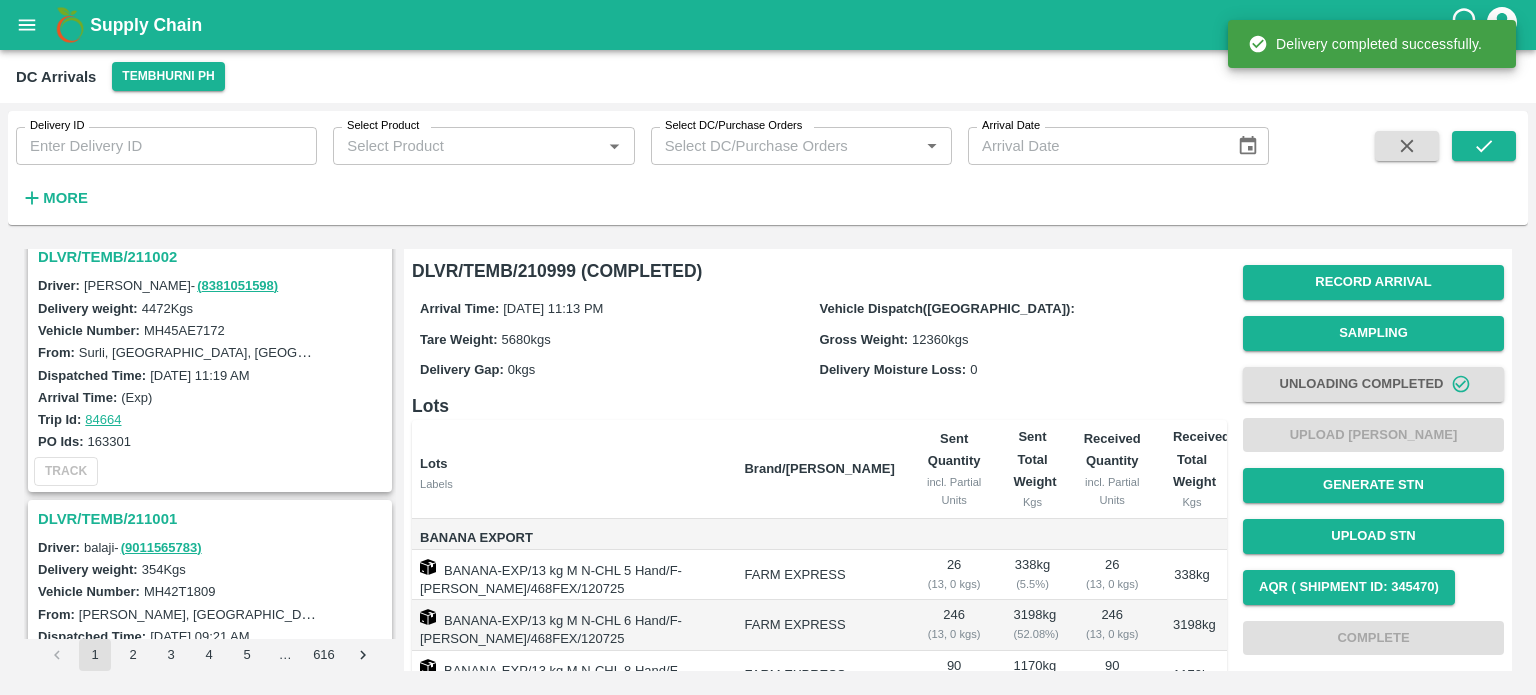 scroll, scrollTop: 0, scrollLeft: 0, axis: both 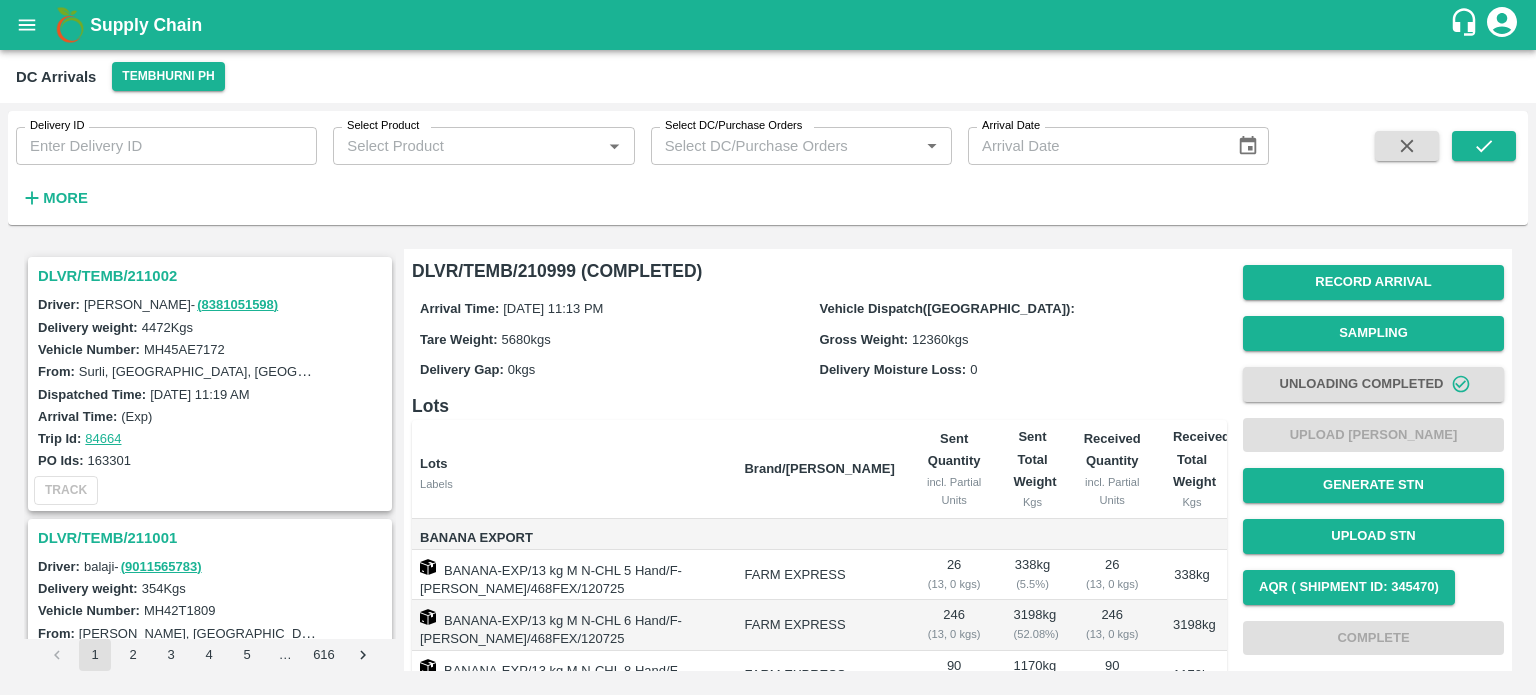 click on "DLVR/TEMB/211002" at bounding box center [213, 276] 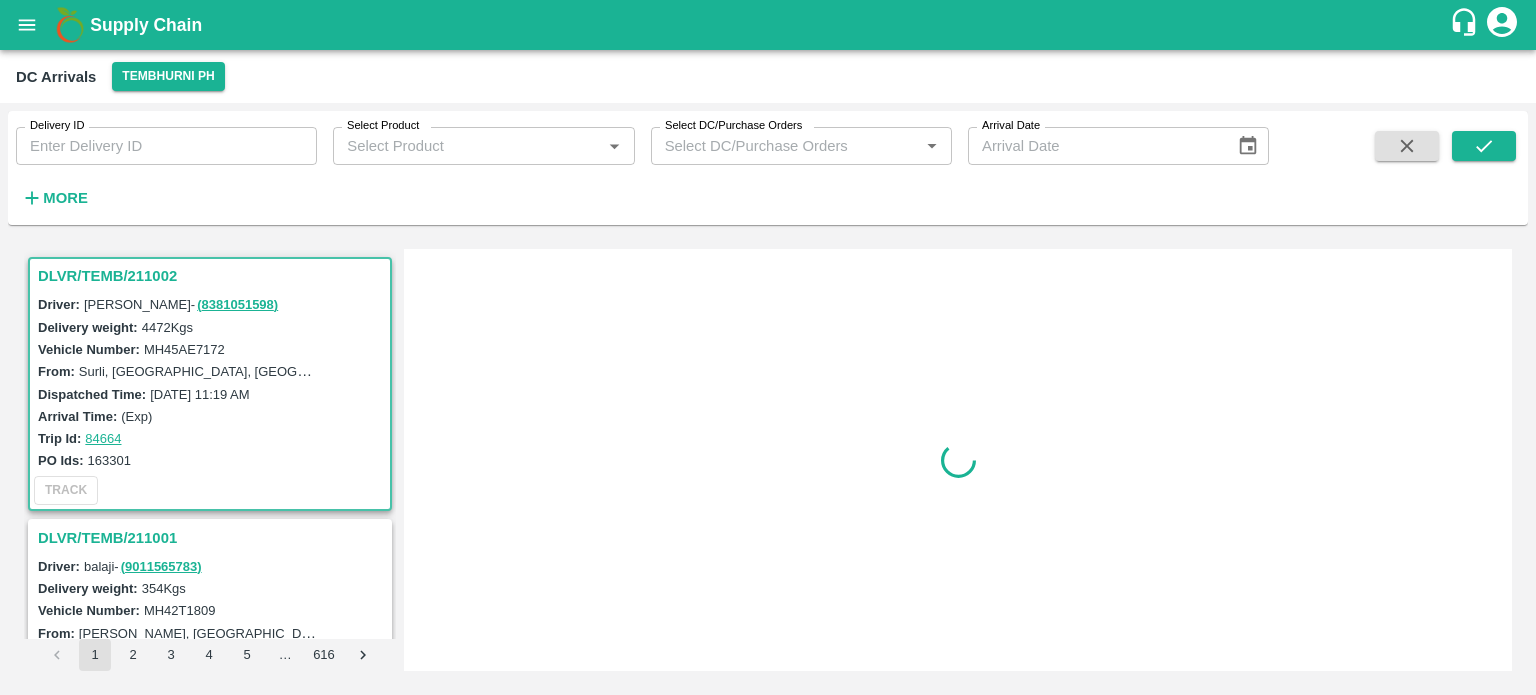 scroll, scrollTop: 8, scrollLeft: 0, axis: vertical 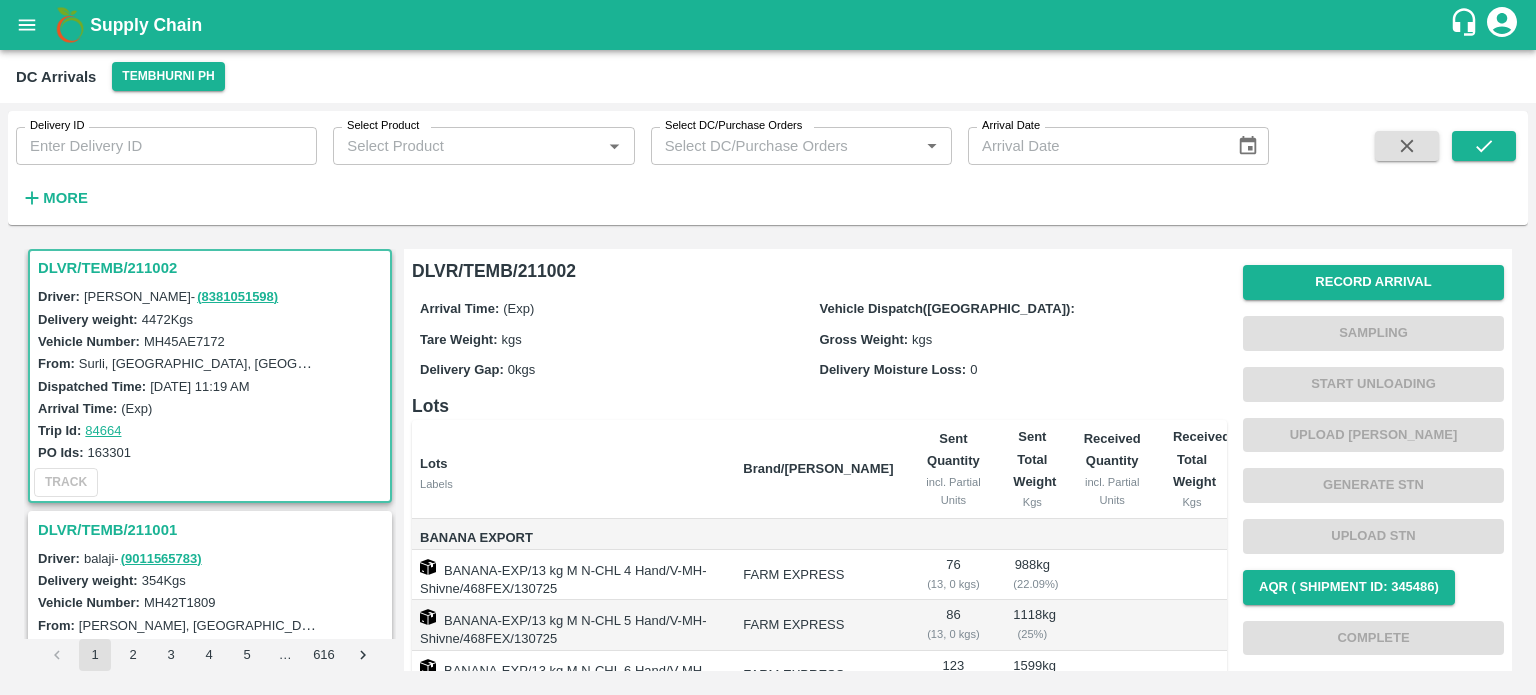 click on "MH45AE7172" at bounding box center (184, 341) 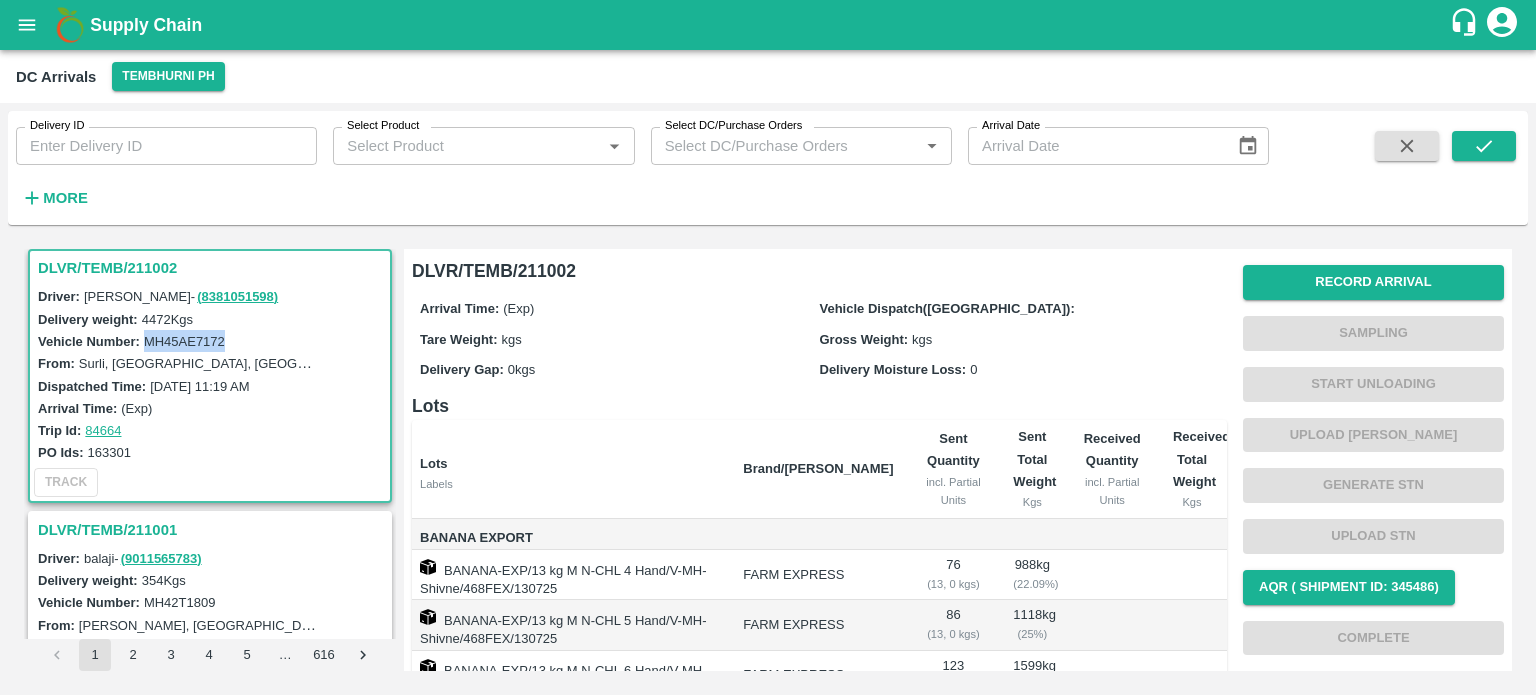 click on "MH45AE7172" at bounding box center (184, 341) 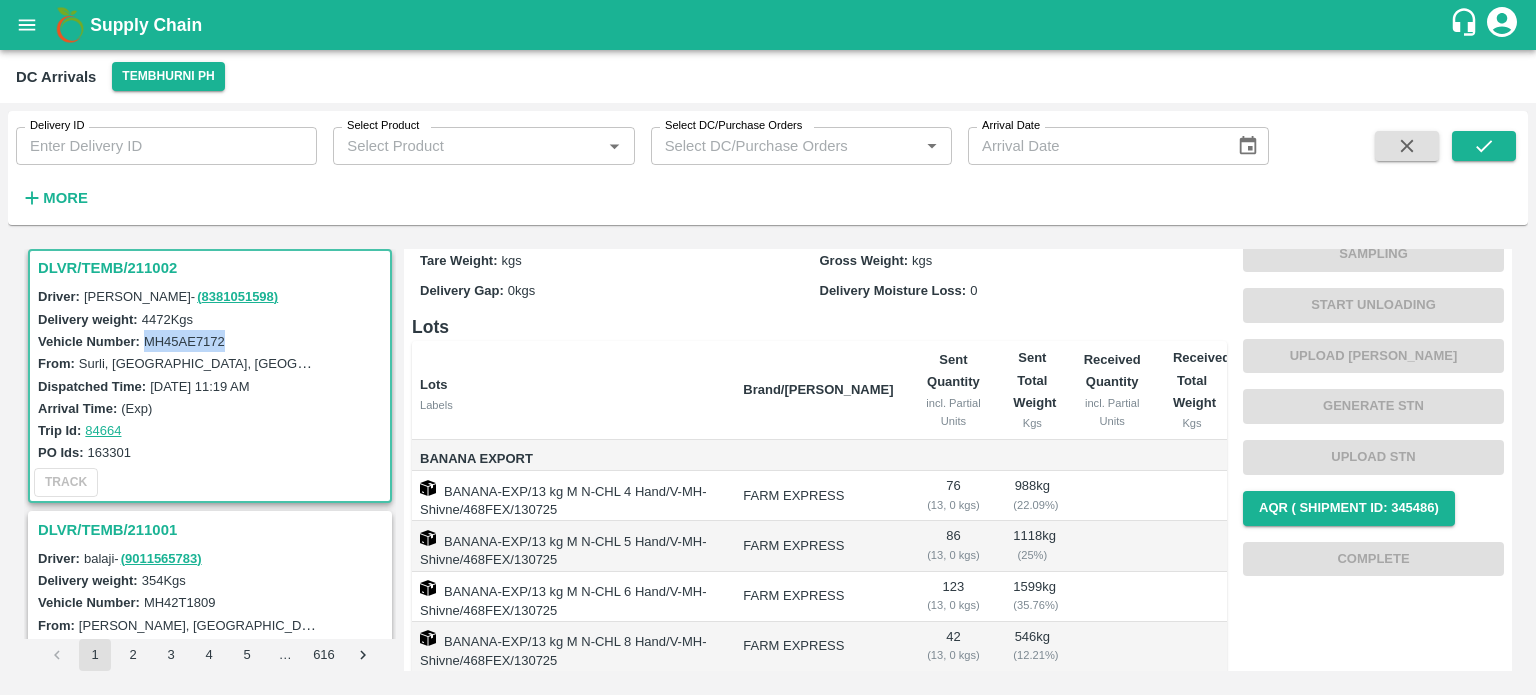 scroll, scrollTop: 295, scrollLeft: 0, axis: vertical 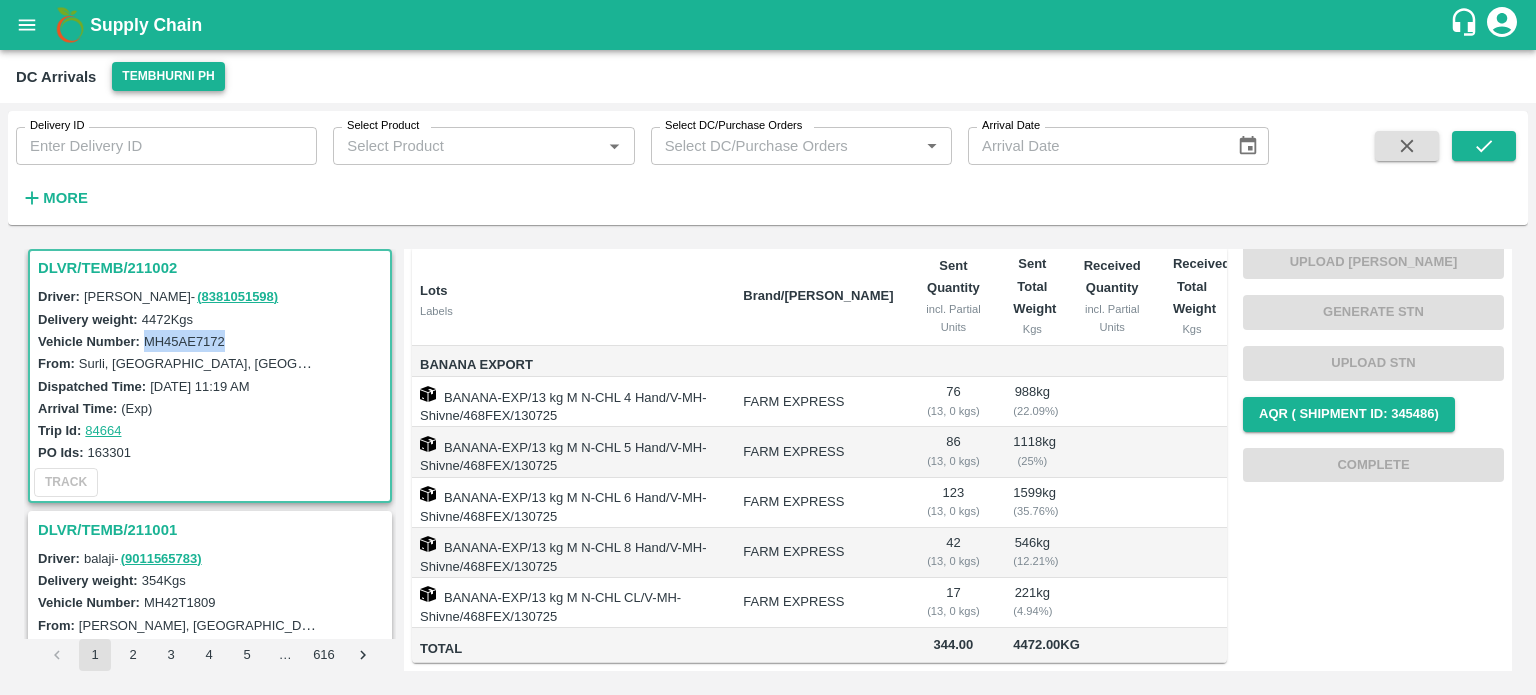 click on "Tembhurni PH" at bounding box center (168, 76) 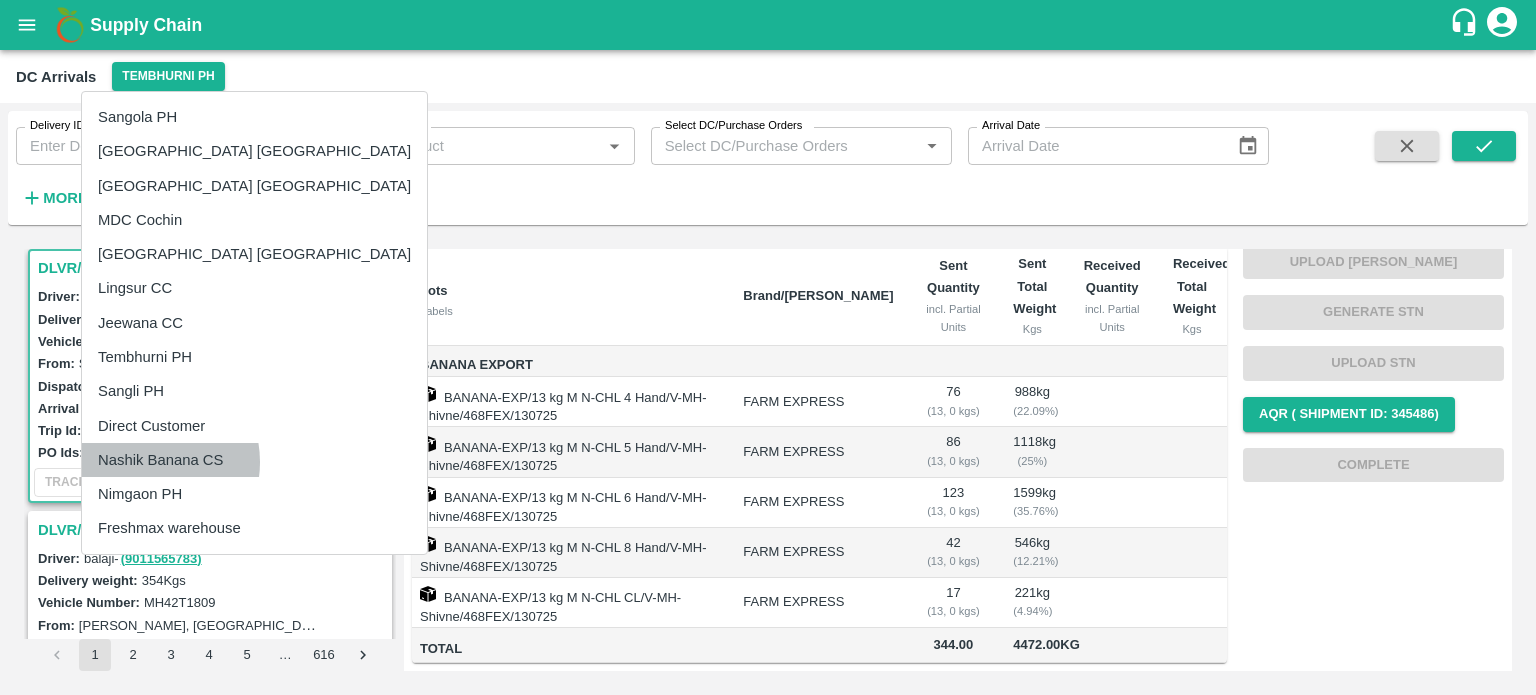 click on "Nashik Banana CS" at bounding box center [254, 460] 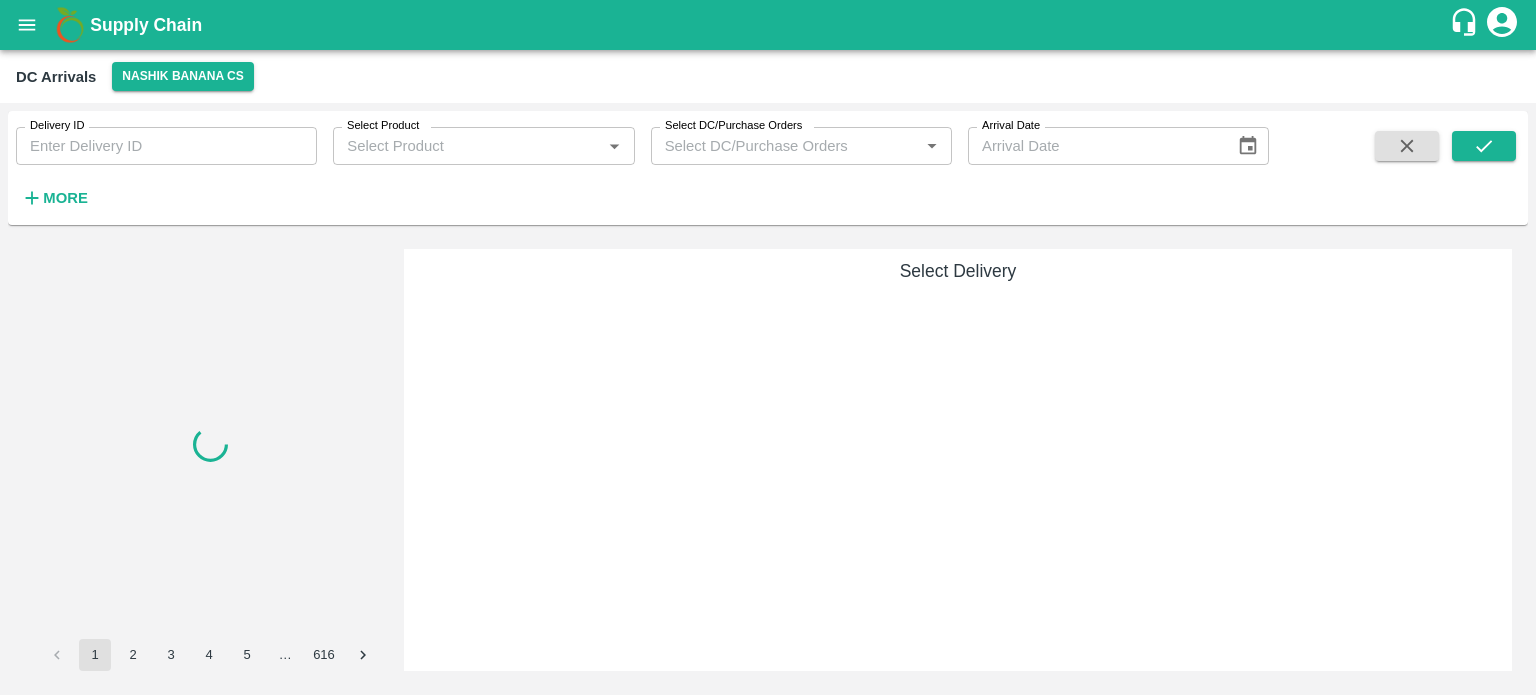 scroll, scrollTop: 0, scrollLeft: 0, axis: both 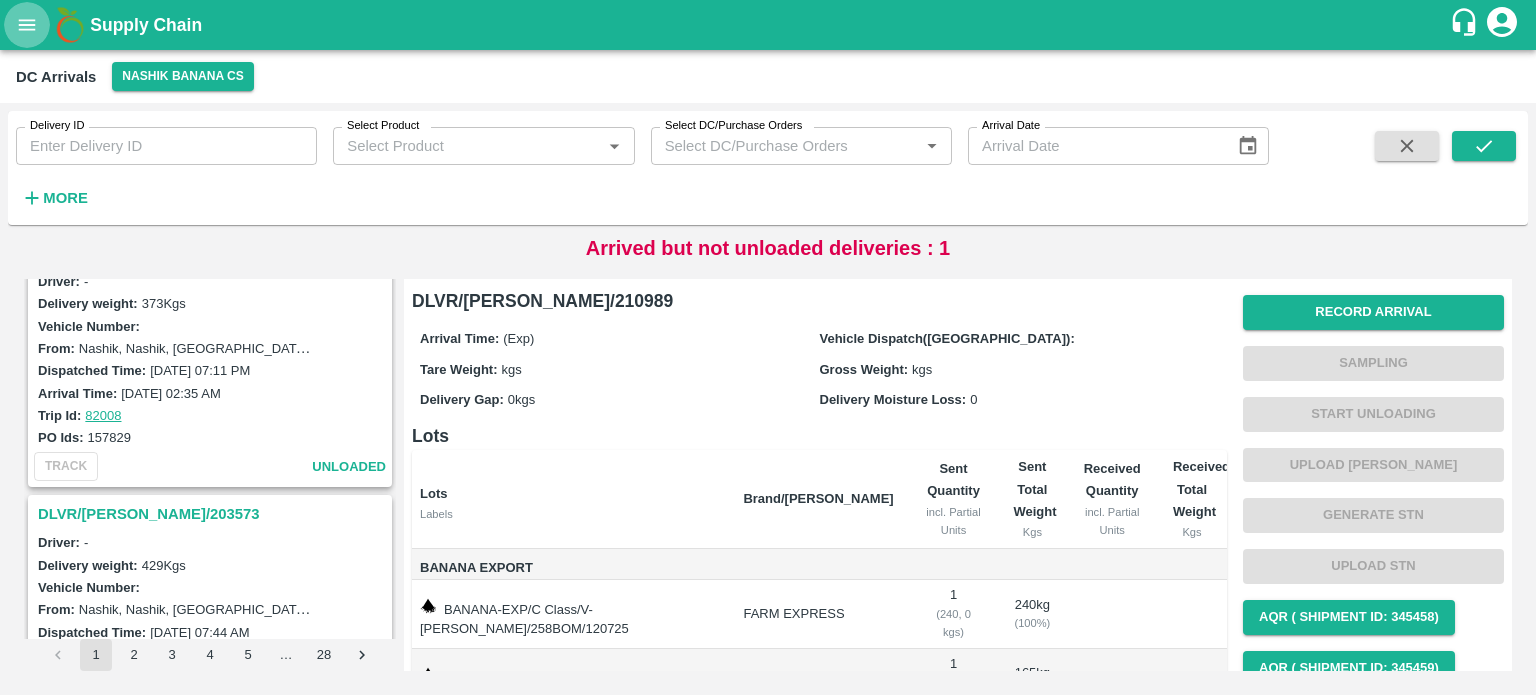 click at bounding box center [27, 25] 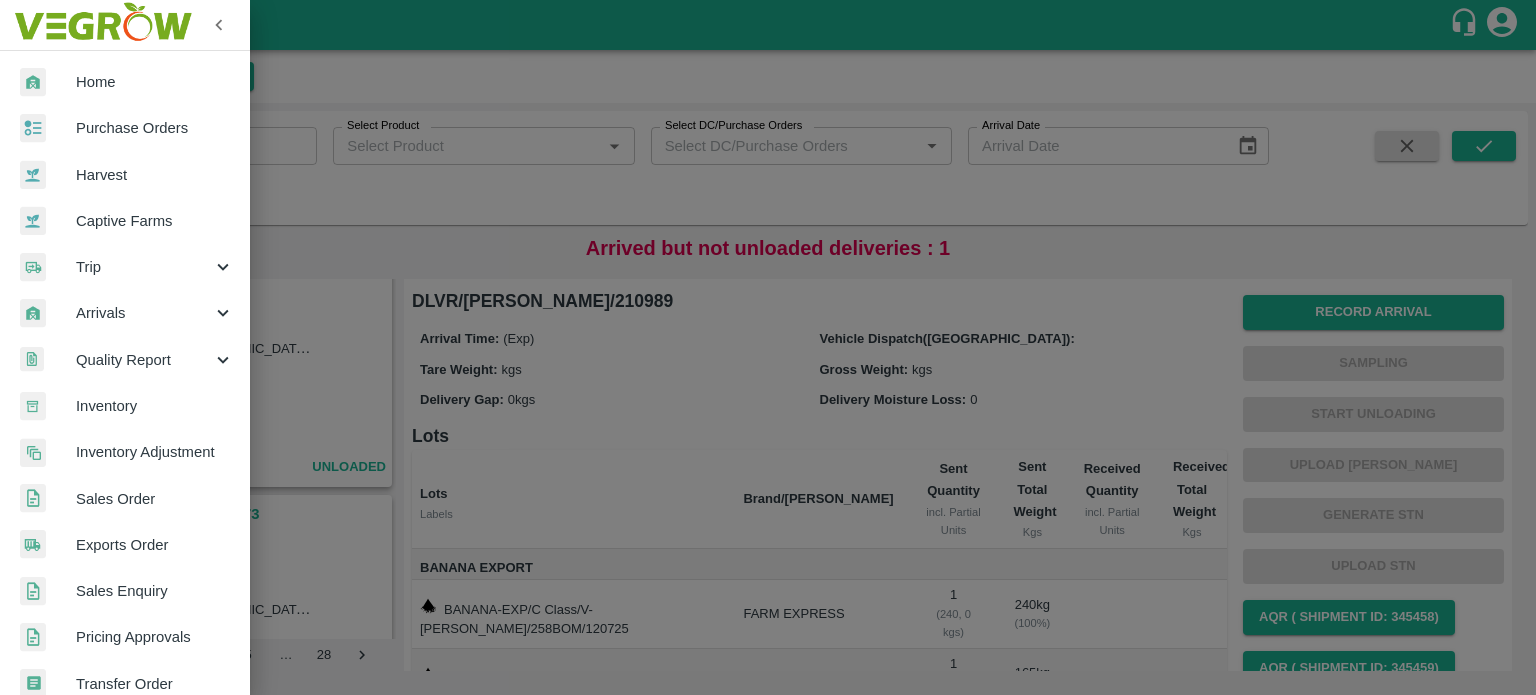 click on "Inventory" at bounding box center (155, 406) 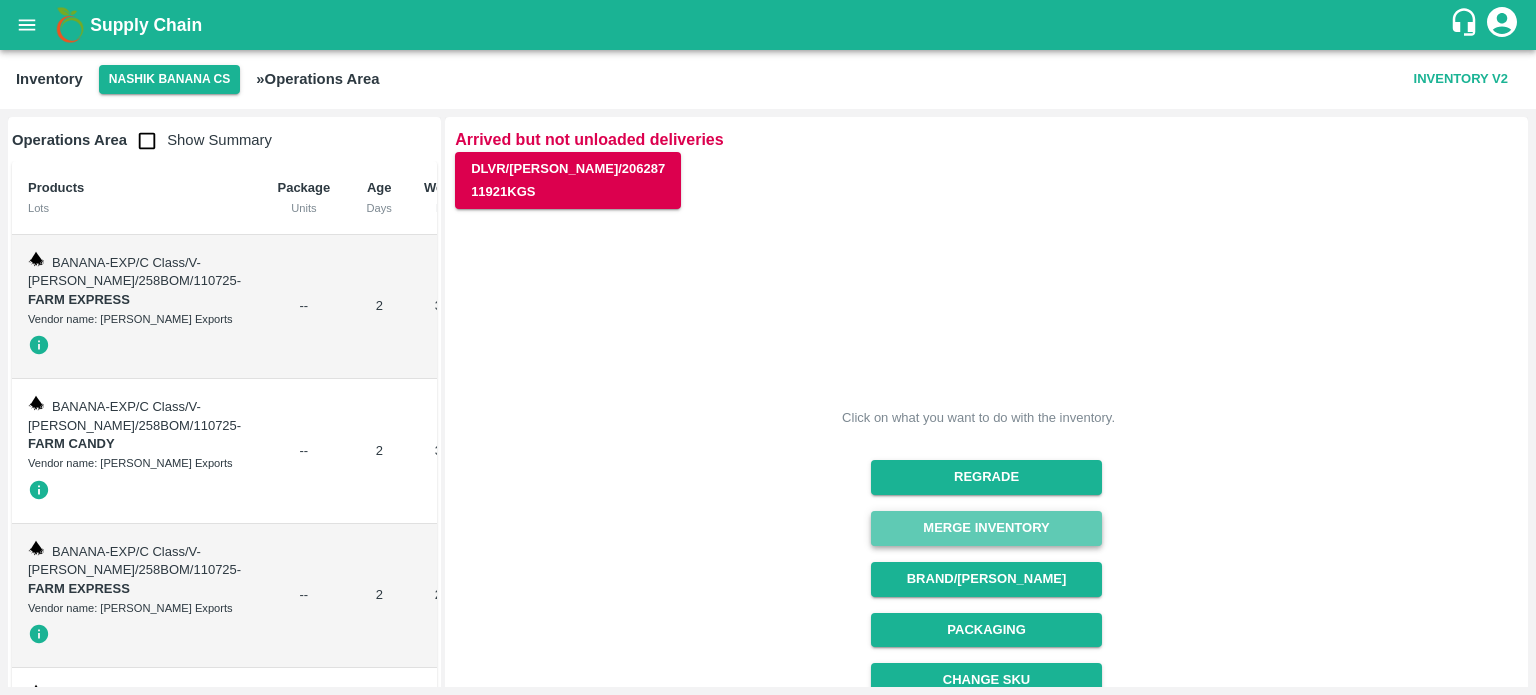 click on "Merge Inventory" at bounding box center [986, 528] 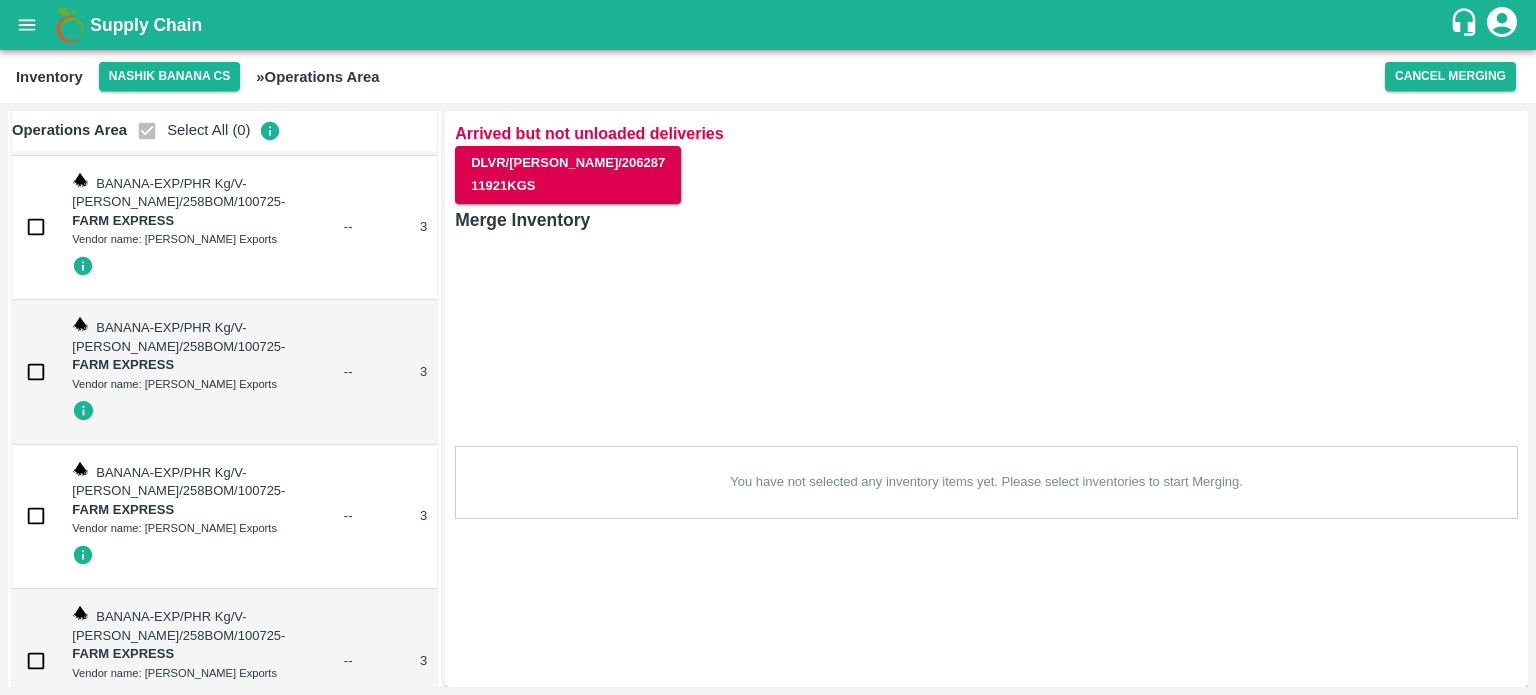 scroll, scrollTop: 7022, scrollLeft: 0, axis: vertical 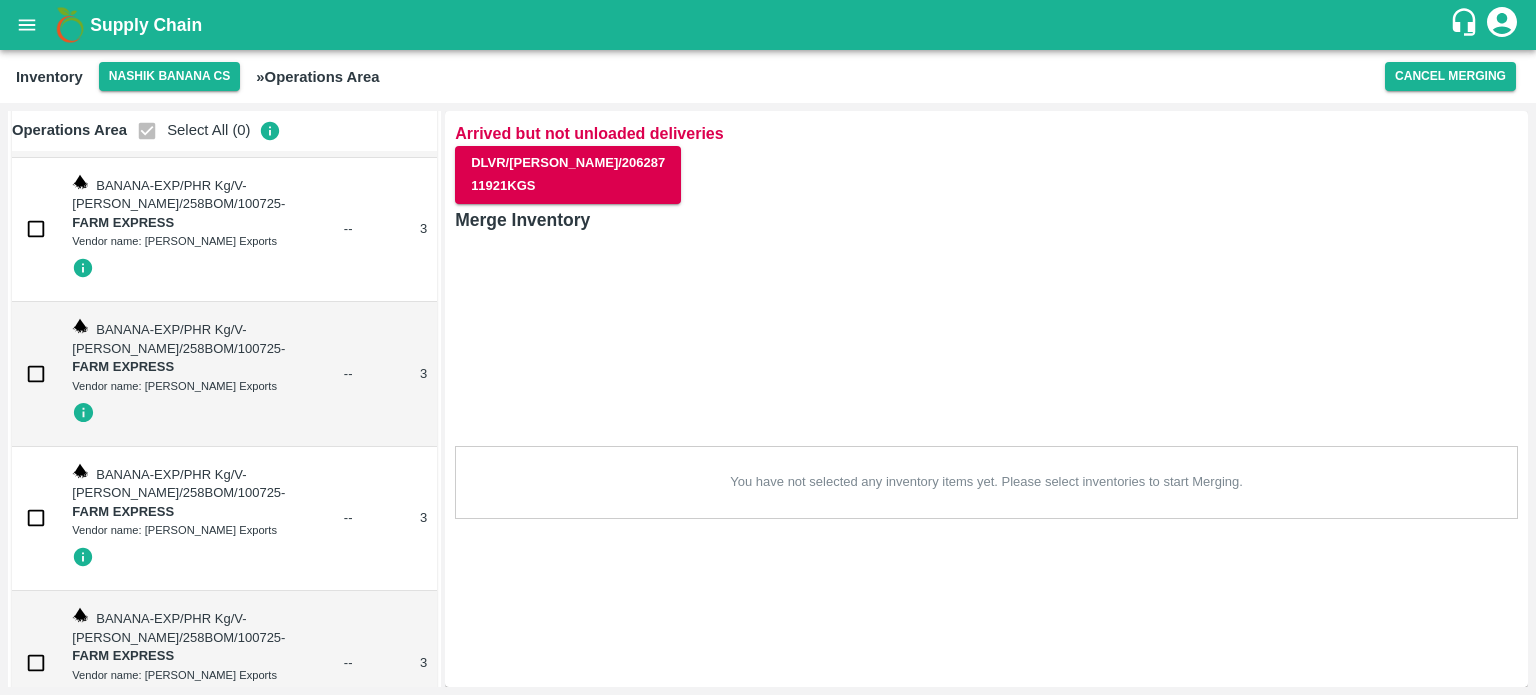 click at bounding box center (36, -1053) 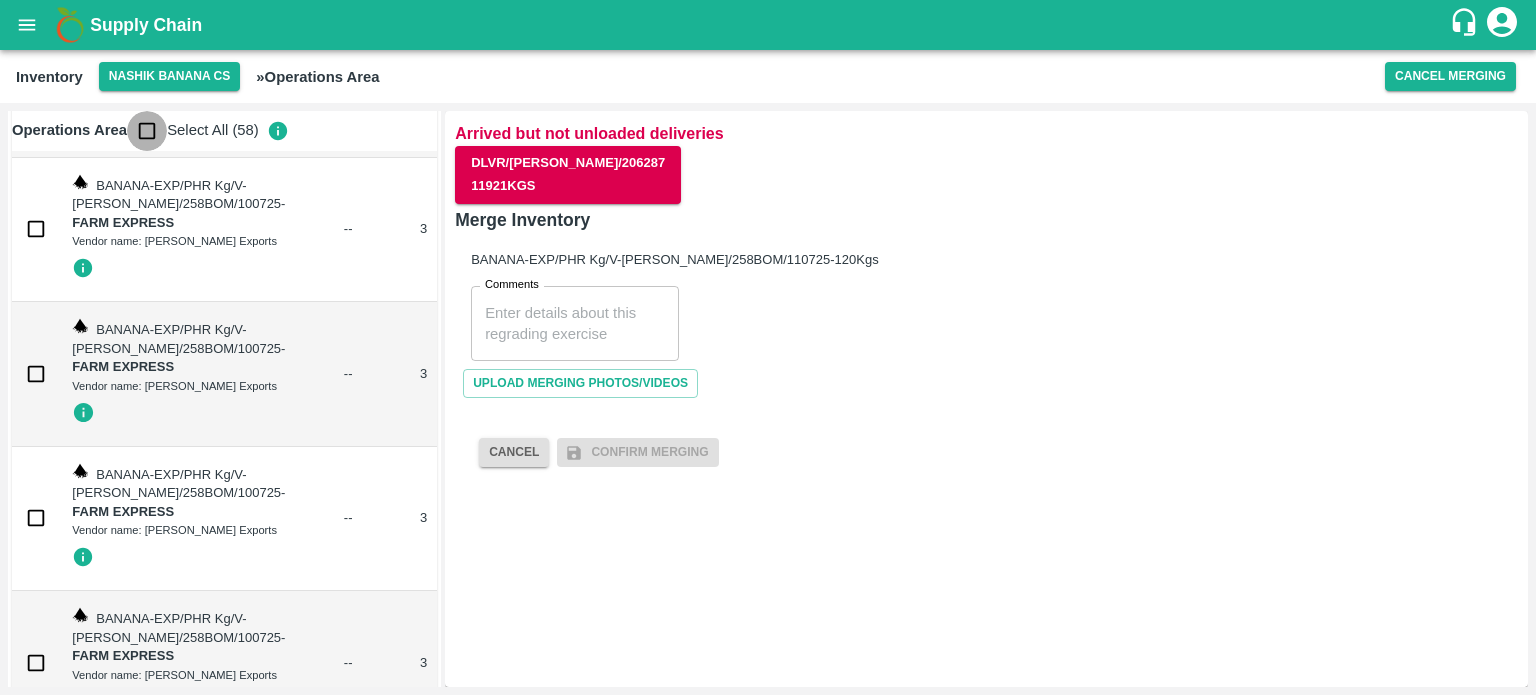 click at bounding box center (147, 131) 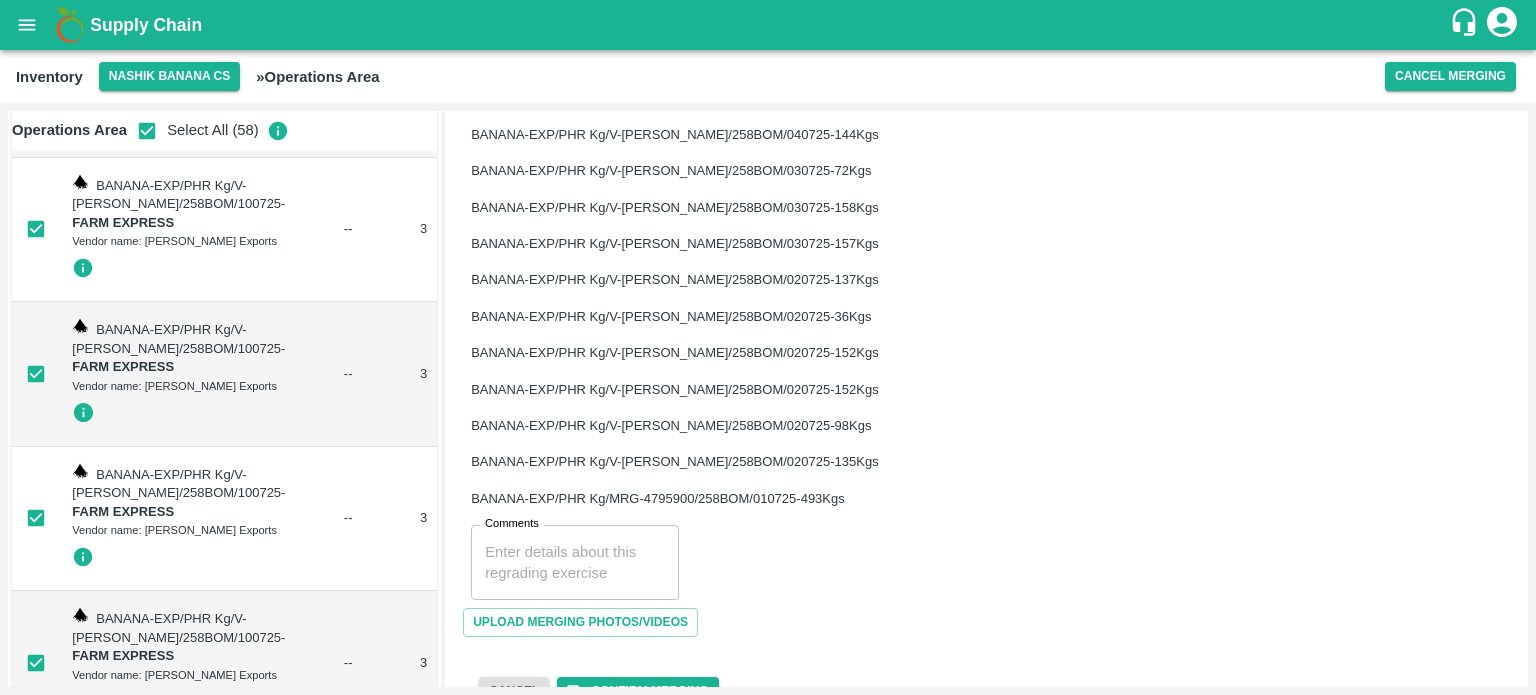 scroll, scrollTop: 1880, scrollLeft: 0, axis: vertical 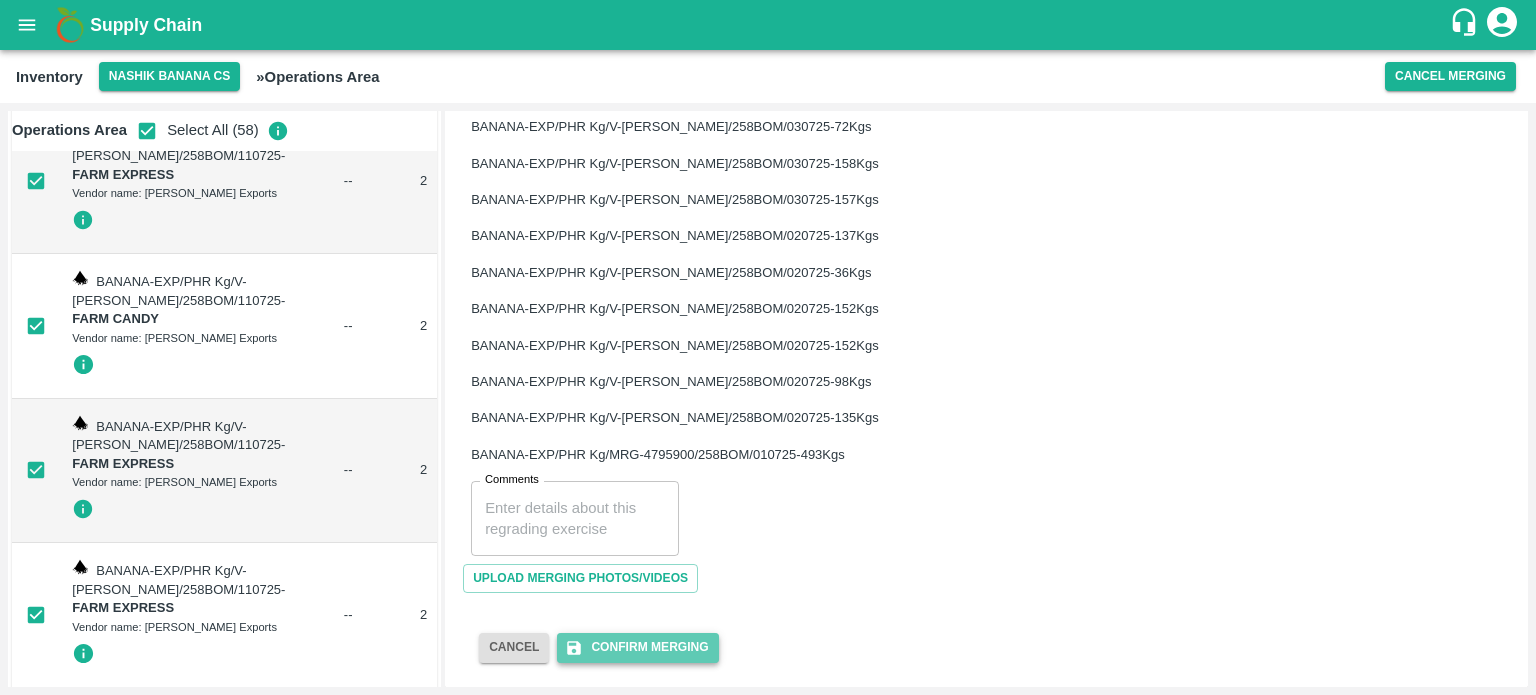 click on "Confirm Merging" at bounding box center (637, 647) 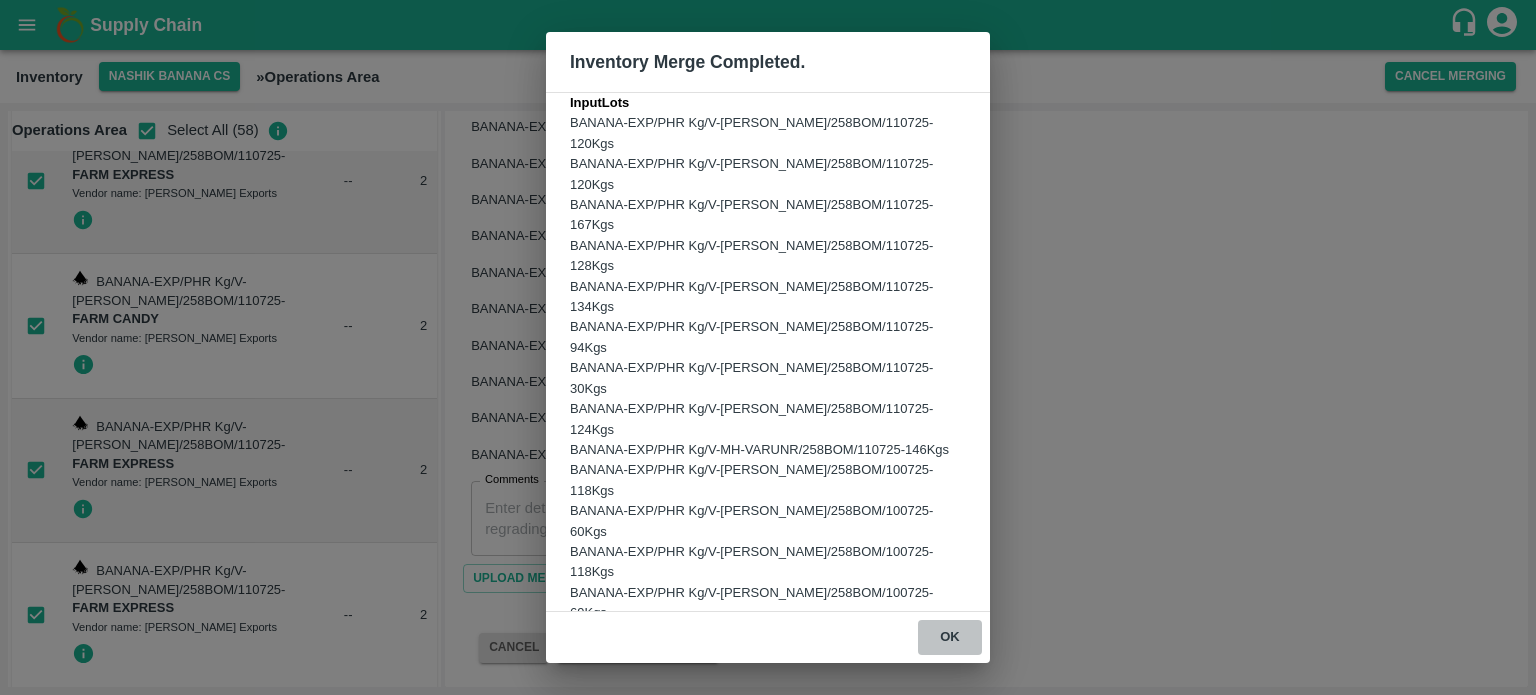 click on "ok" at bounding box center [950, 637] 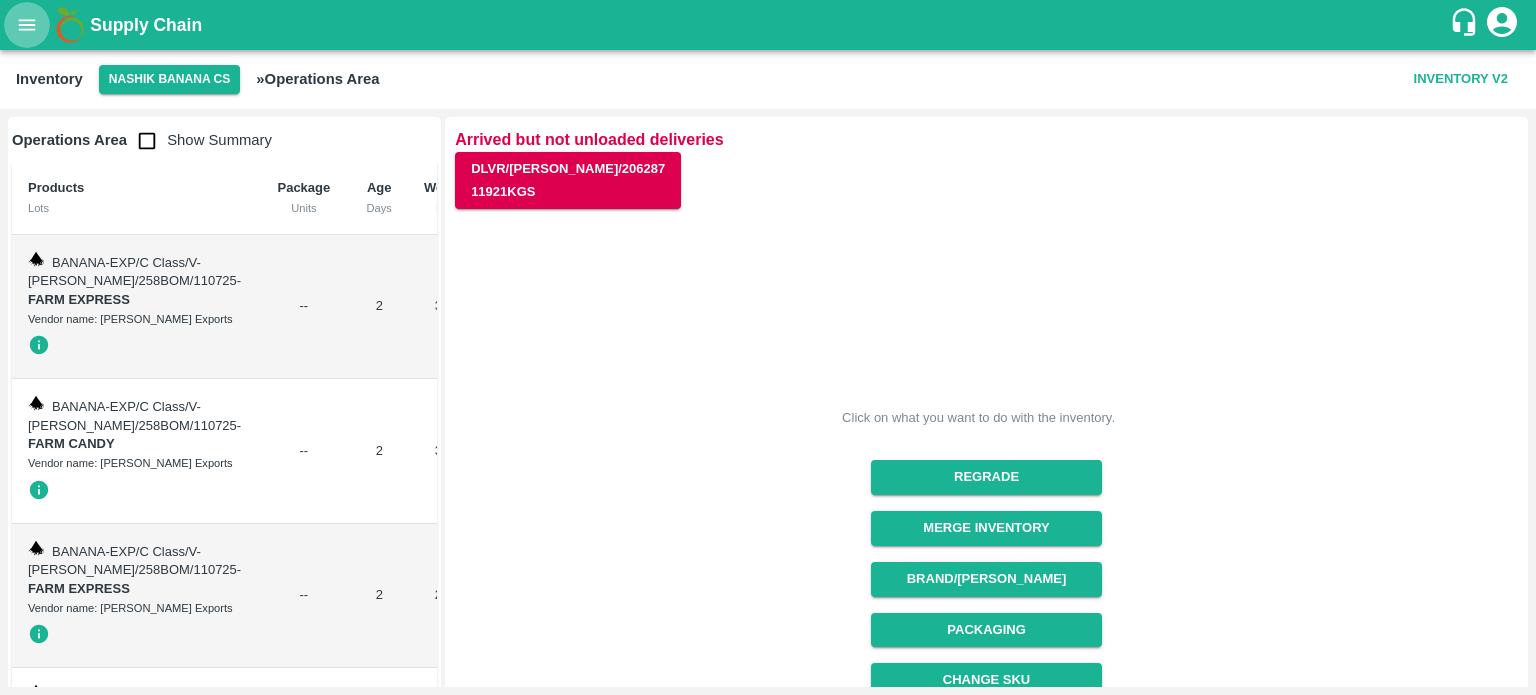 click 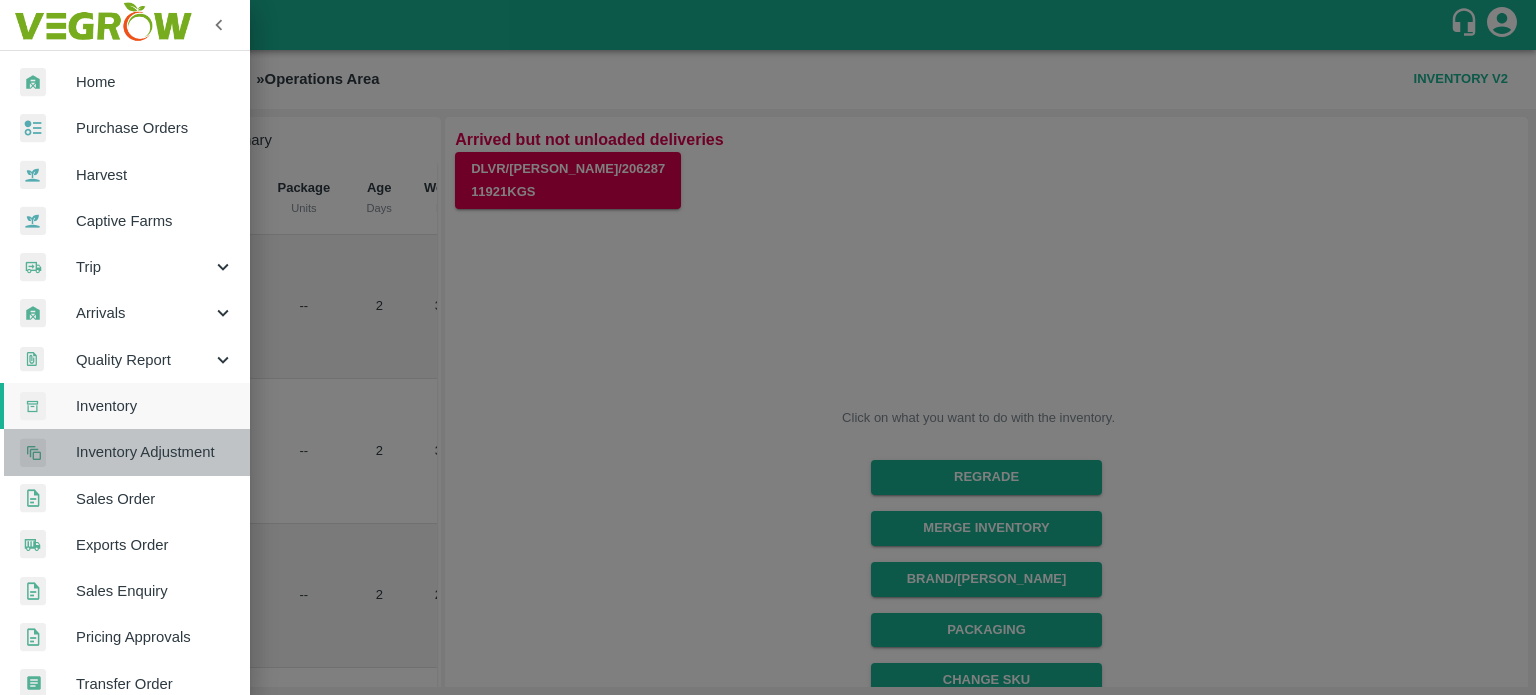 click on "Inventory Adjustment" at bounding box center (155, 452) 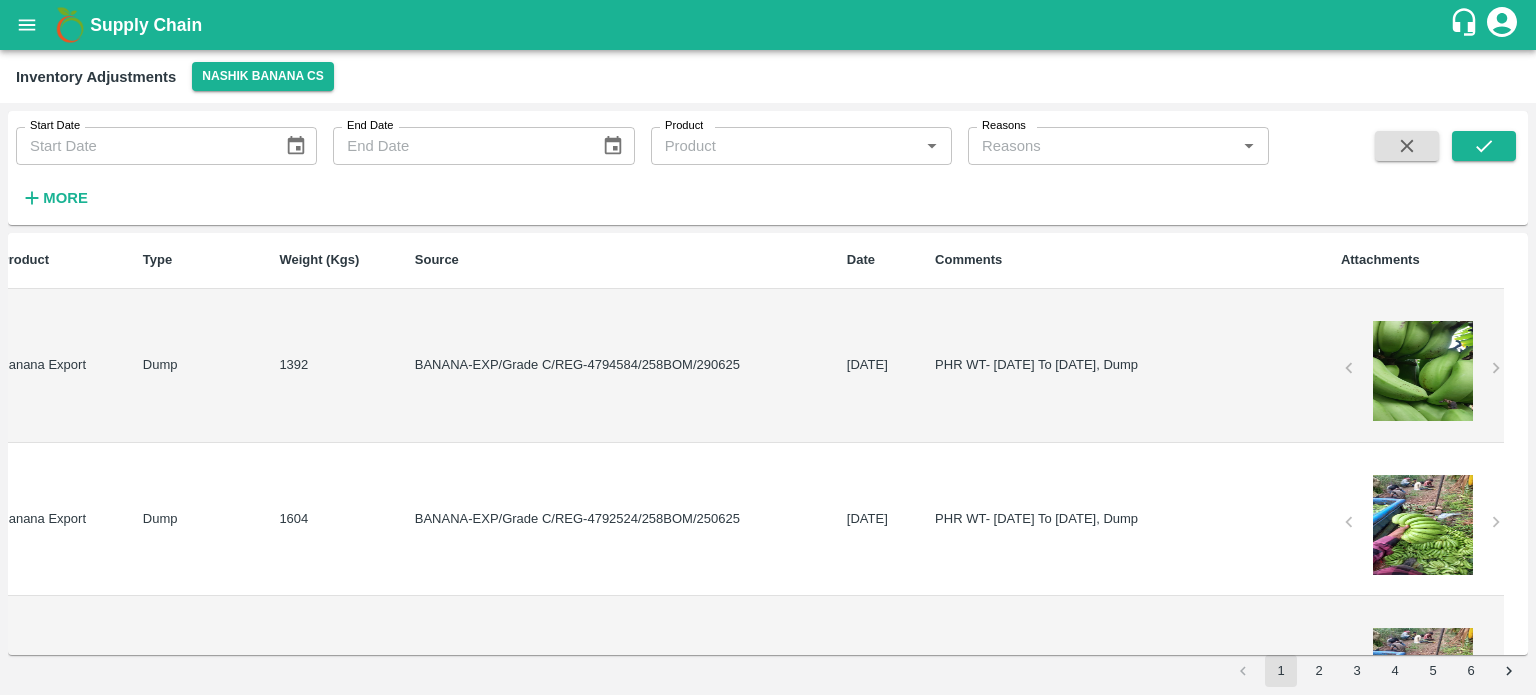 scroll, scrollTop: 0, scrollLeft: 0, axis: both 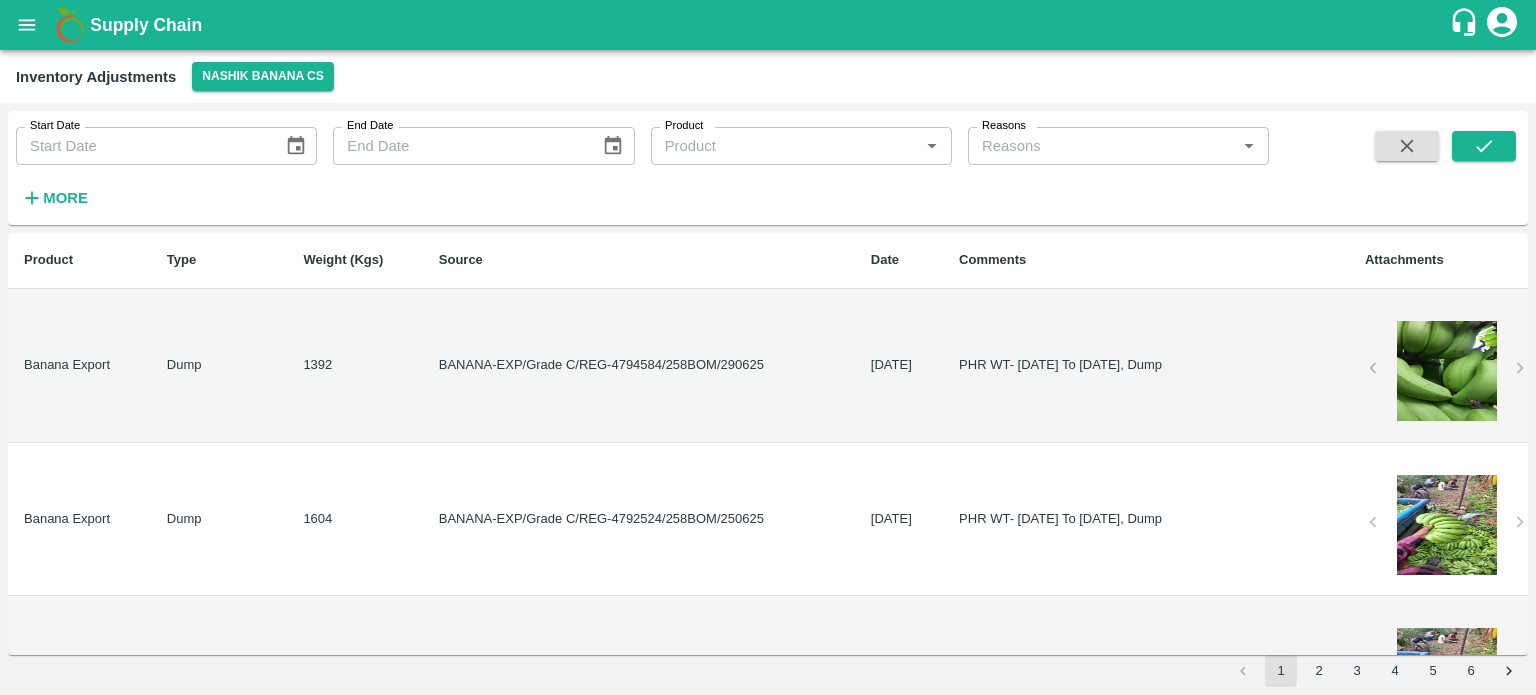 click on "PHR WT- [DATE] To [DATE], Dump" at bounding box center (1146, 366) 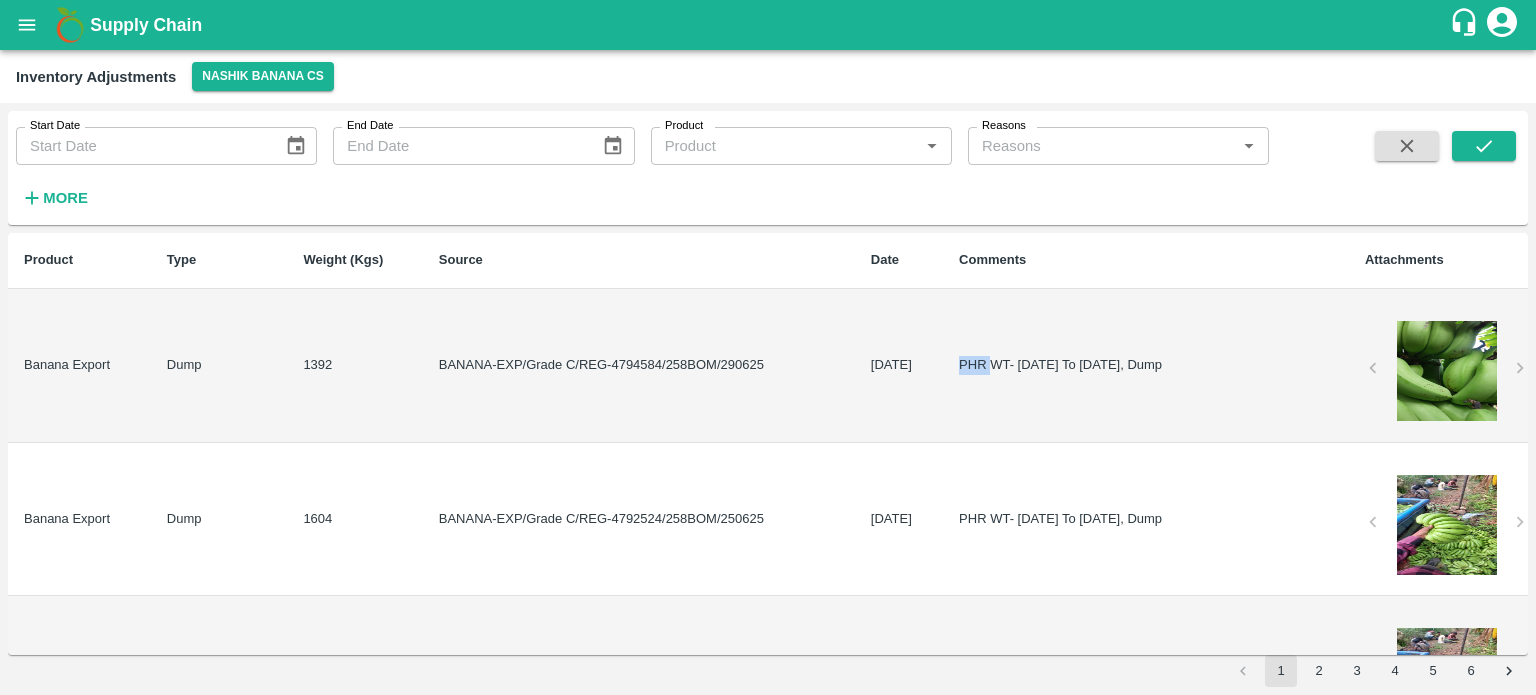 click on "PHR WT- [DATE] To [DATE], Dump" at bounding box center [1146, 366] 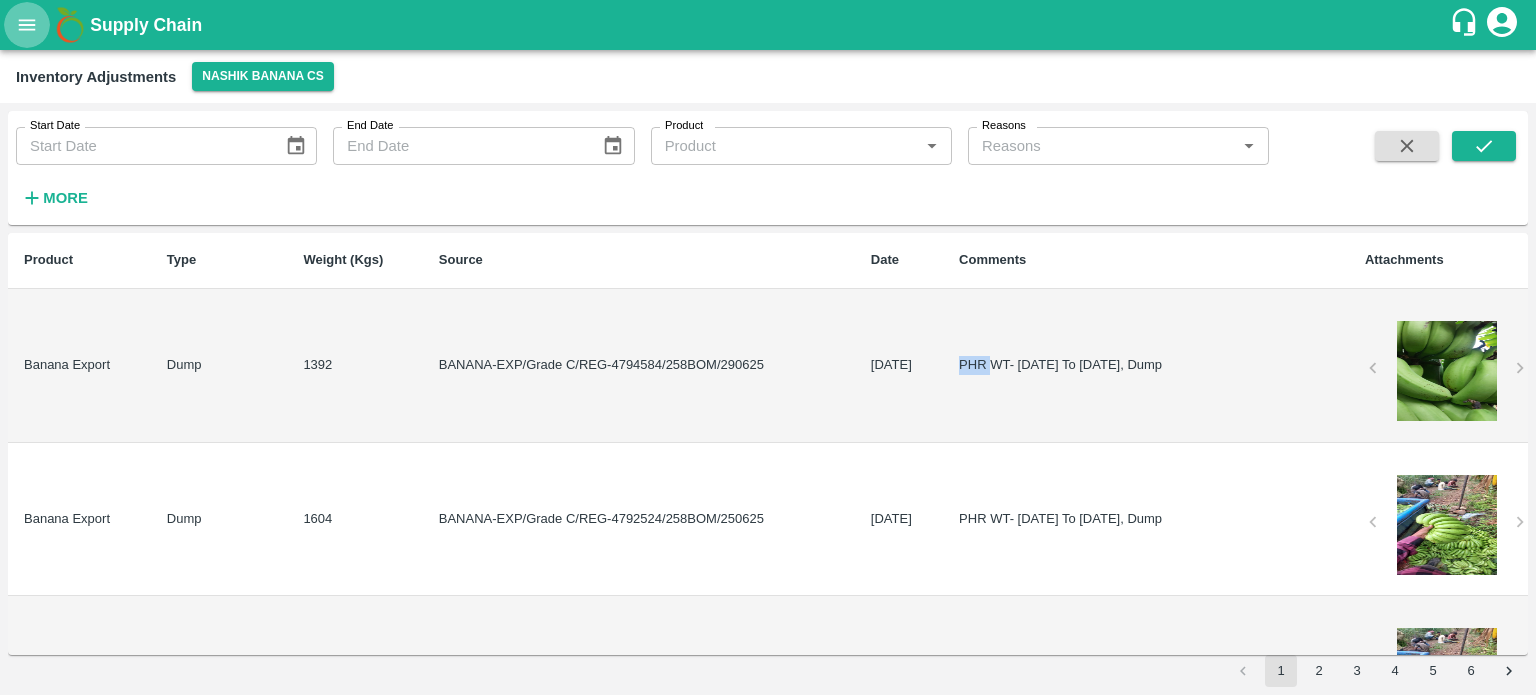 click 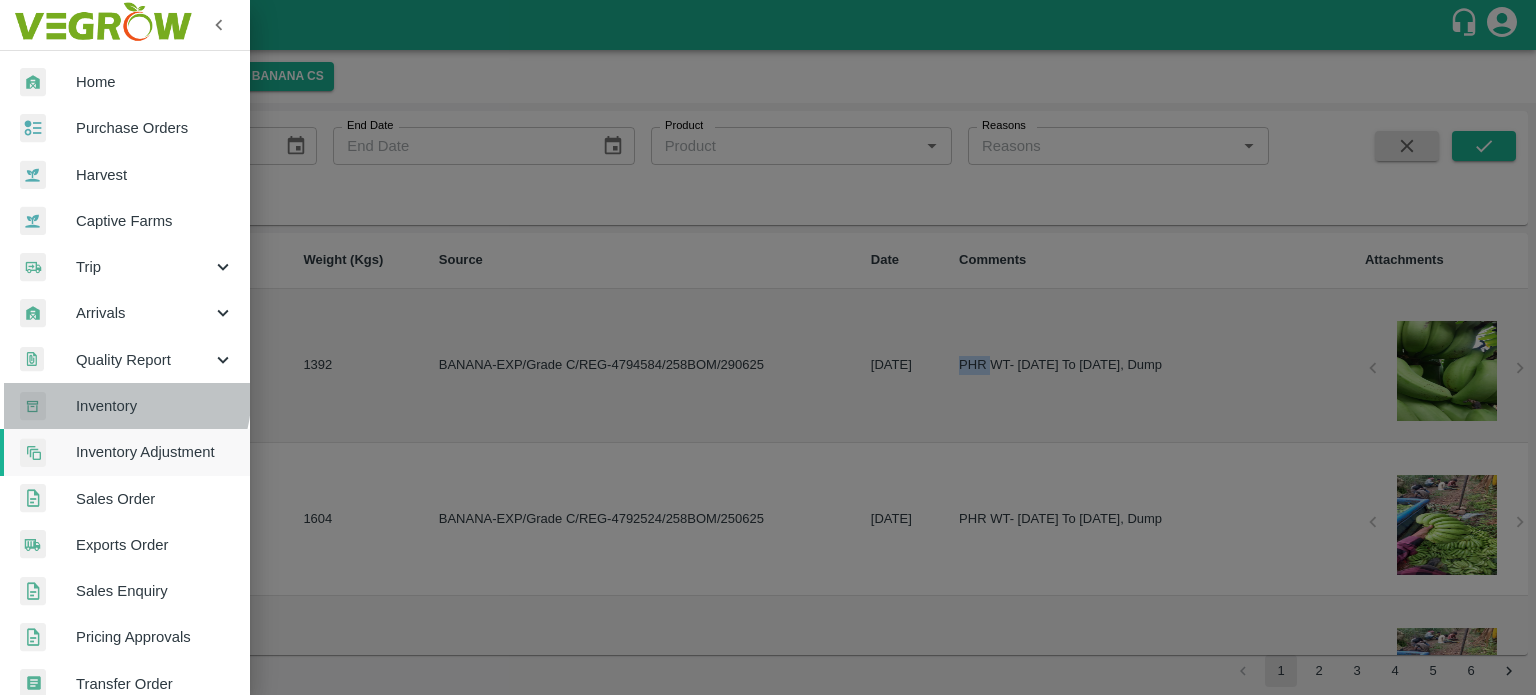 click on "Inventory" at bounding box center (155, 406) 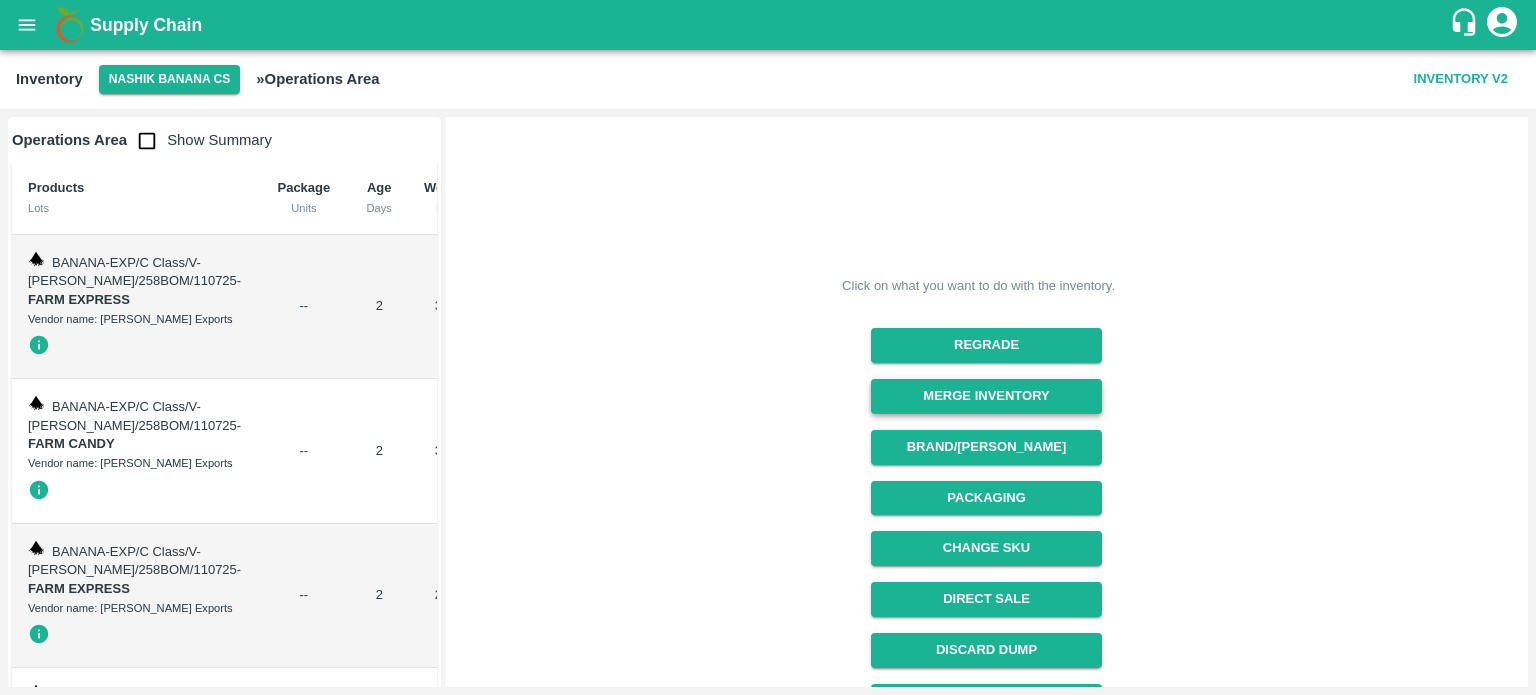scroll, scrollTop: 184, scrollLeft: 0, axis: vertical 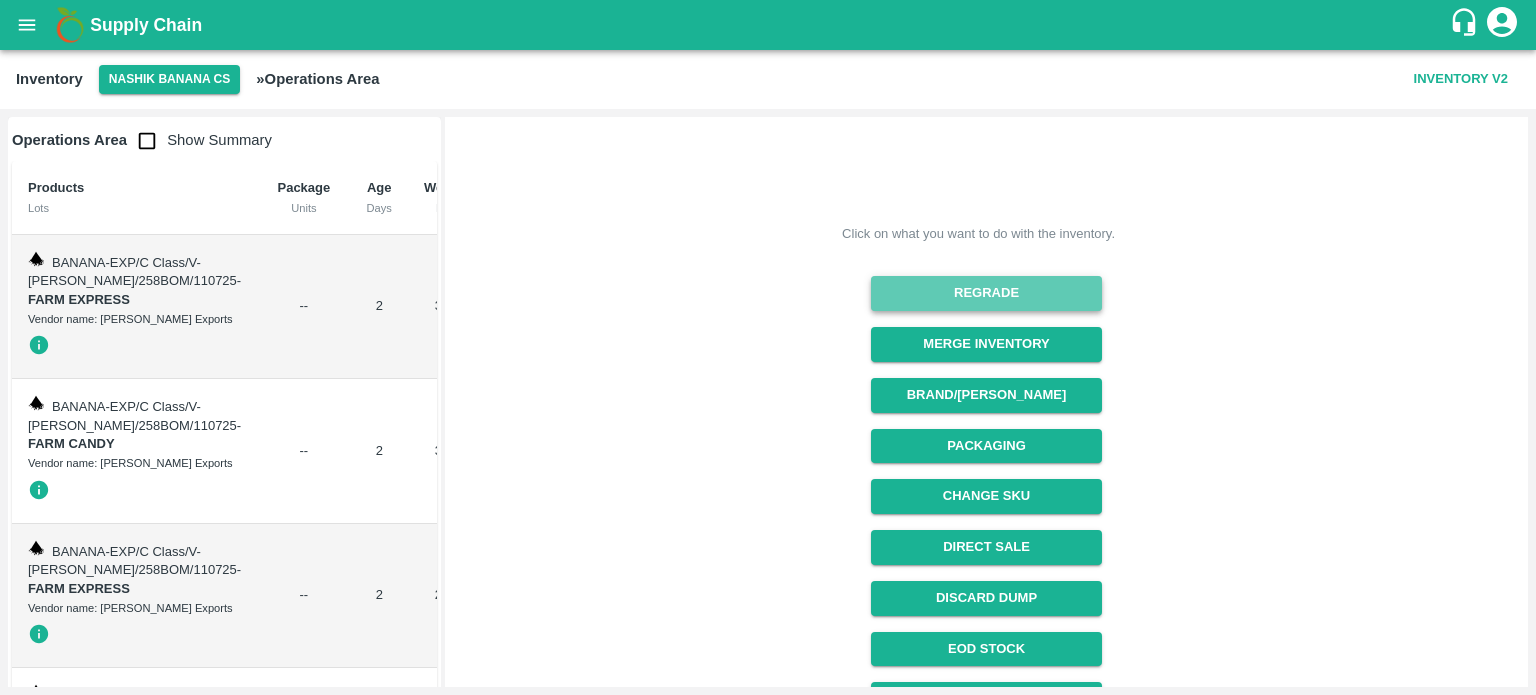 click on "Regrade" at bounding box center (986, 293) 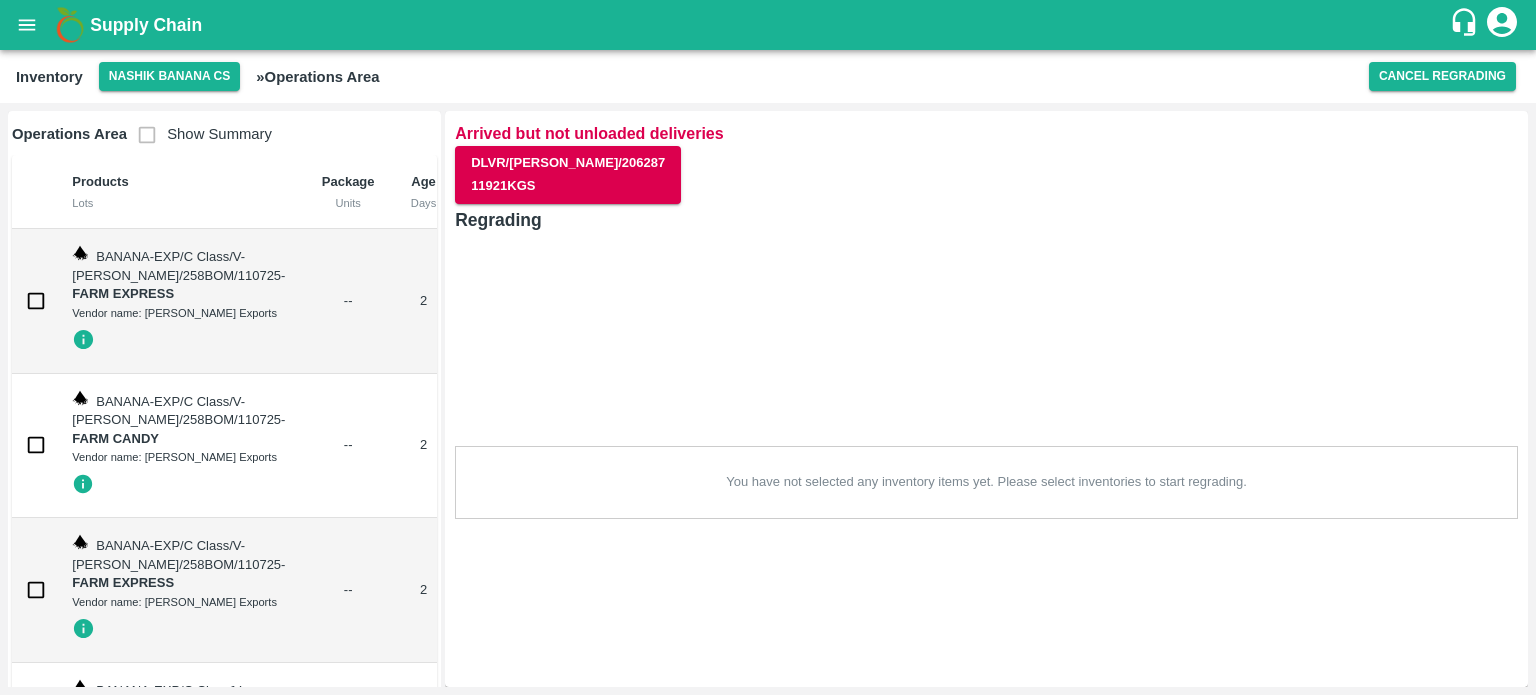 scroll, scrollTop: 0, scrollLeft: 0, axis: both 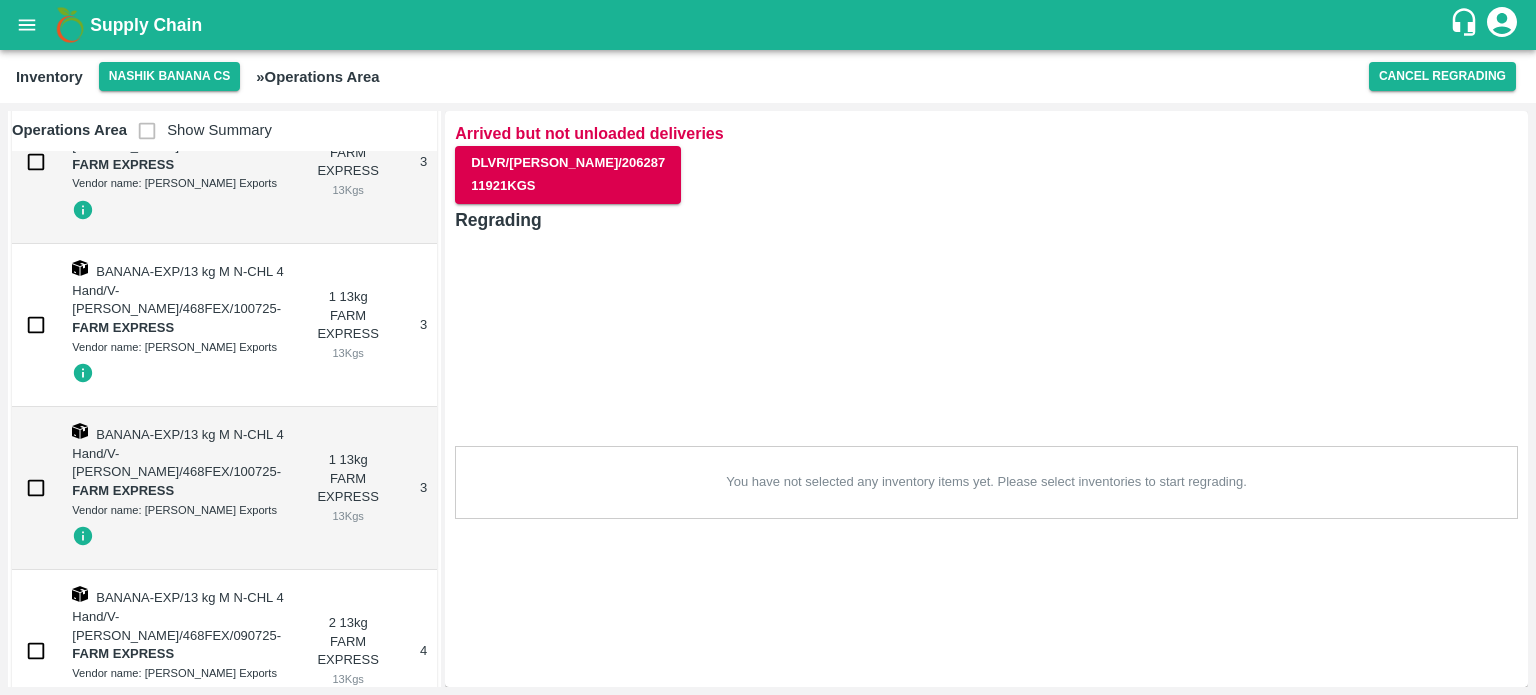 click at bounding box center [36, -1096] 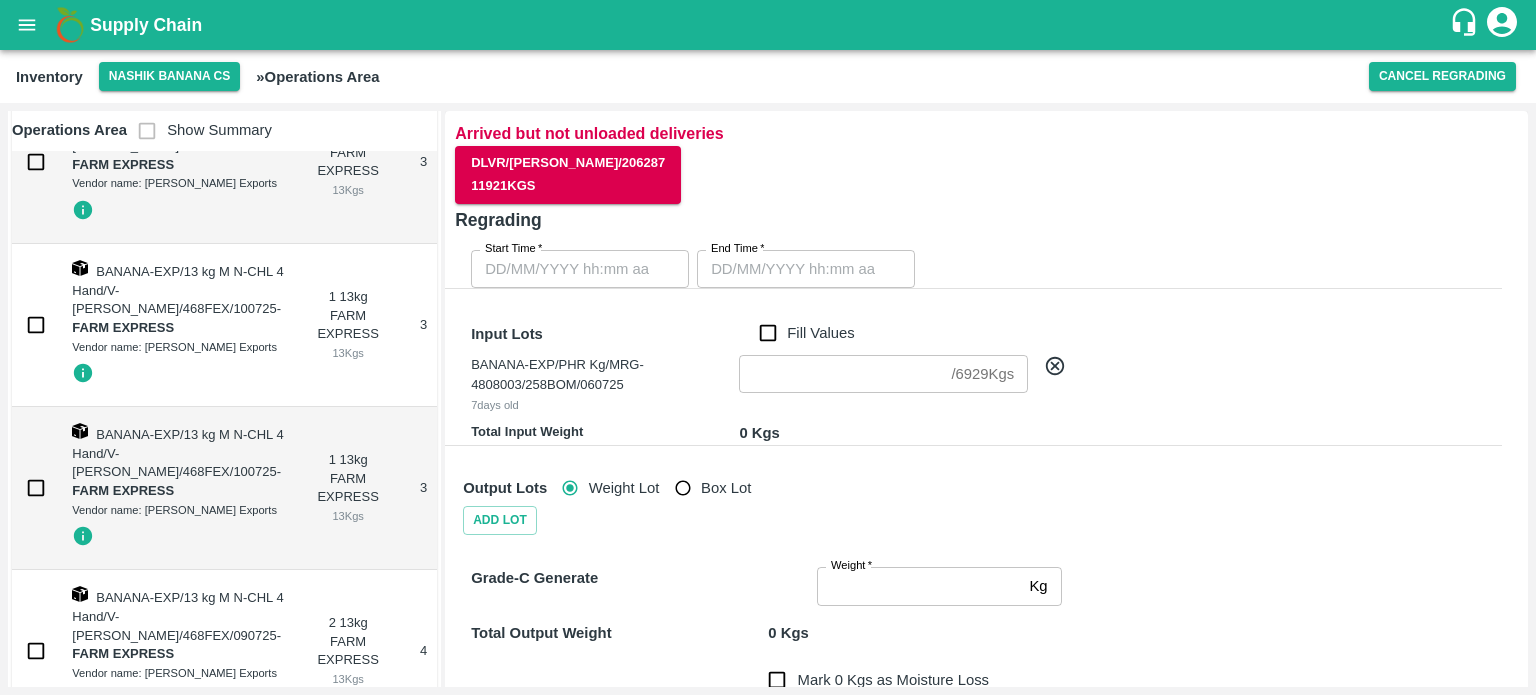 type on "DD/MM/YYYY hh:mm aa" 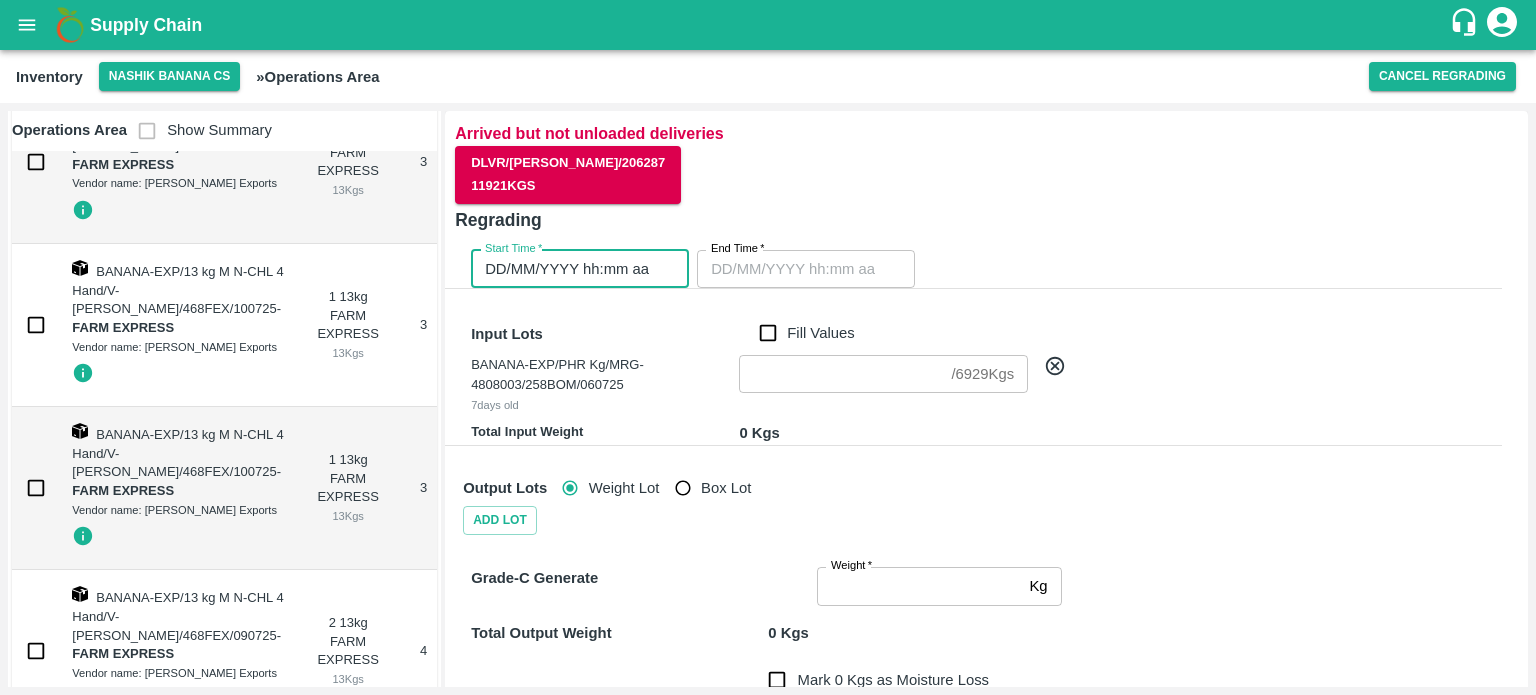 click on "DD/MM/YYYY hh:mm aa" at bounding box center (573, 269) 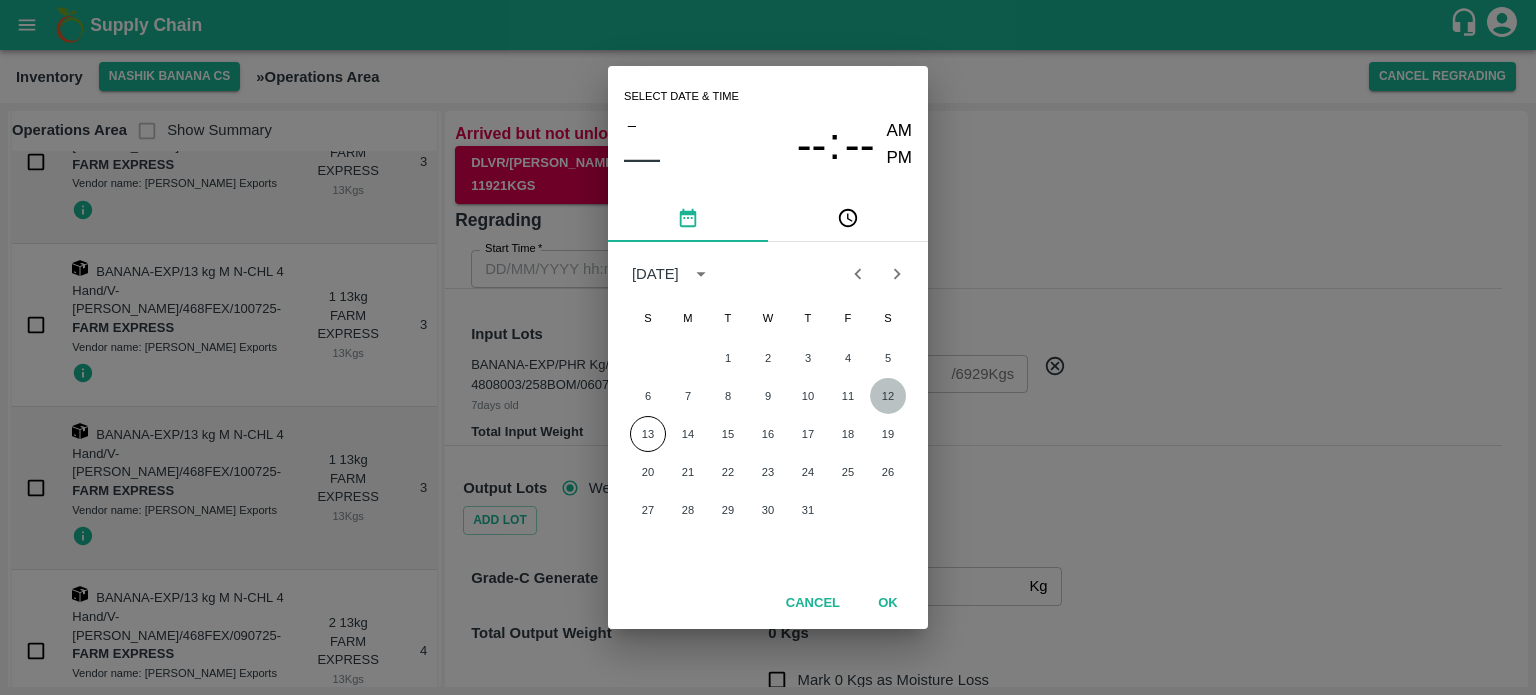 click on "12" at bounding box center [888, 396] 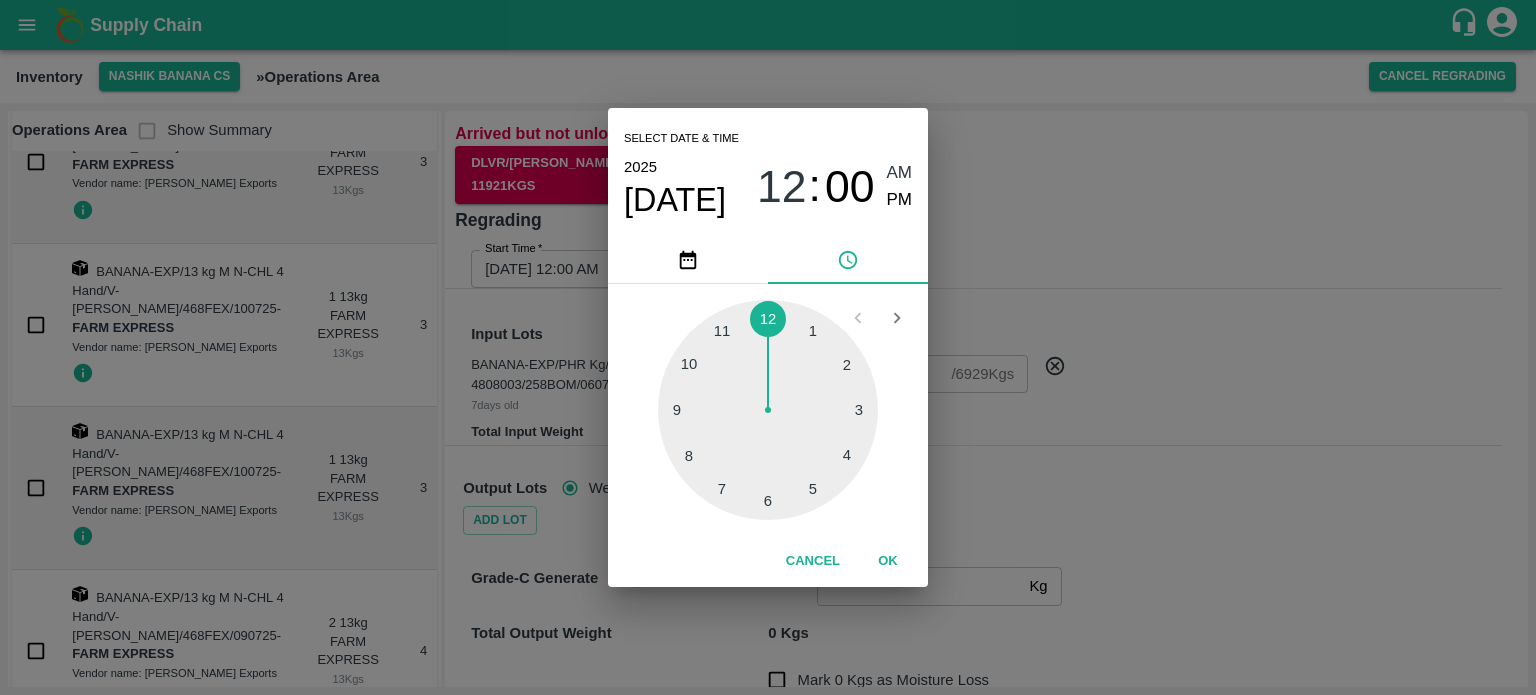 click at bounding box center (768, 410) 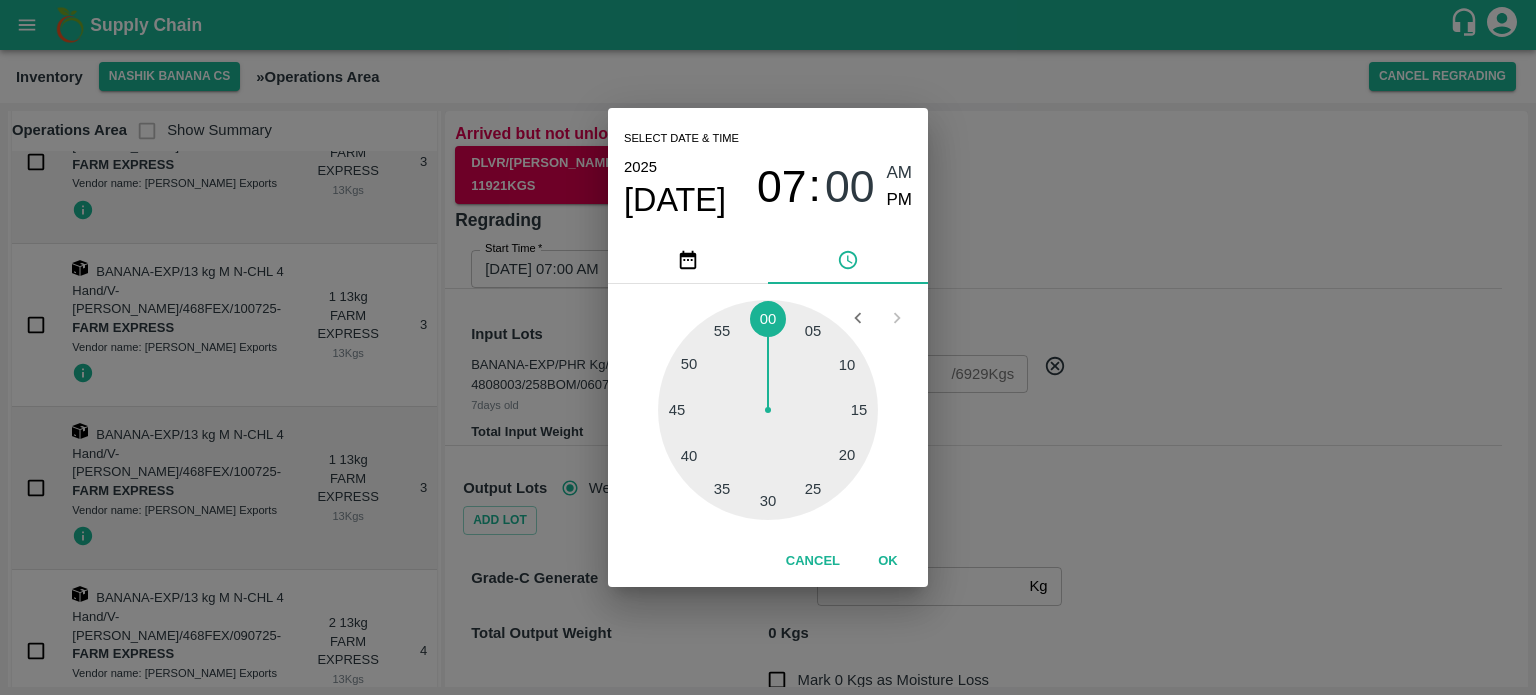 click on "Select date & time [DATE] 07 : 00 AM PM 05 10 15 20 25 30 35 40 45 50 55 00 Cancel OK" at bounding box center [768, 347] 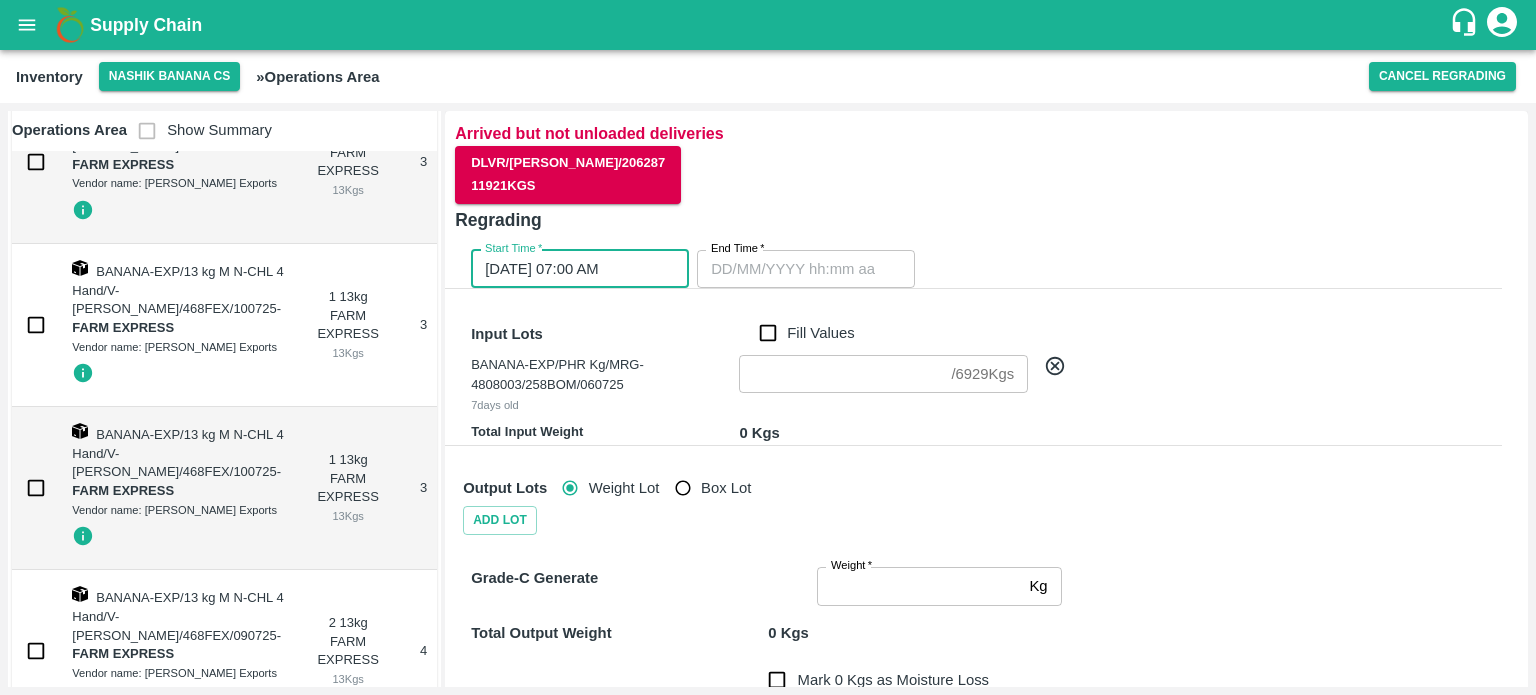 type on "DD/MM/YYYY hh:mm aa" 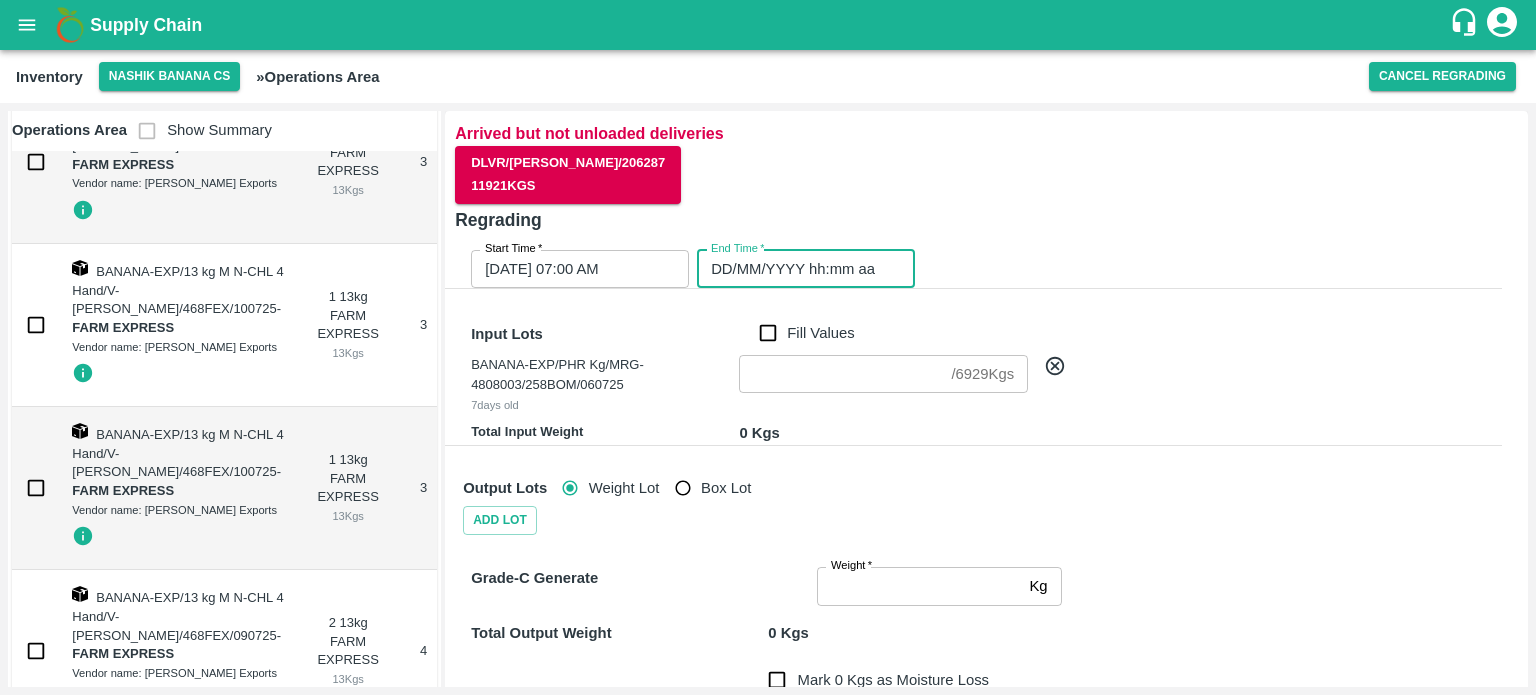 click on "DD/MM/YYYY hh:mm aa" at bounding box center [799, 269] 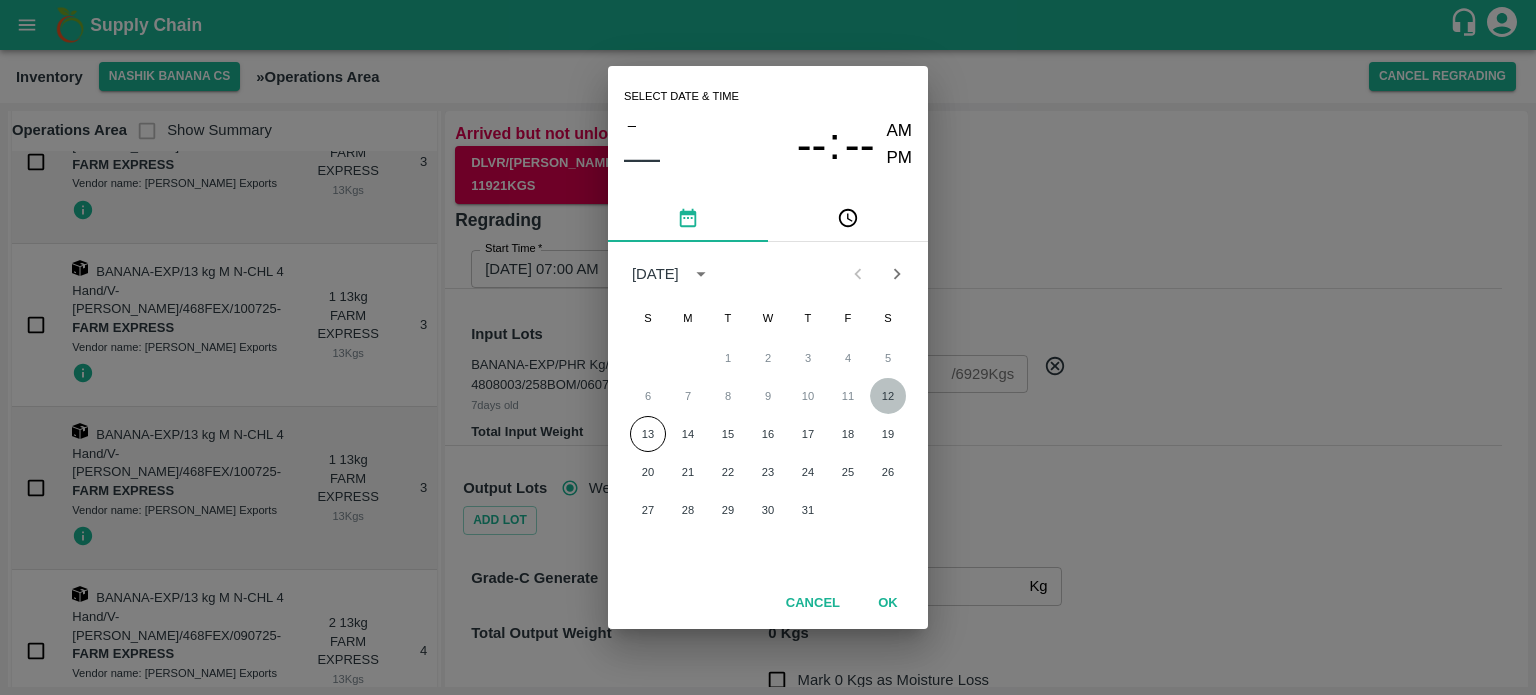 click on "12" at bounding box center [888, 396] 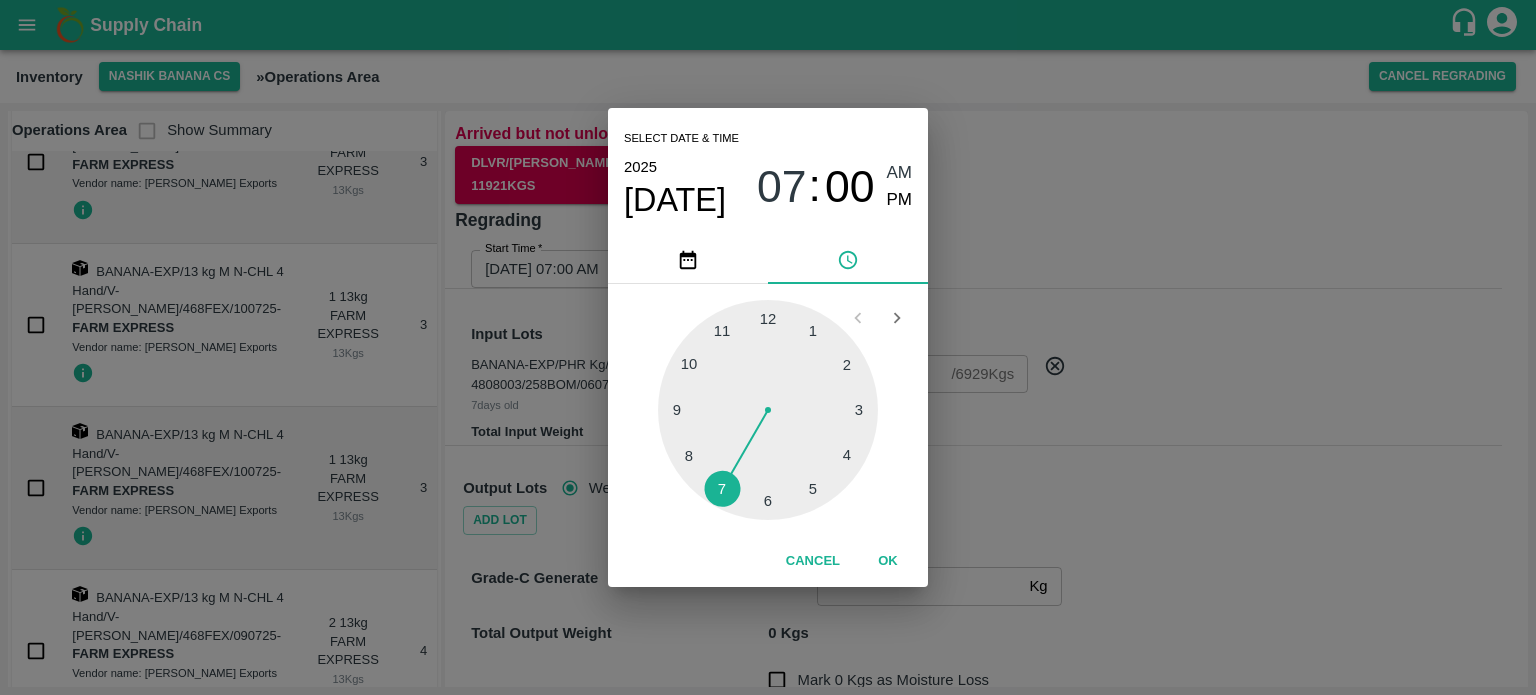 click at bounding box center (768, 410) 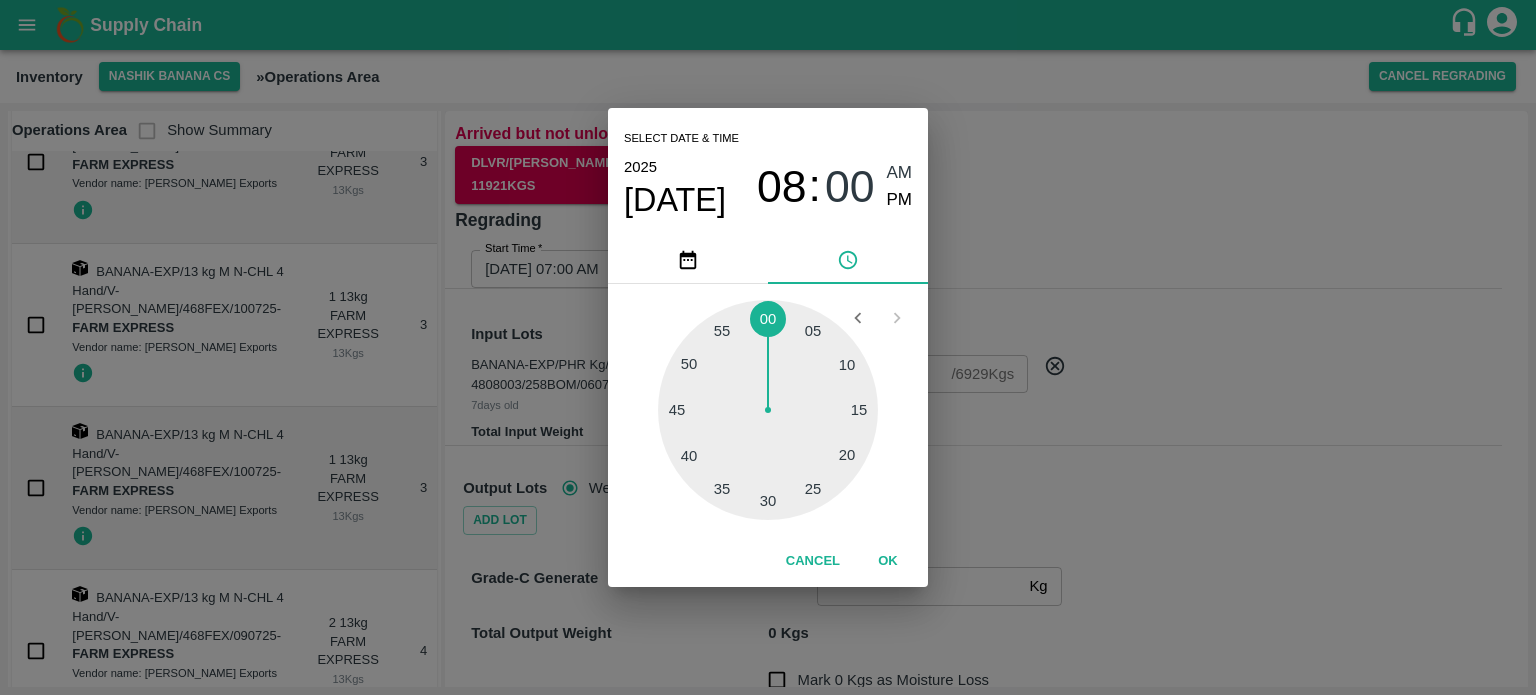 click on "Select date & time [DATE] 08 : 00 AM PM 05 10 15 20 25 30 35 40 45 50 55 00 Cancel OK" at bounding box center (768, 347) 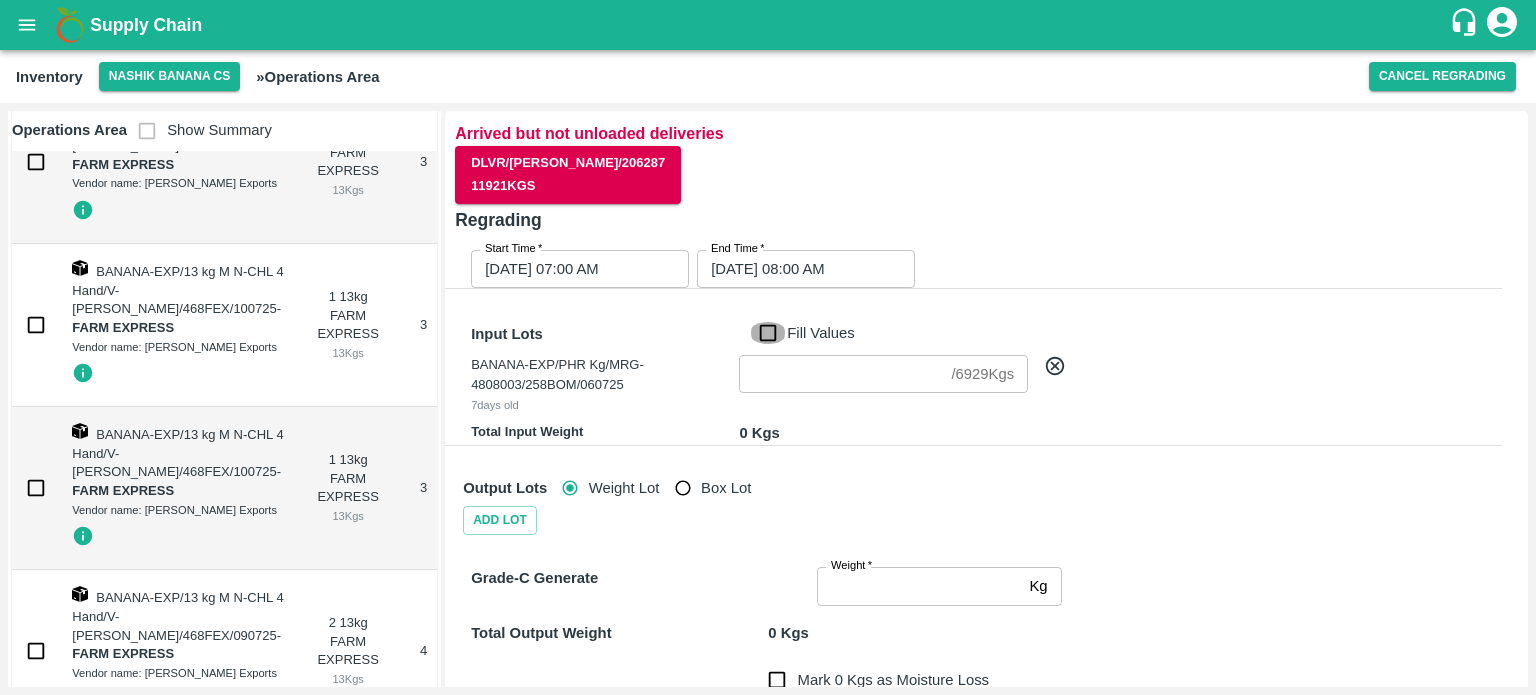 click on "Fill Values" at bounding box center (768, 333) 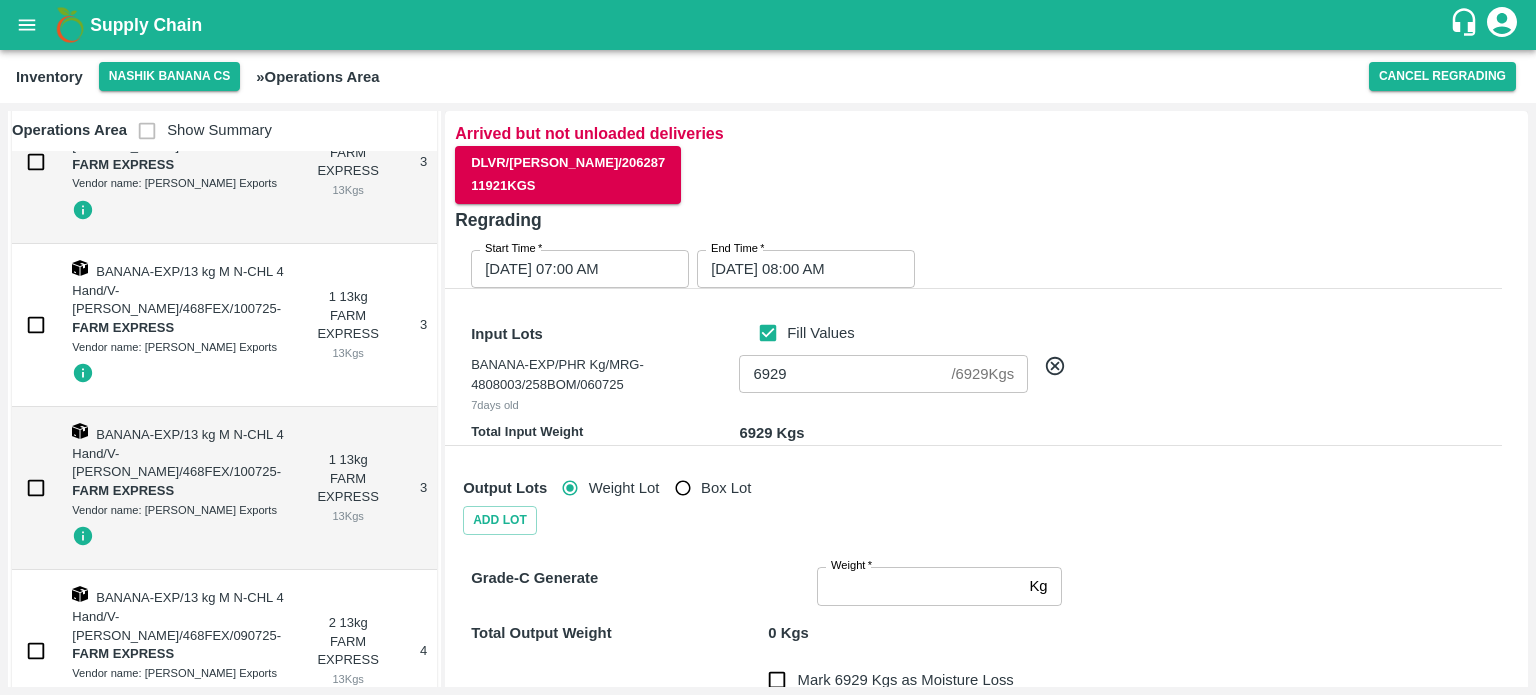 scroll, scrollTop: 256, scrollLeft: 0, axis: vertical 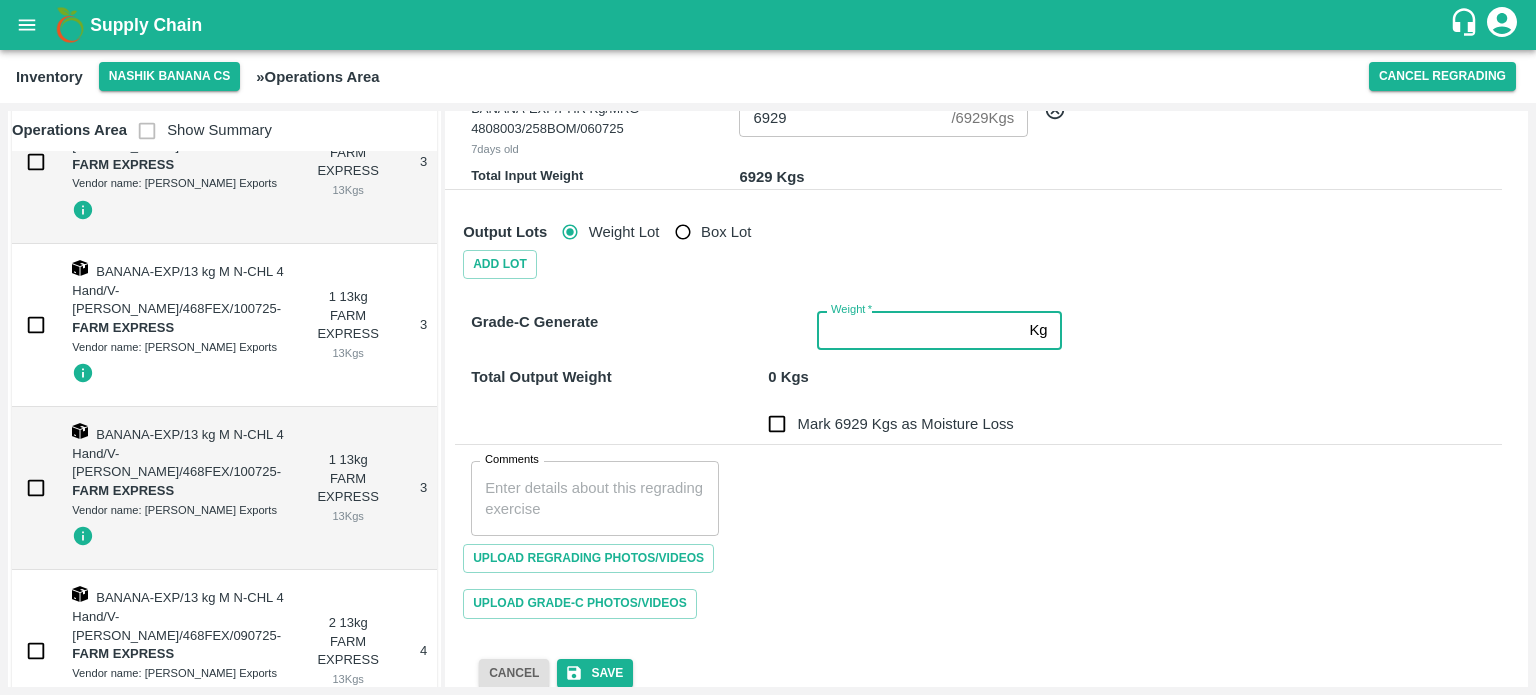 click on "Weight   *" at bounding box center (919, 330) 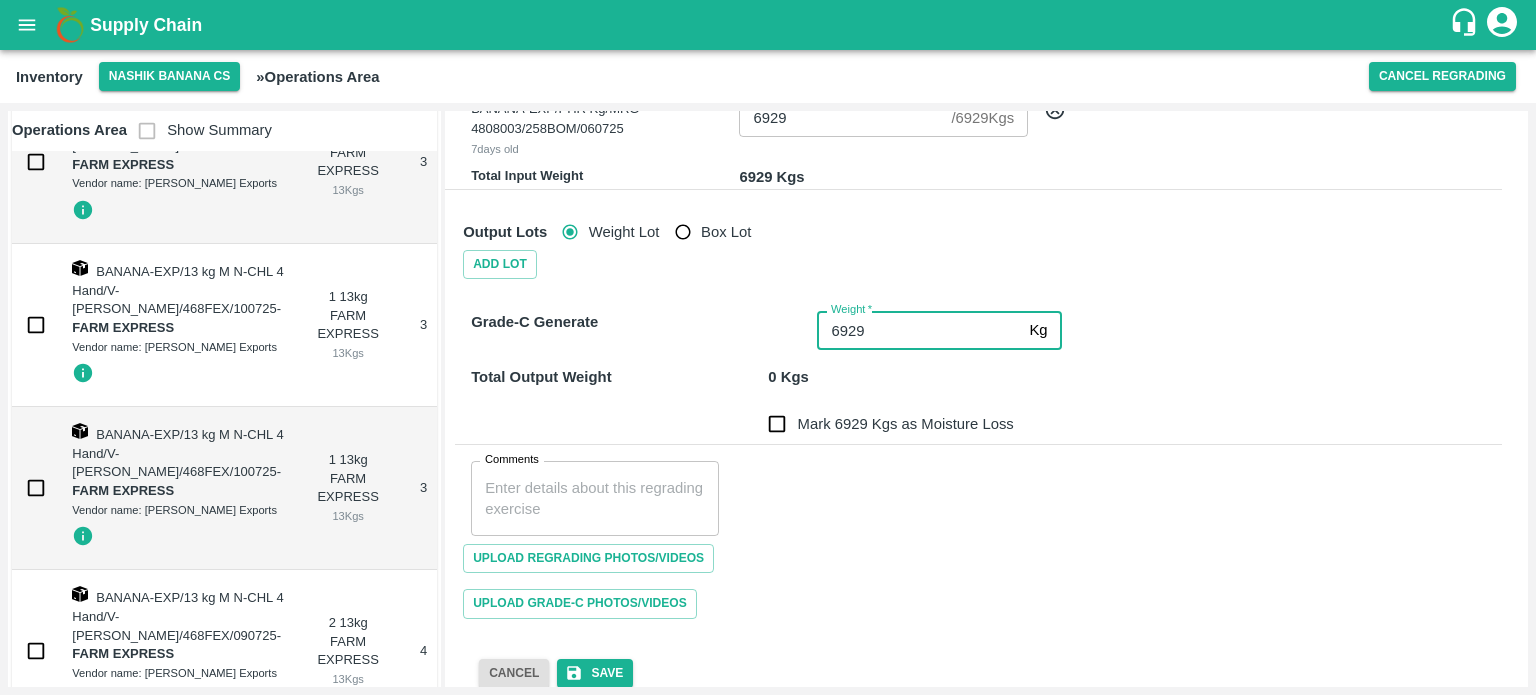 type on "6929" 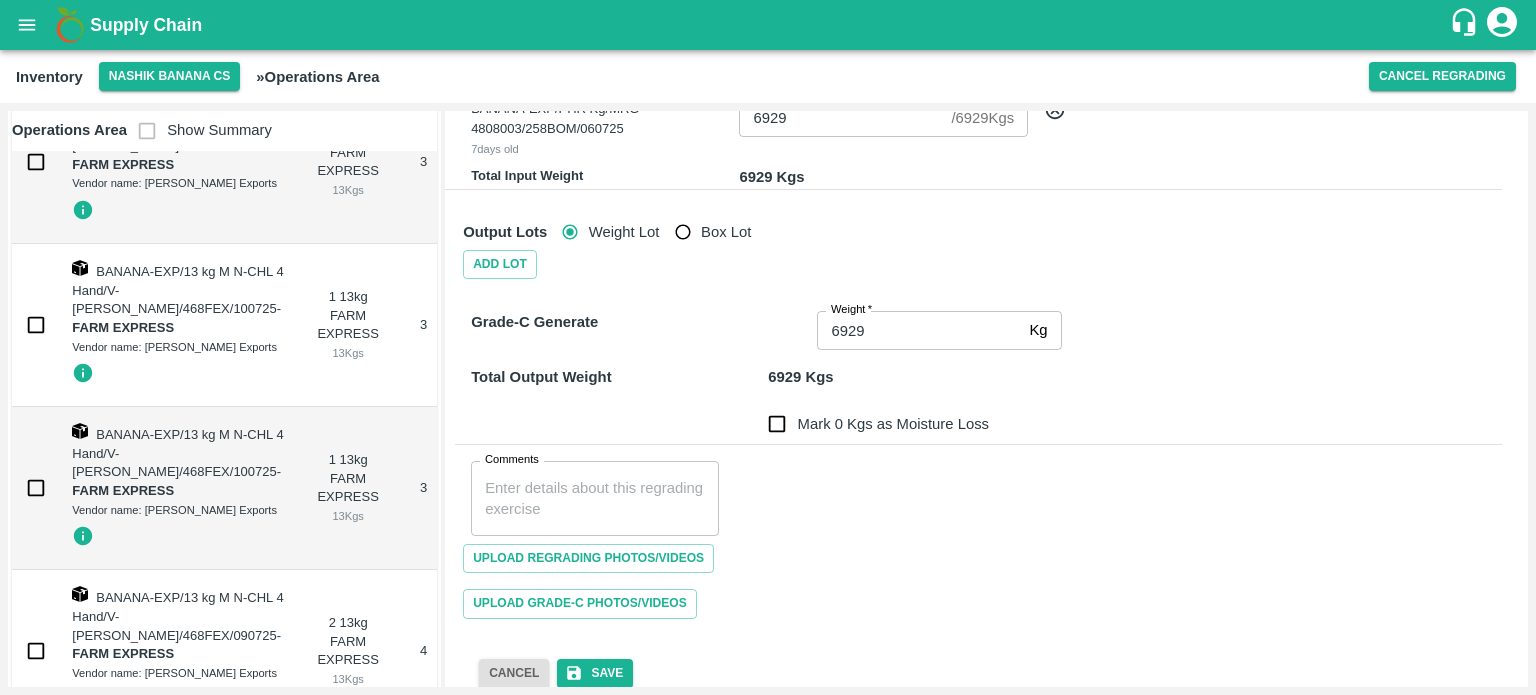 click on "Total Output Weight 6929 Kgs" at bounding box center [974, 365] 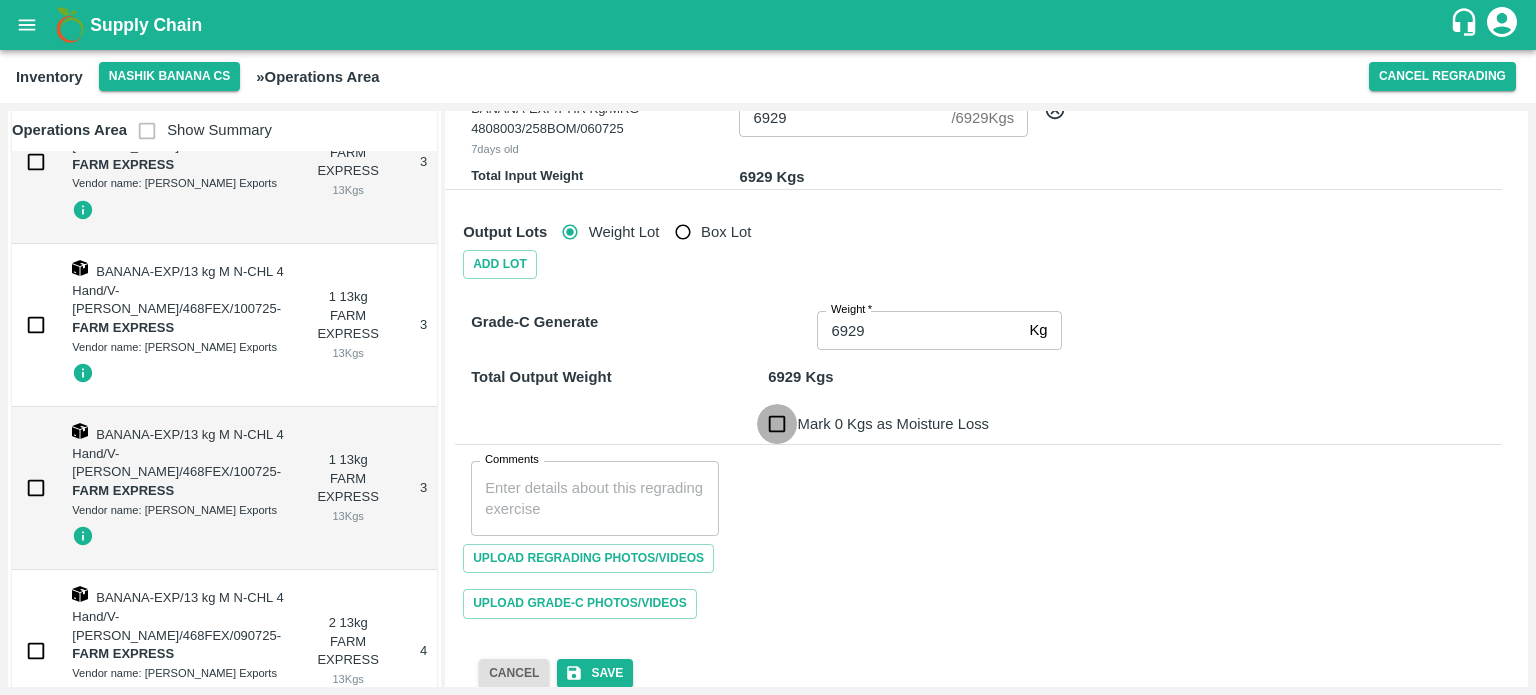 click on "Mark 0 Kgs as Moisture Loss" at bounding box center [777, 424] 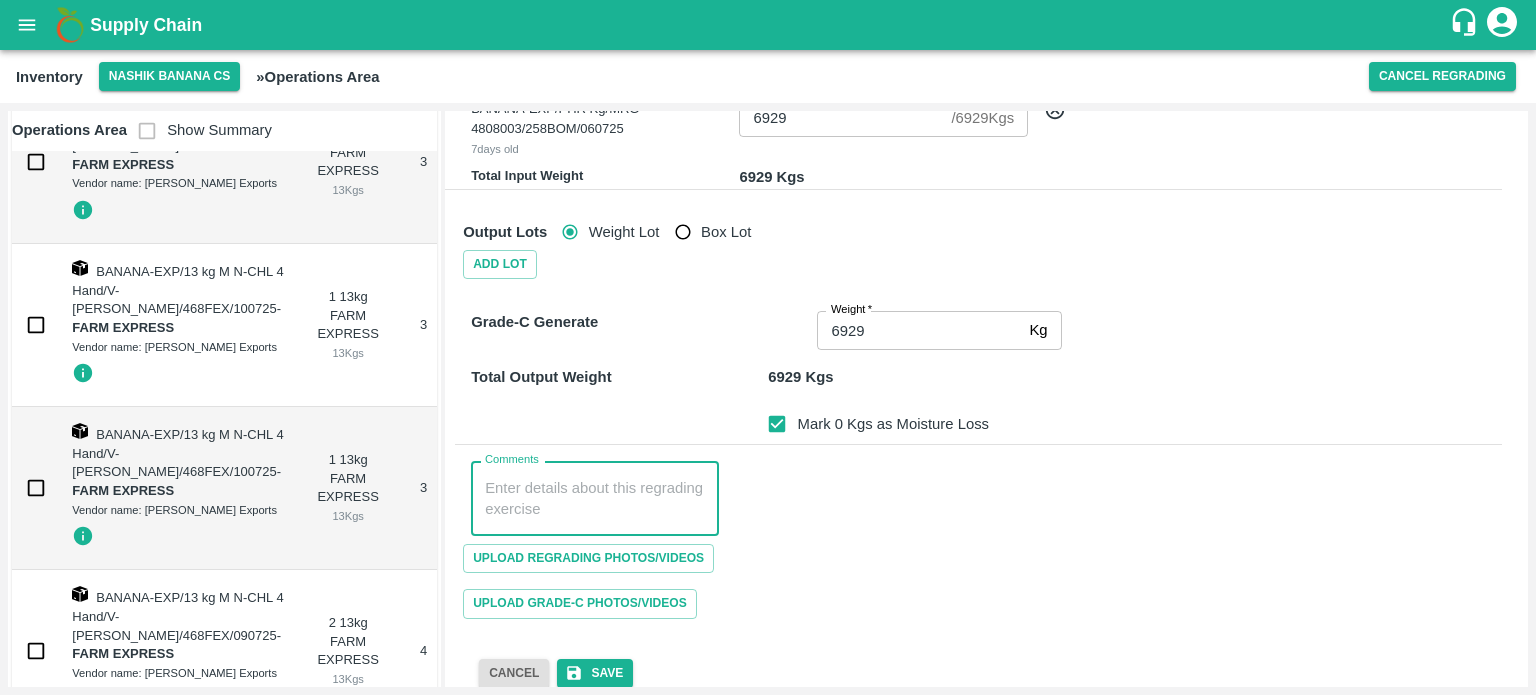 click on "Comments" at bounding box center (595, 499) 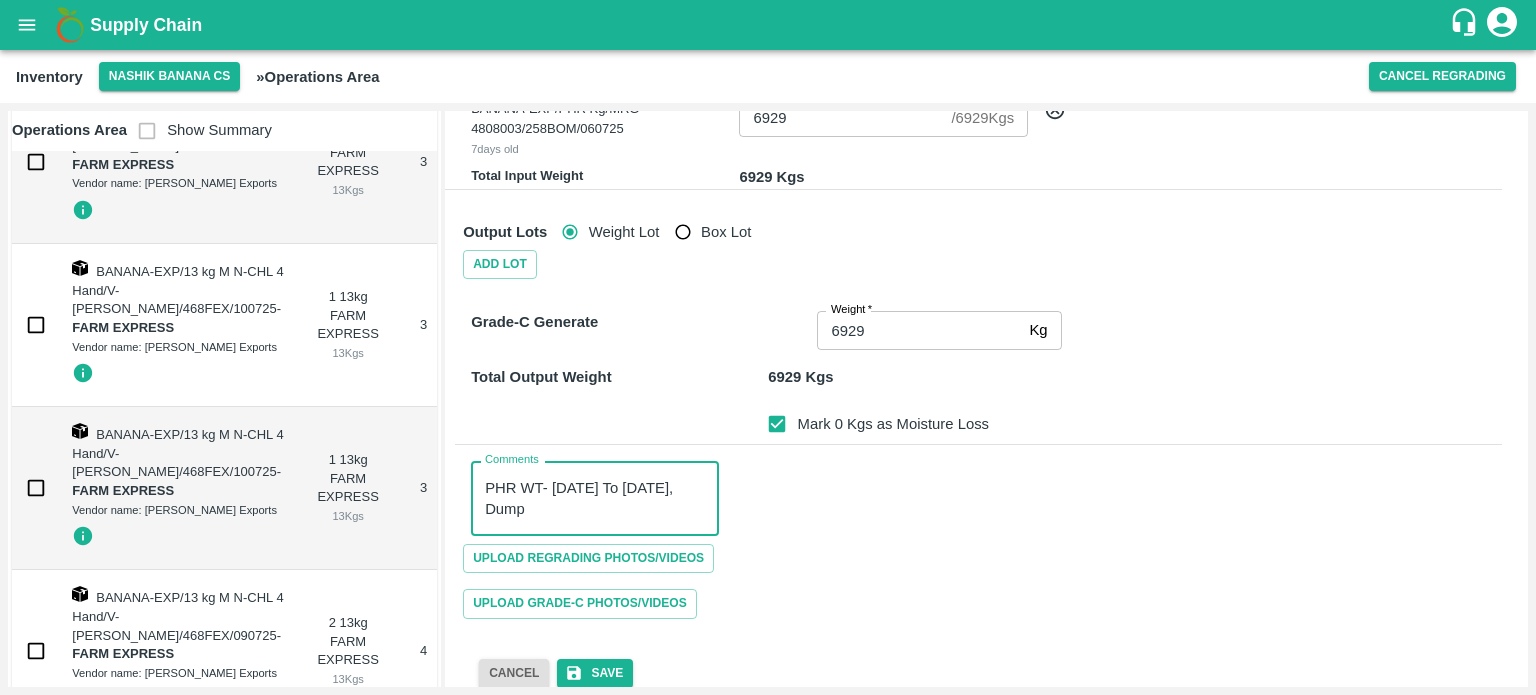 click on "PHR WT- [DATE] To [DATE], Dump" at bounding box center [595, 499] 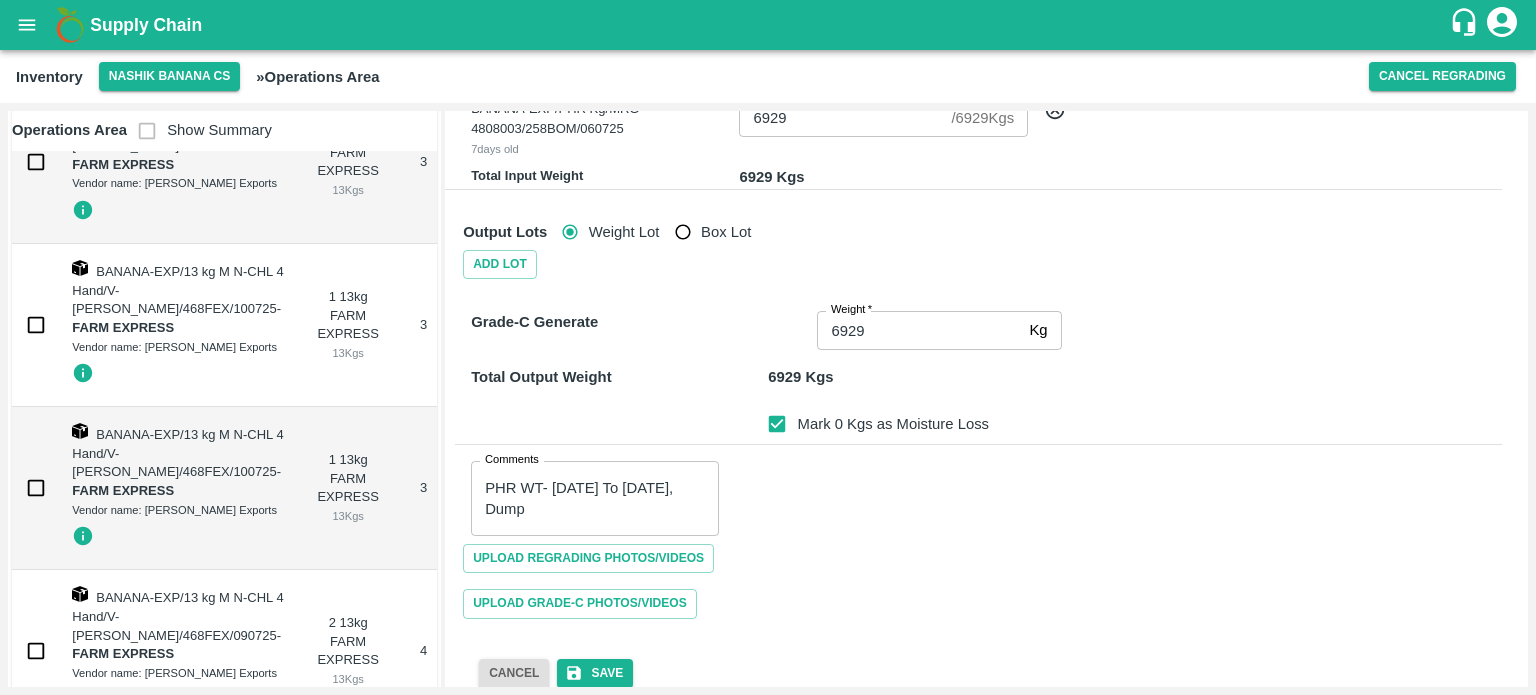 click on "PHR WT- [DATE] To [DATE], Dump x Comments" at bounding box center (595, 498) 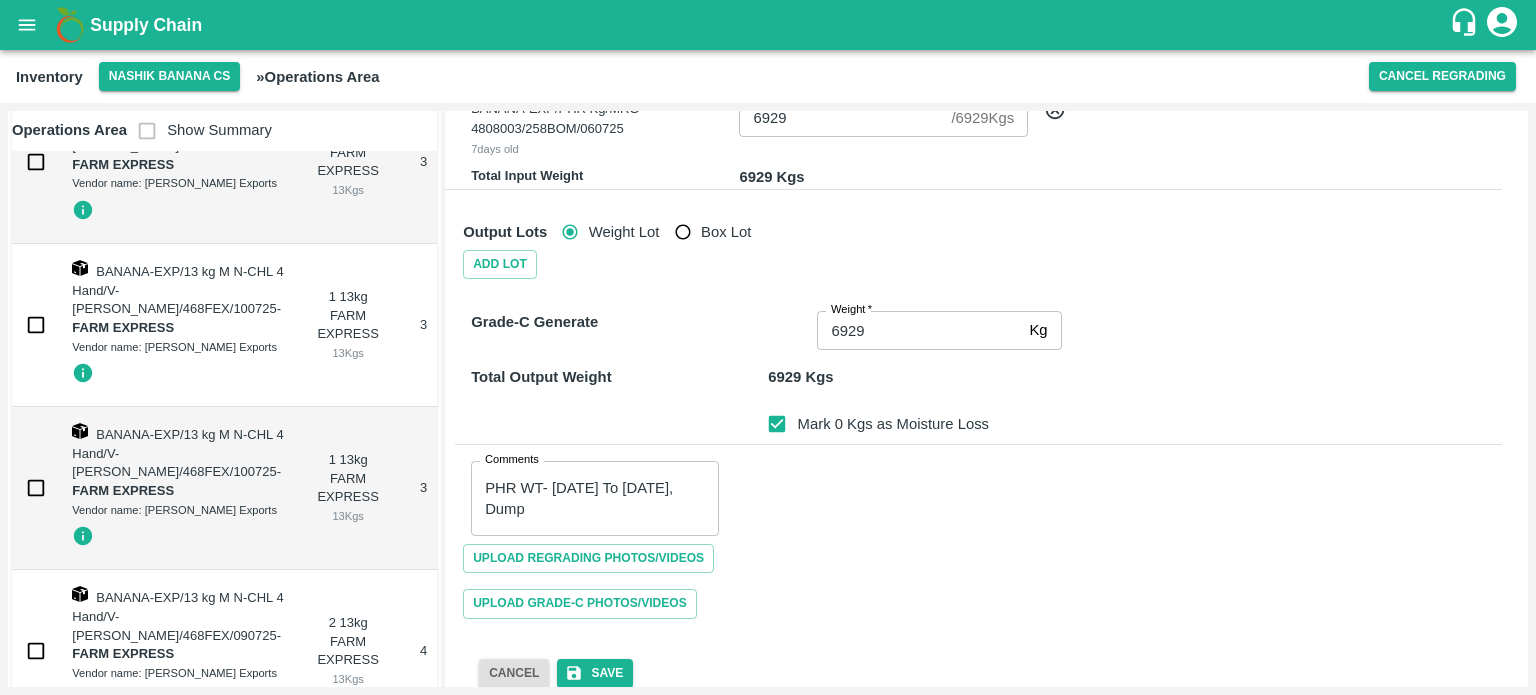 click on "PHR WT- [DATE] To [DATE], Dump x Comments" at bounding box center (595, 498) 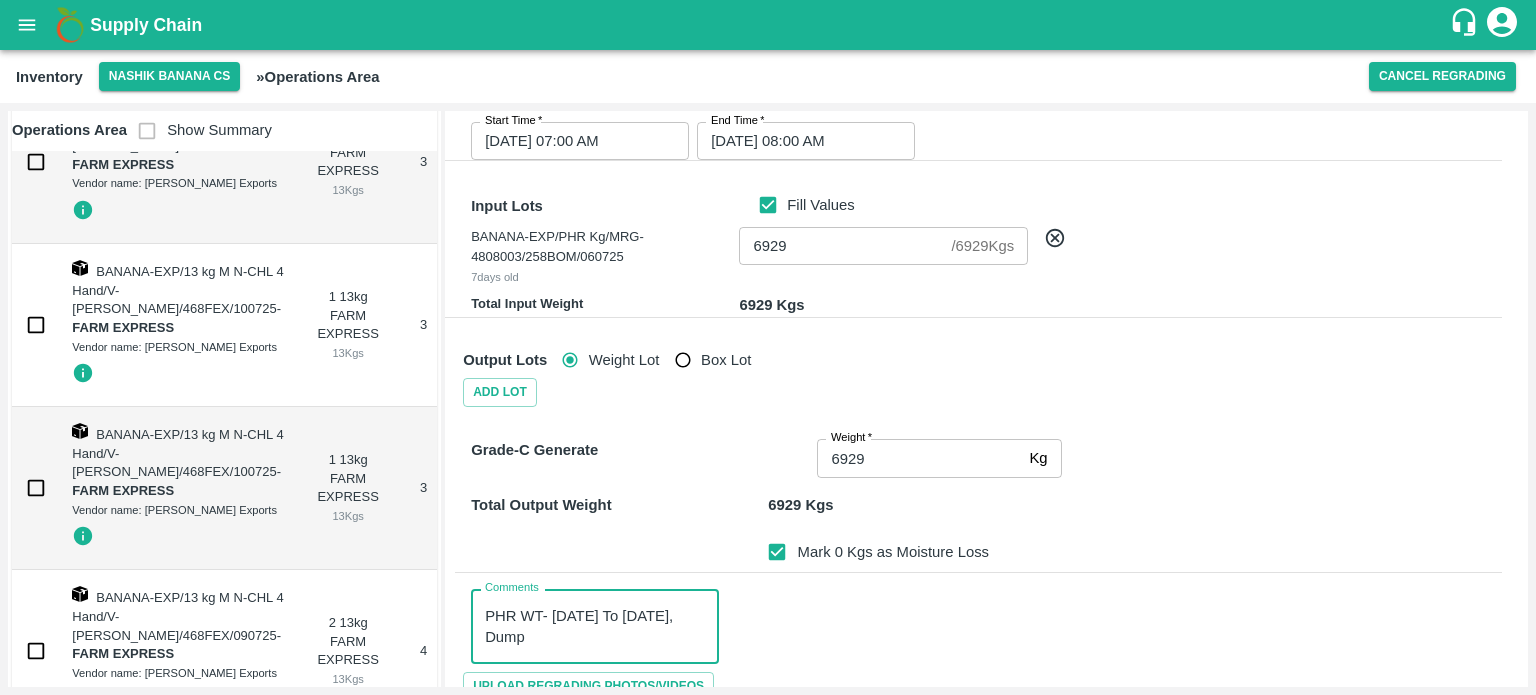 scroll, scrollTop: 280, scrollLeft: 0, axis: vertical 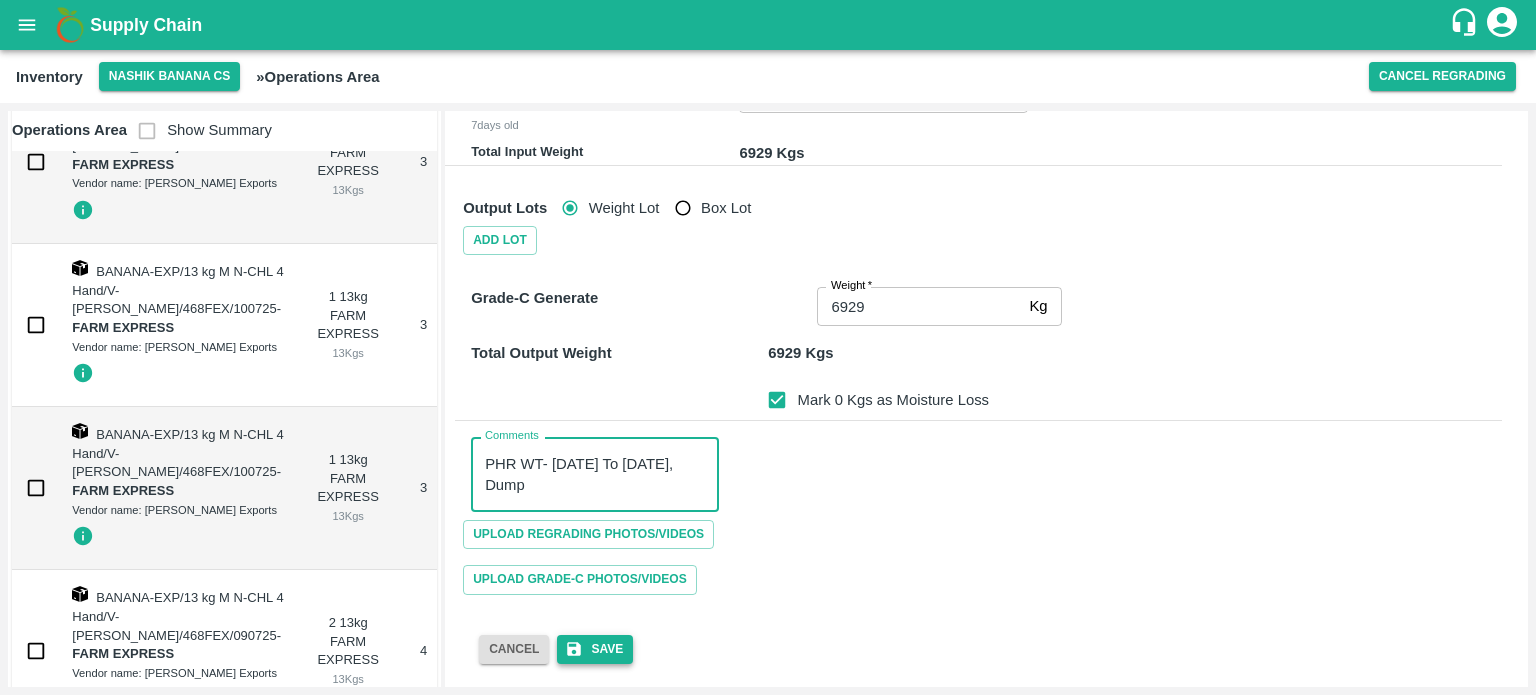 click on "Save" at bounding box center (595, 649) 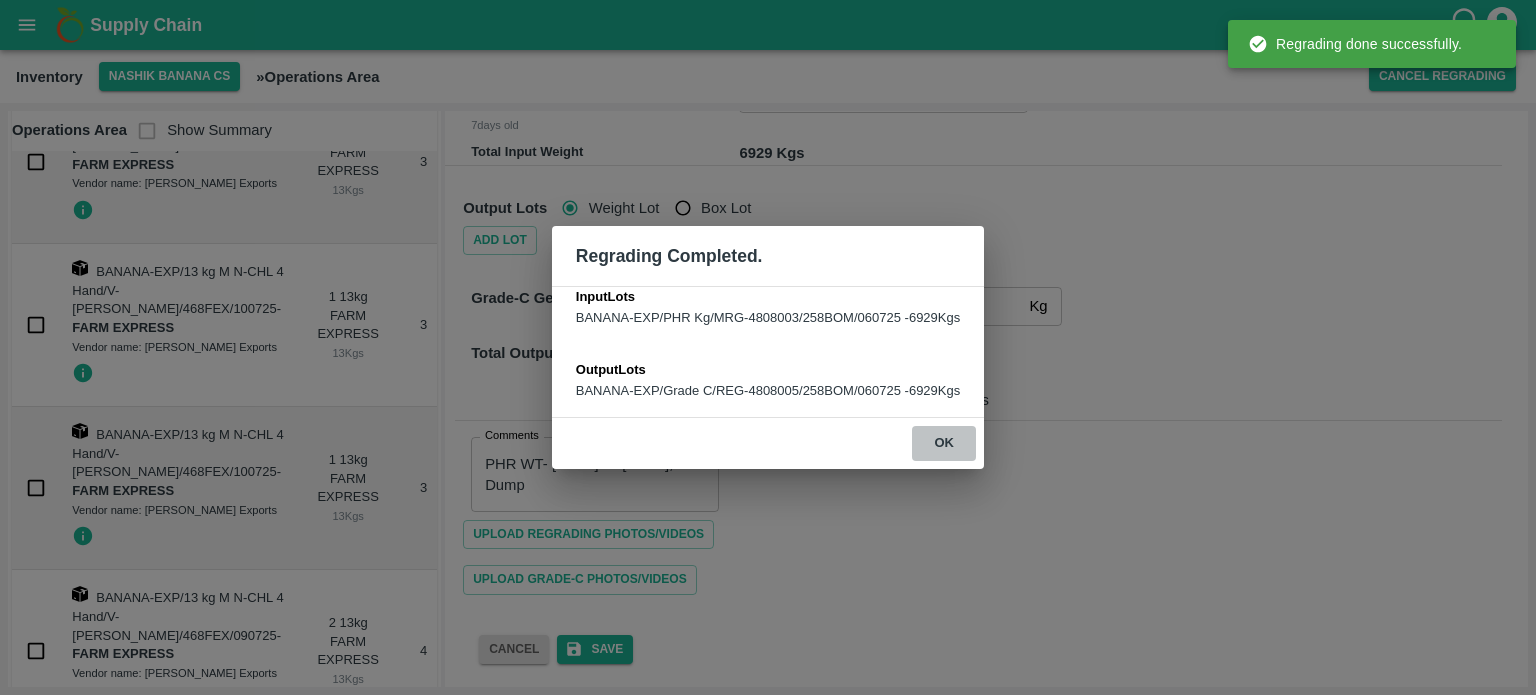 click on "ok" at bounding box center (944, 443) 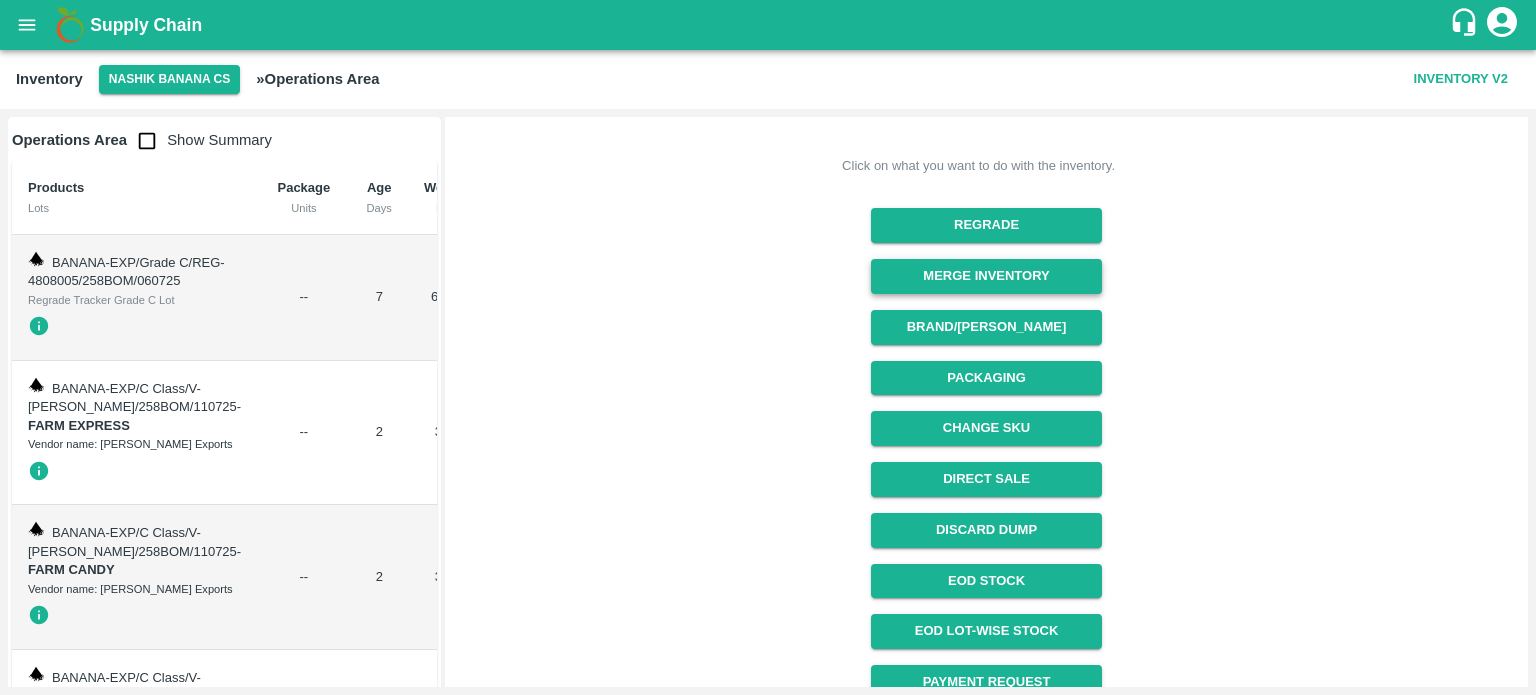 scroll, scrollTop: 256, scrollLeft: 0, axis: vertical 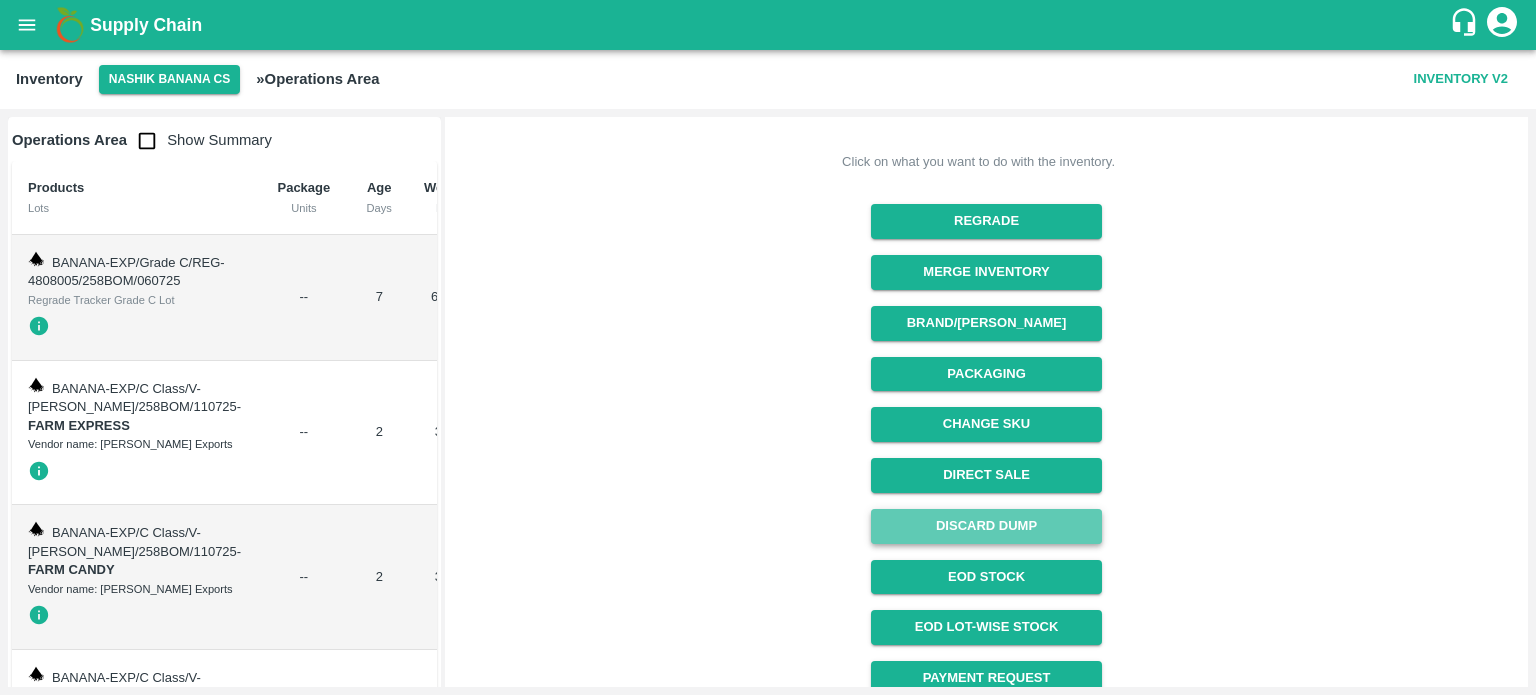 click on "Discard Dump" at bounding box center (986, 526) 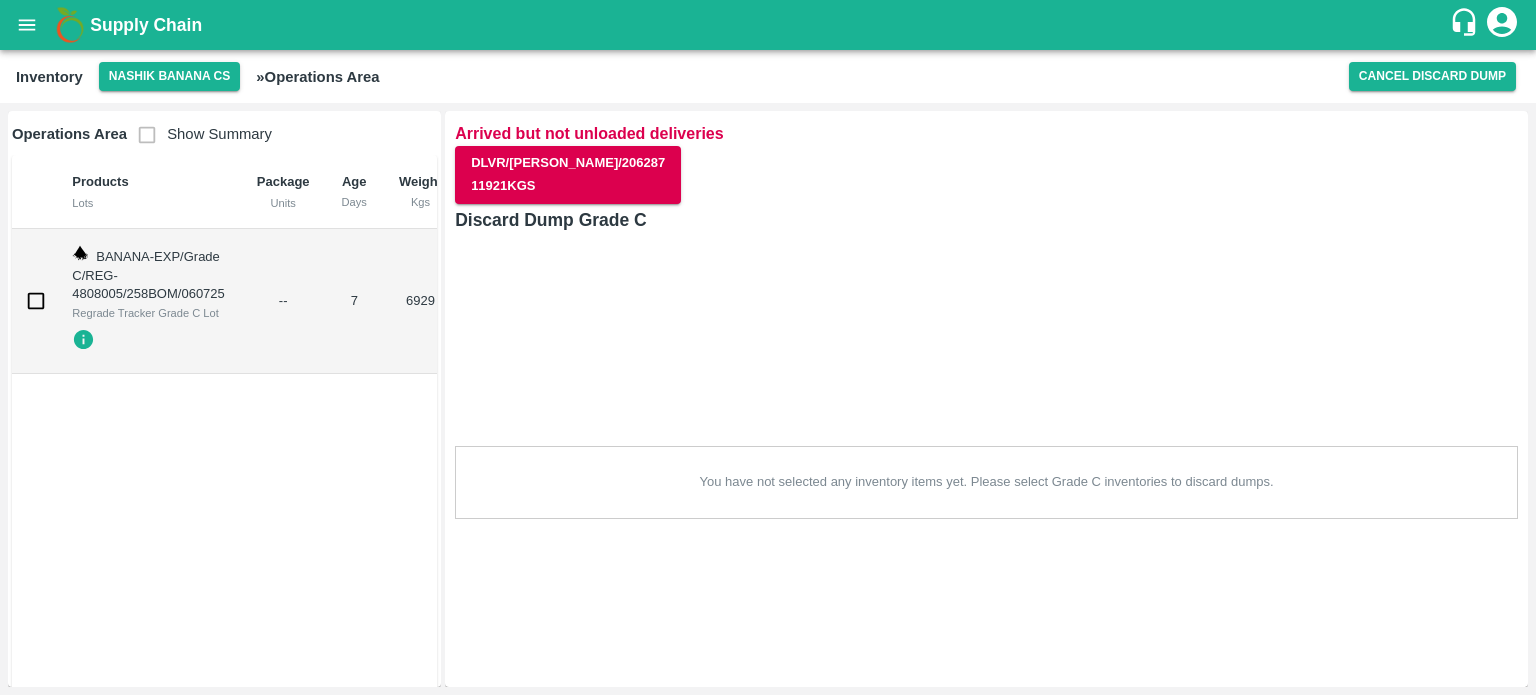 scroll, scrollTop: 0, scrollLeft: 0, axis: both 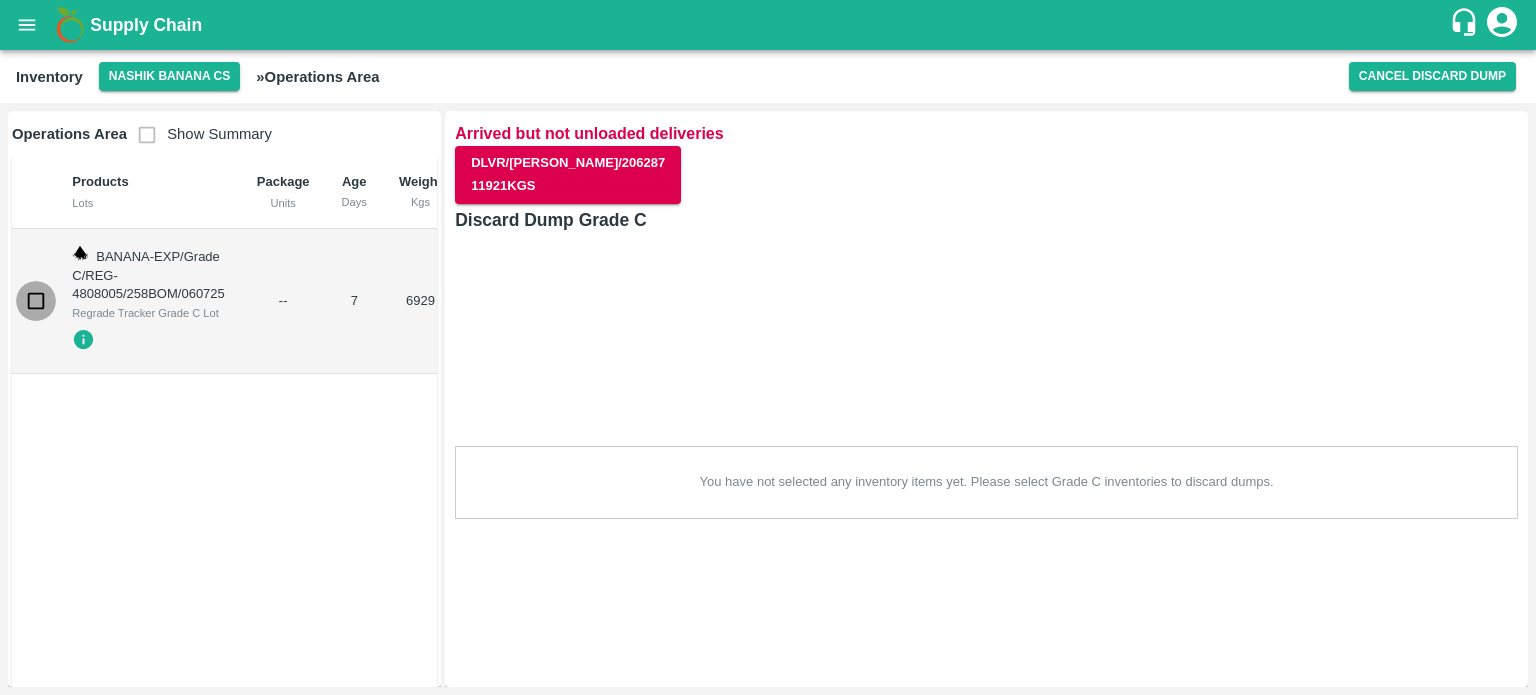 click at bounding box center (36, 301) 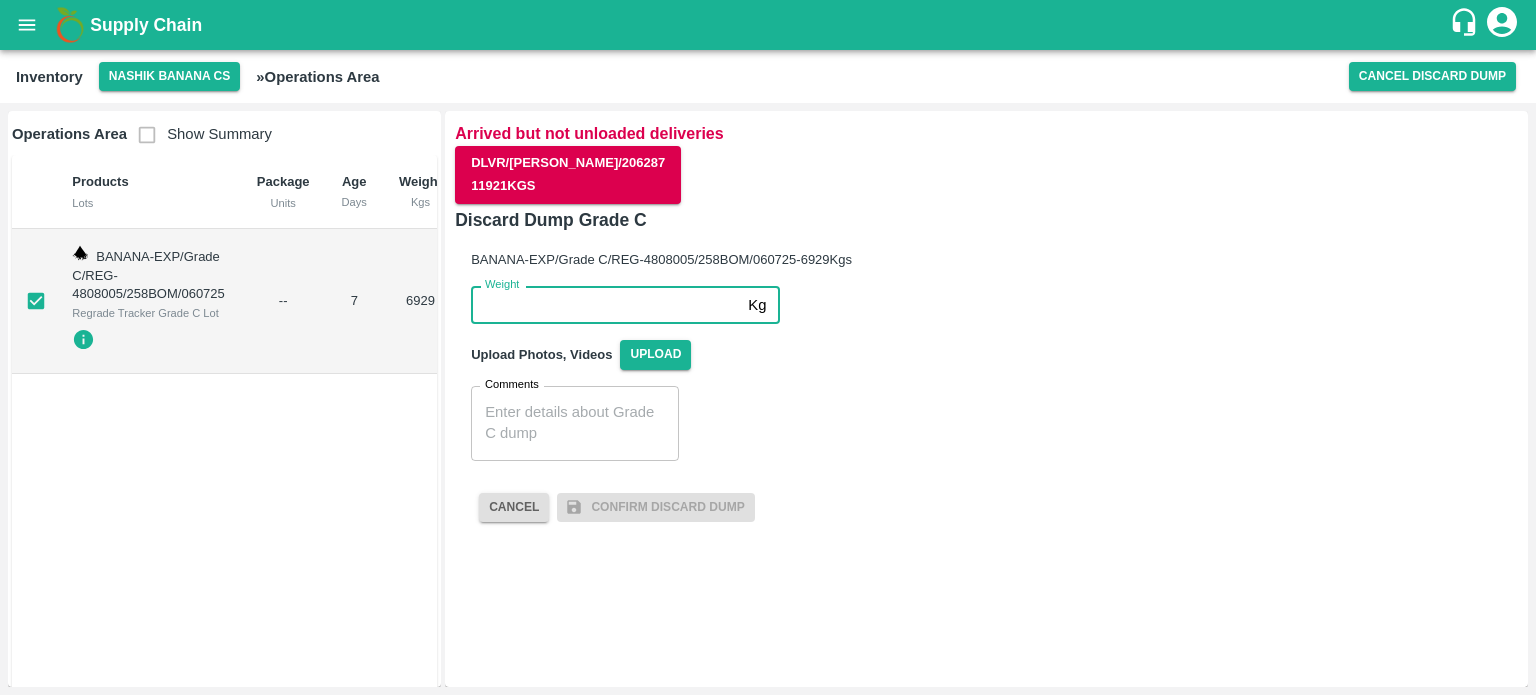 click on "Weight" at bounding box center [605, 305] 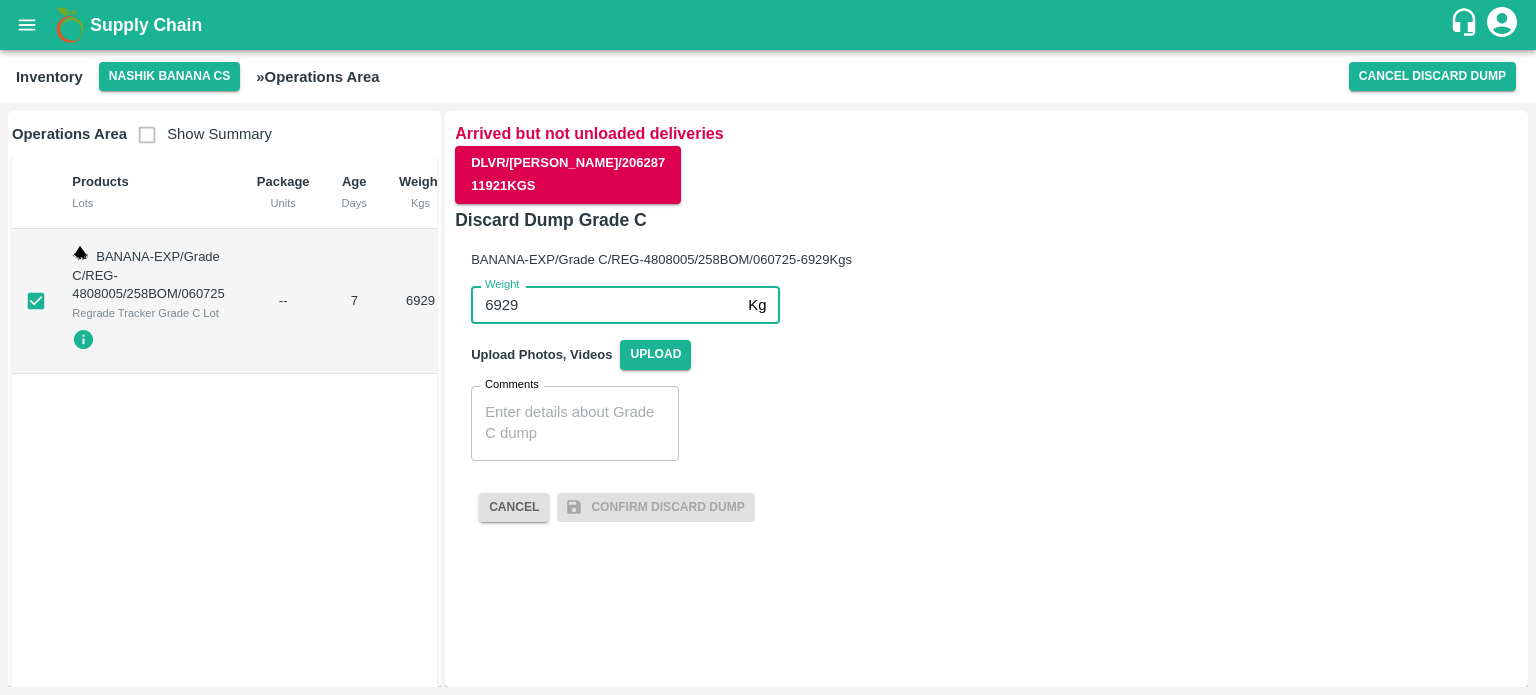 type on "6929" 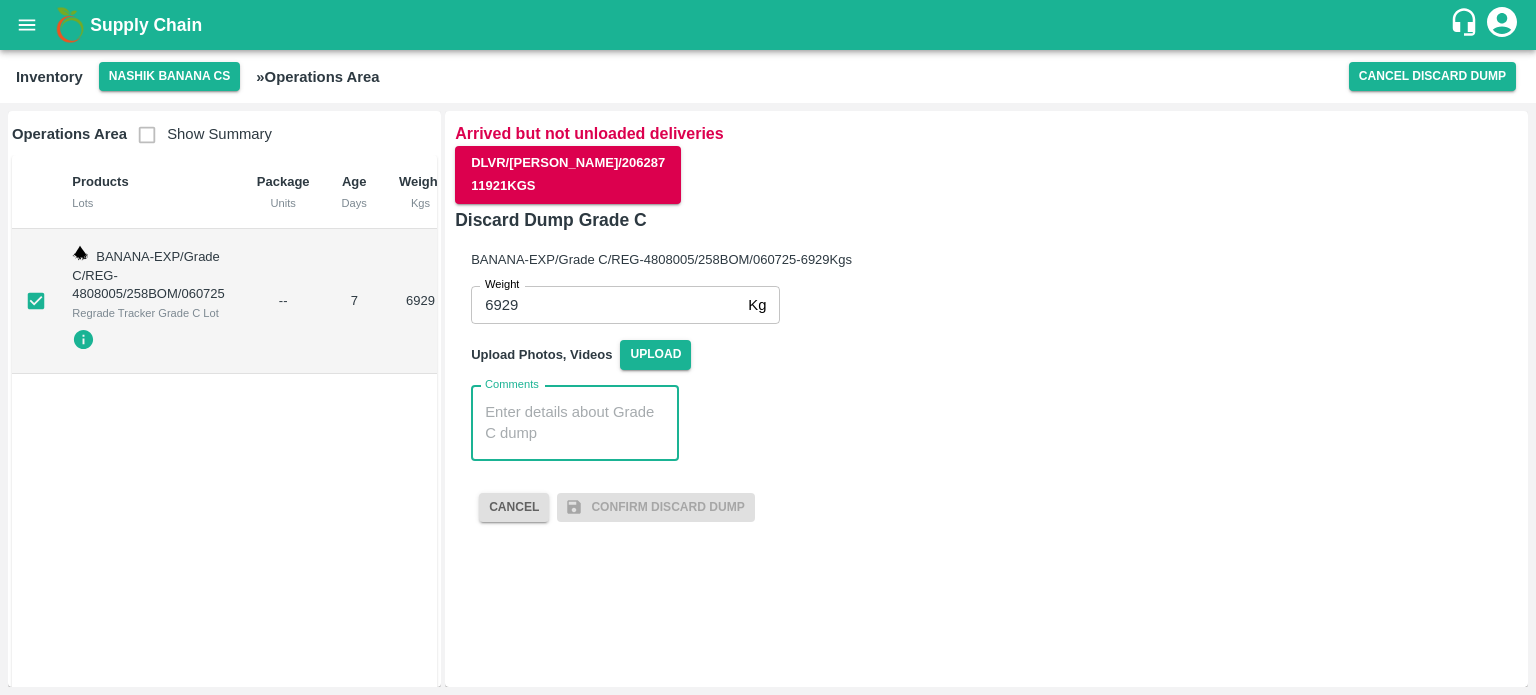 click on "Comments" at bounding box center [575, 423] 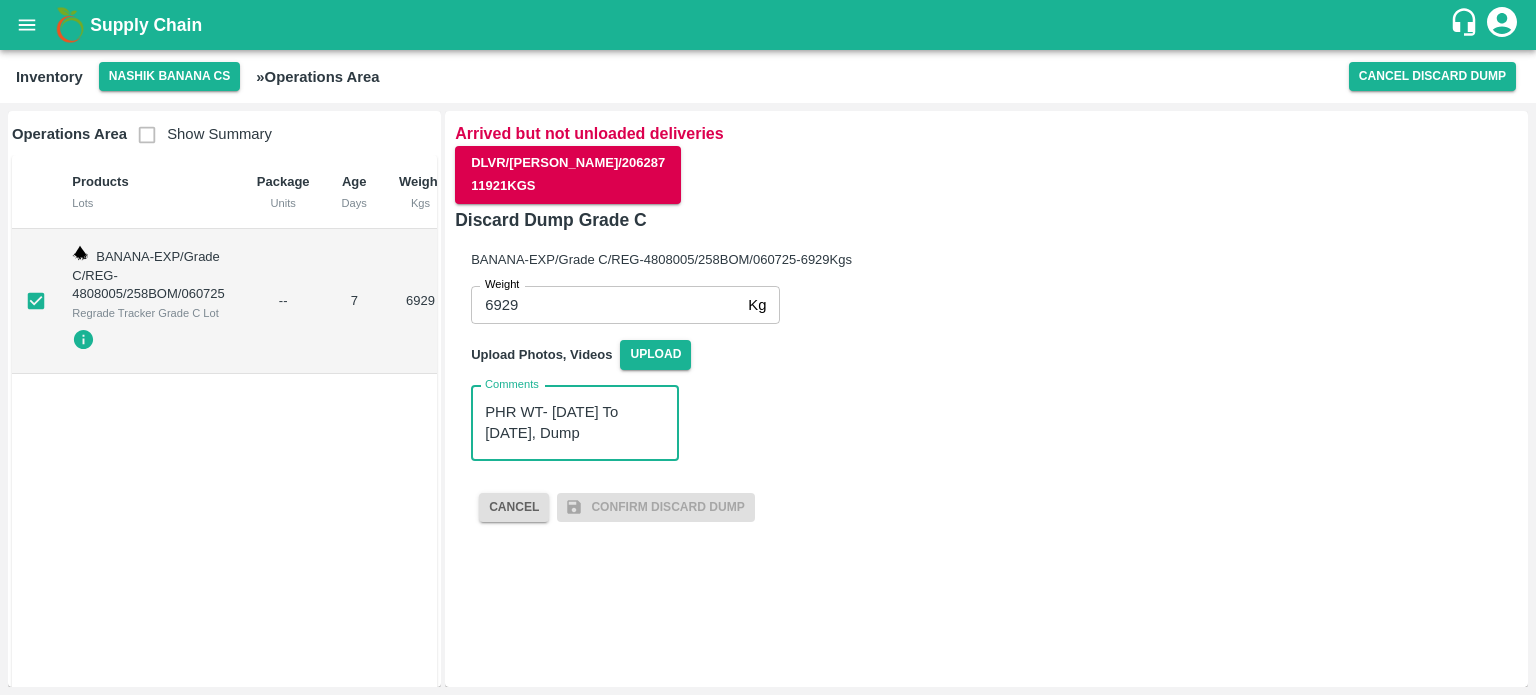 click on "PHR WT- [DATE] To [DATE], Dump" at bounding box center (575, 423) 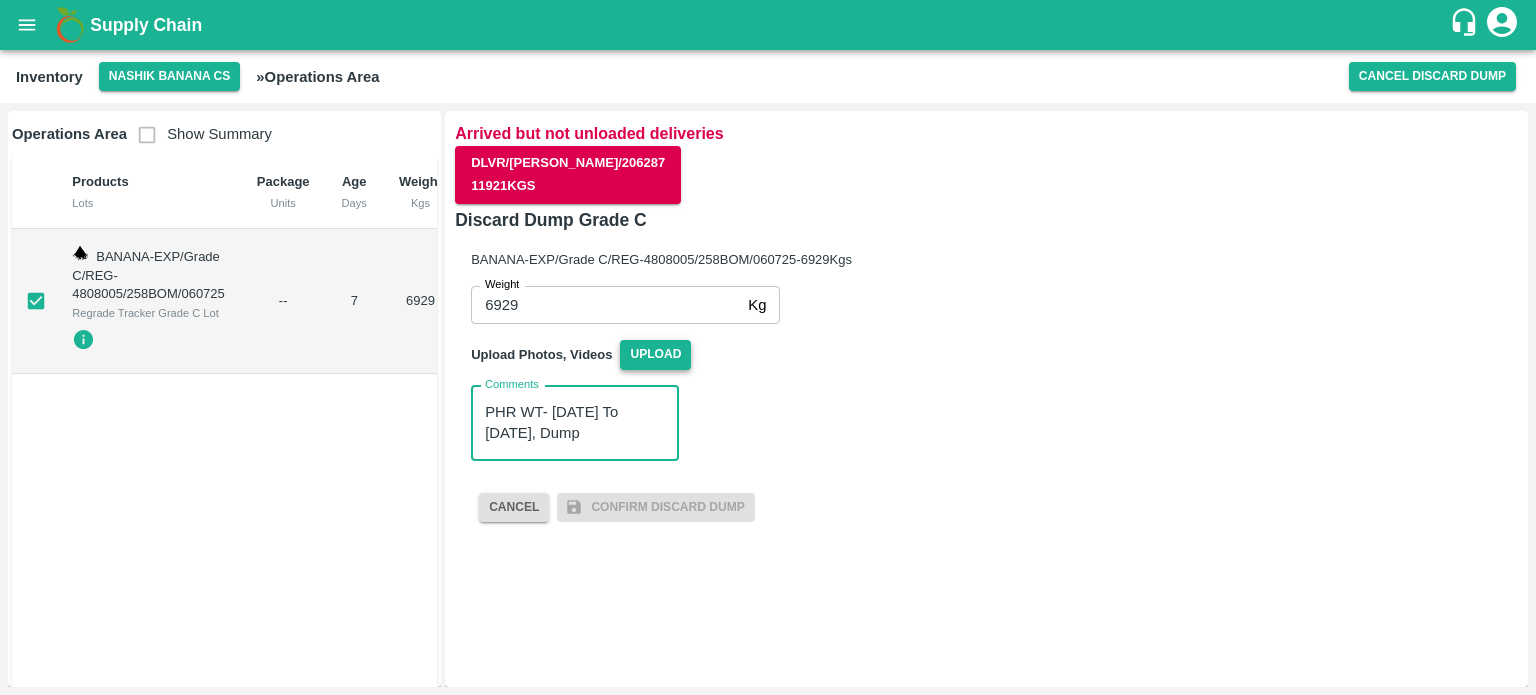 type on "PHR WT- [DATE] To [DATE], Dump" 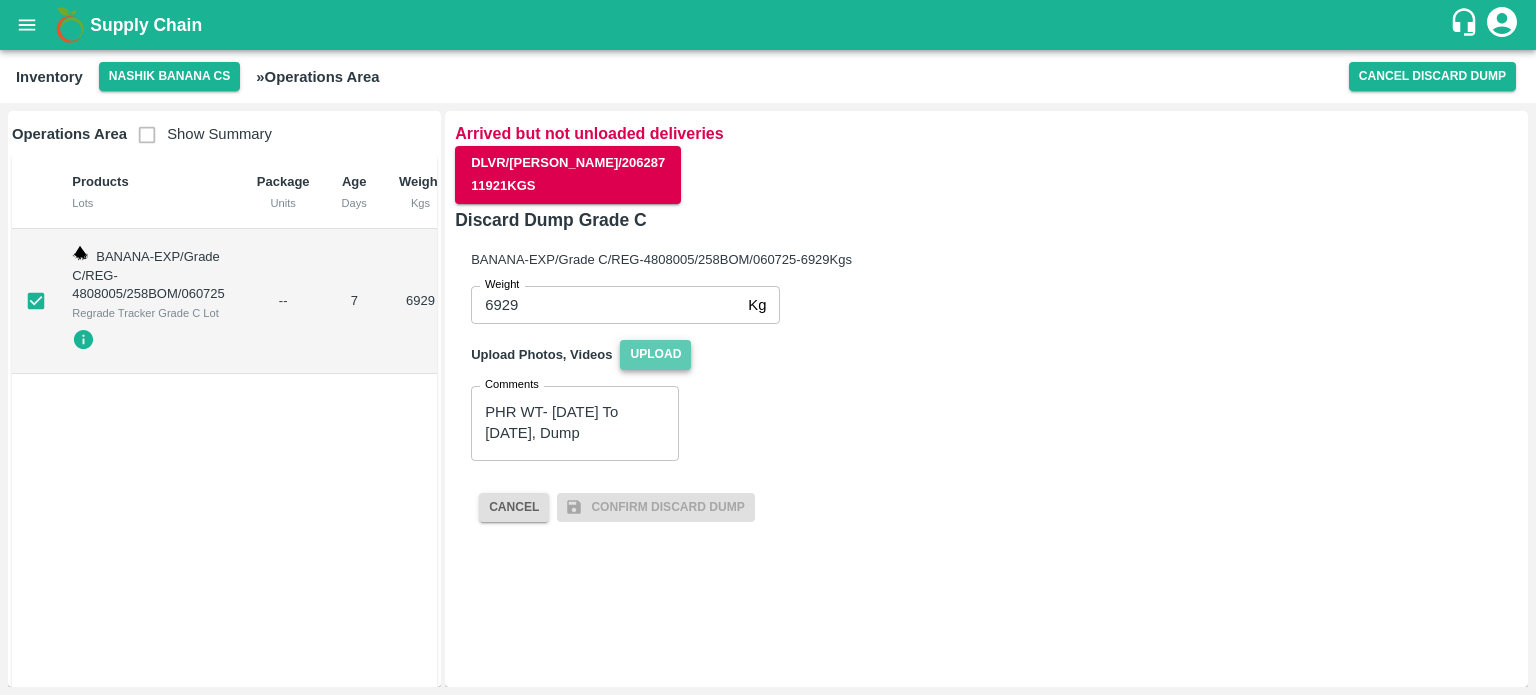 click on "Upload" at bounding box center (655, 354) 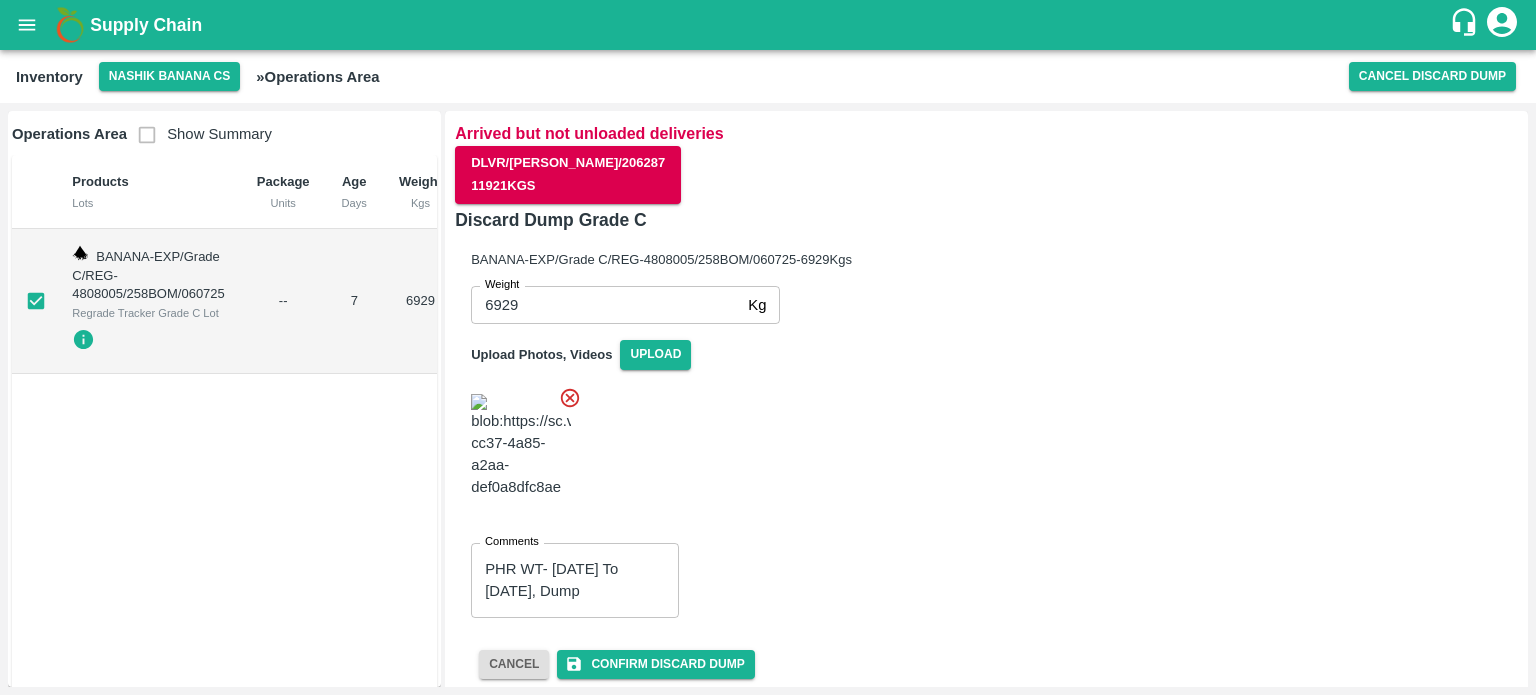 scroll, scrollTop: 134, scrollLeft: 0, axis: vertical 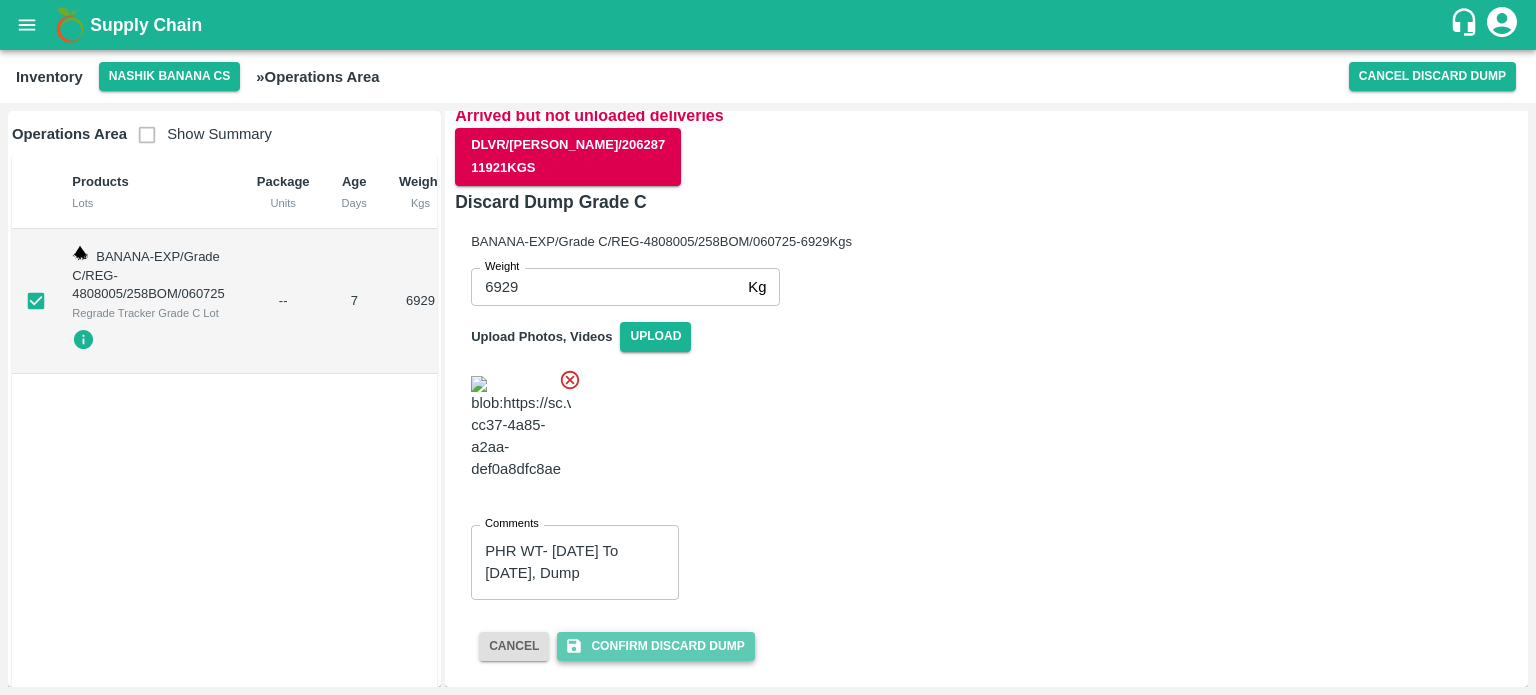 click on "Confirm Discard Dump" at bounding box center [655, 646] 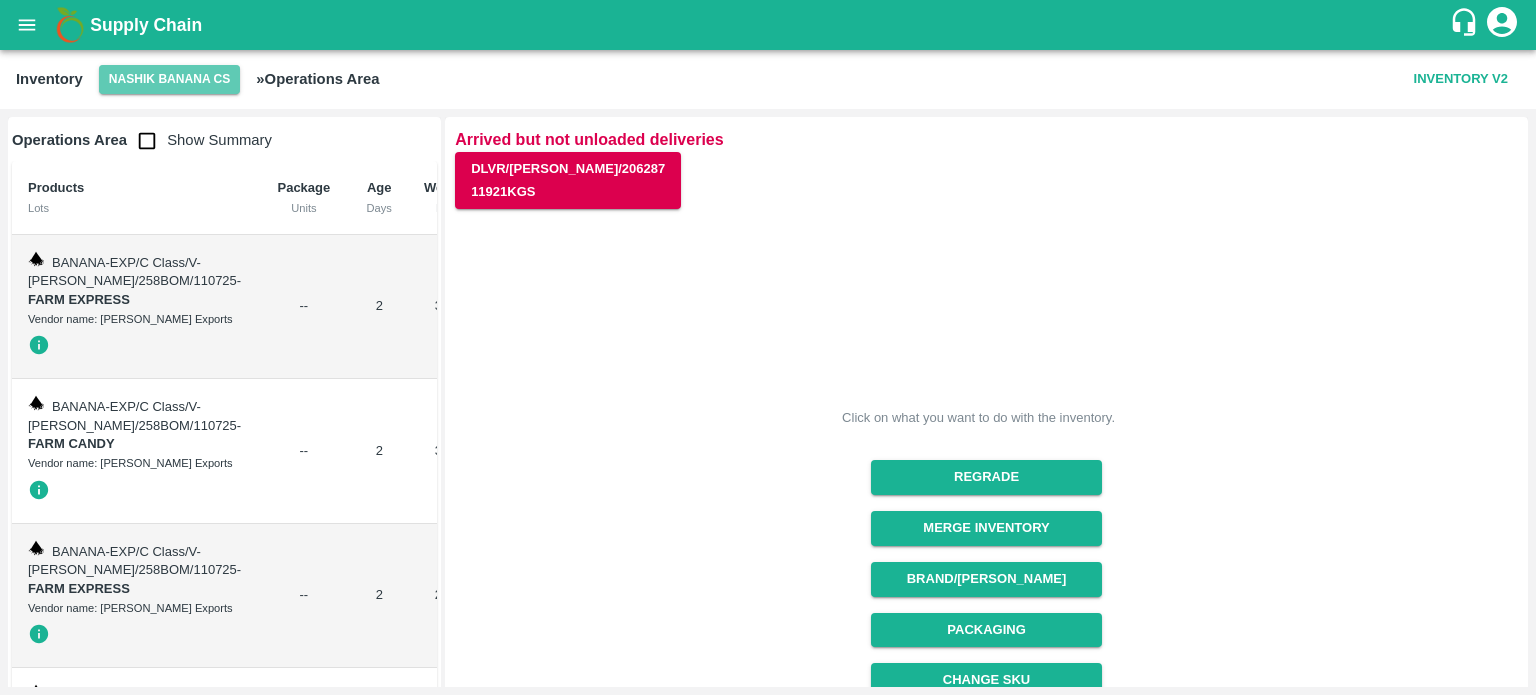 click on "Nashik Banana CS" at bounding box center [170, 79] 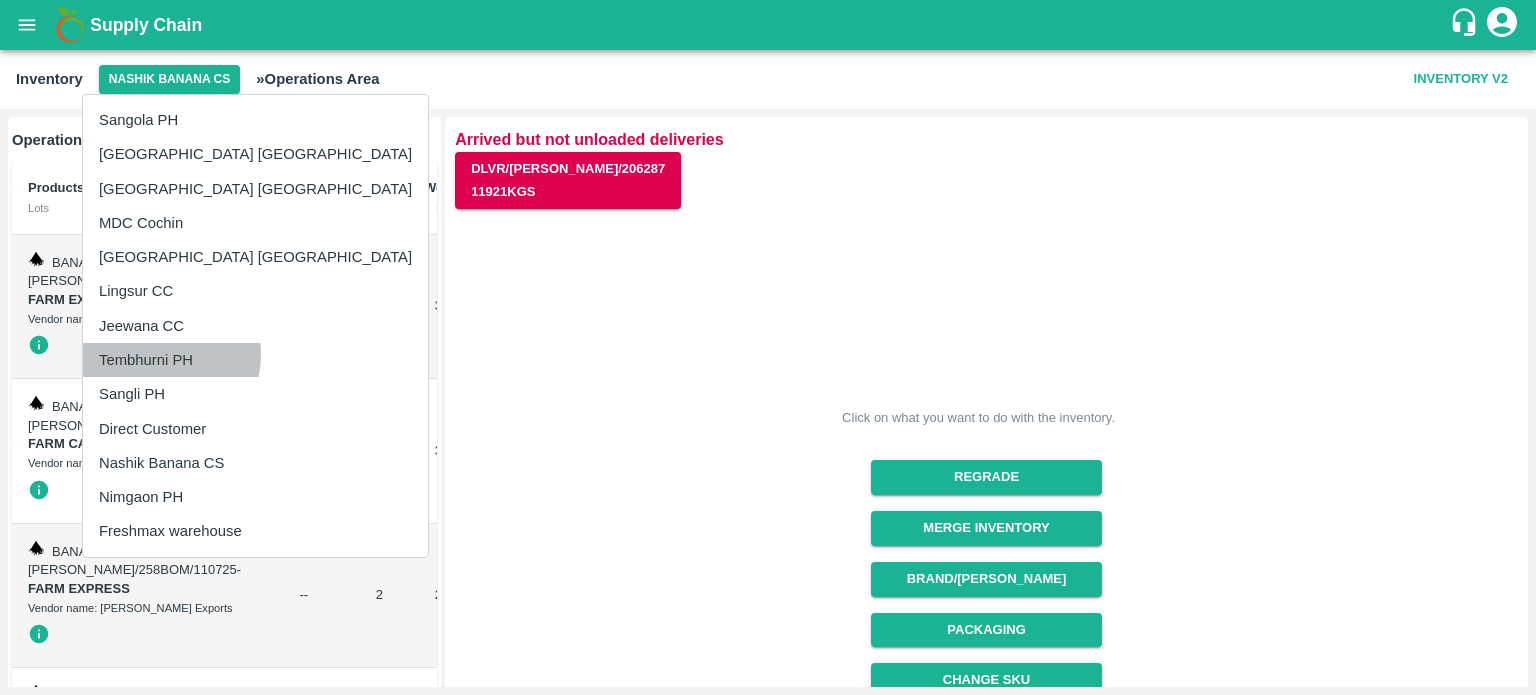 click on "Tembhurni PH" at bounding box center [255, 360] 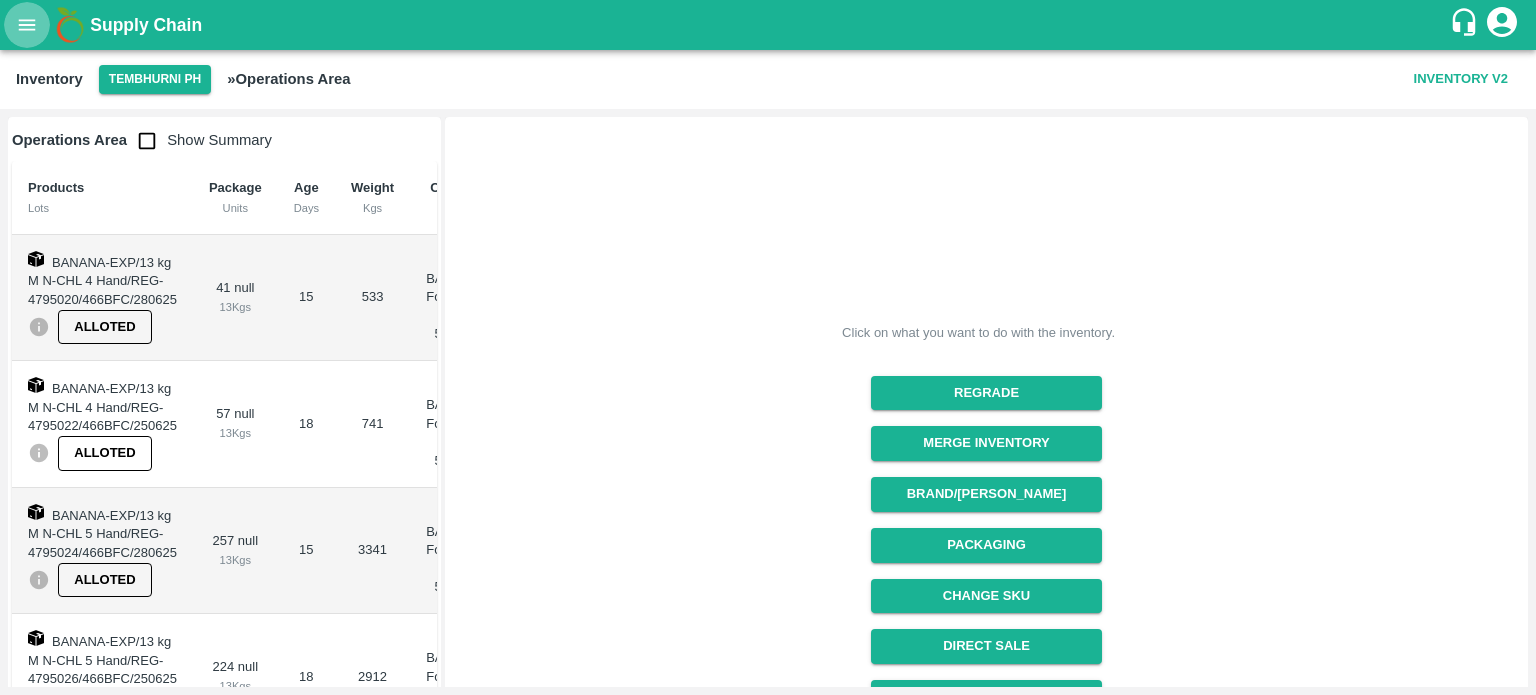 click 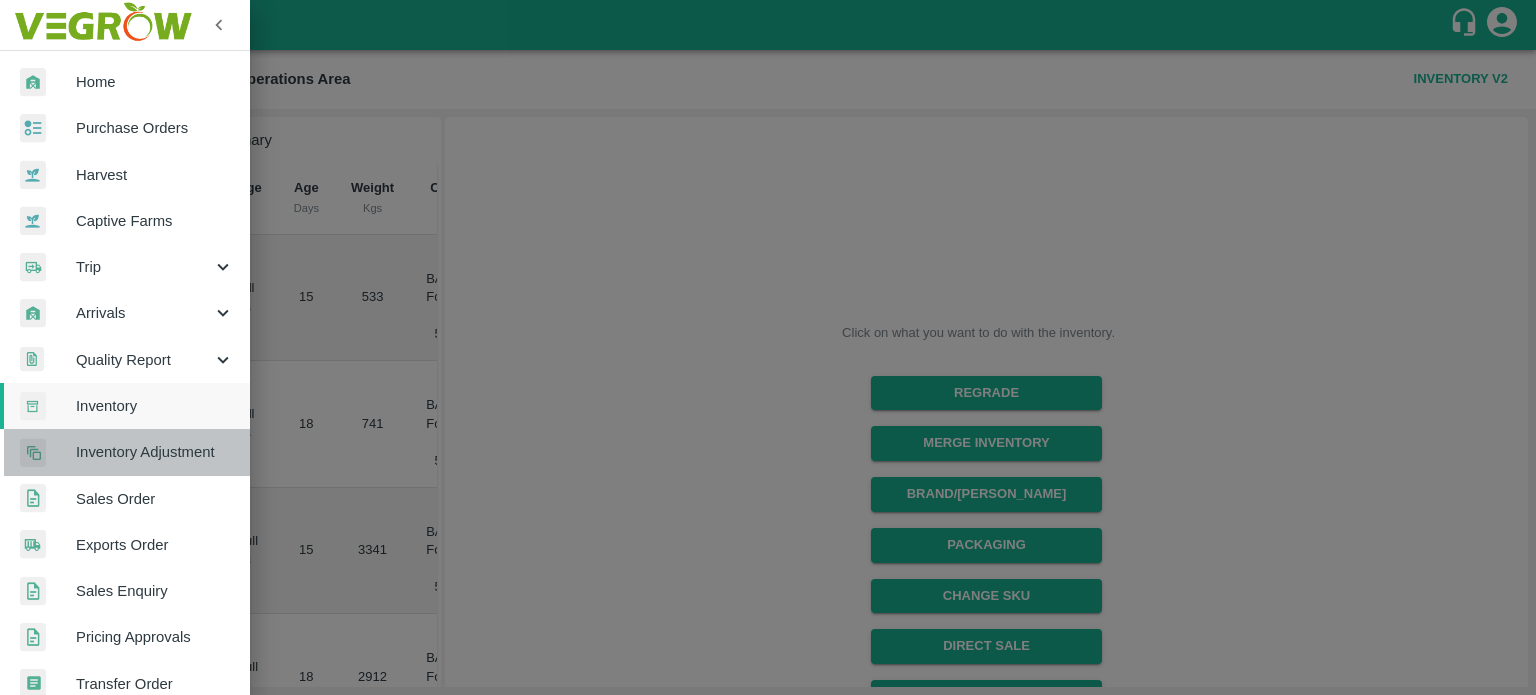 click on "Inventory Adjustment" at bounding box center [155, 452] 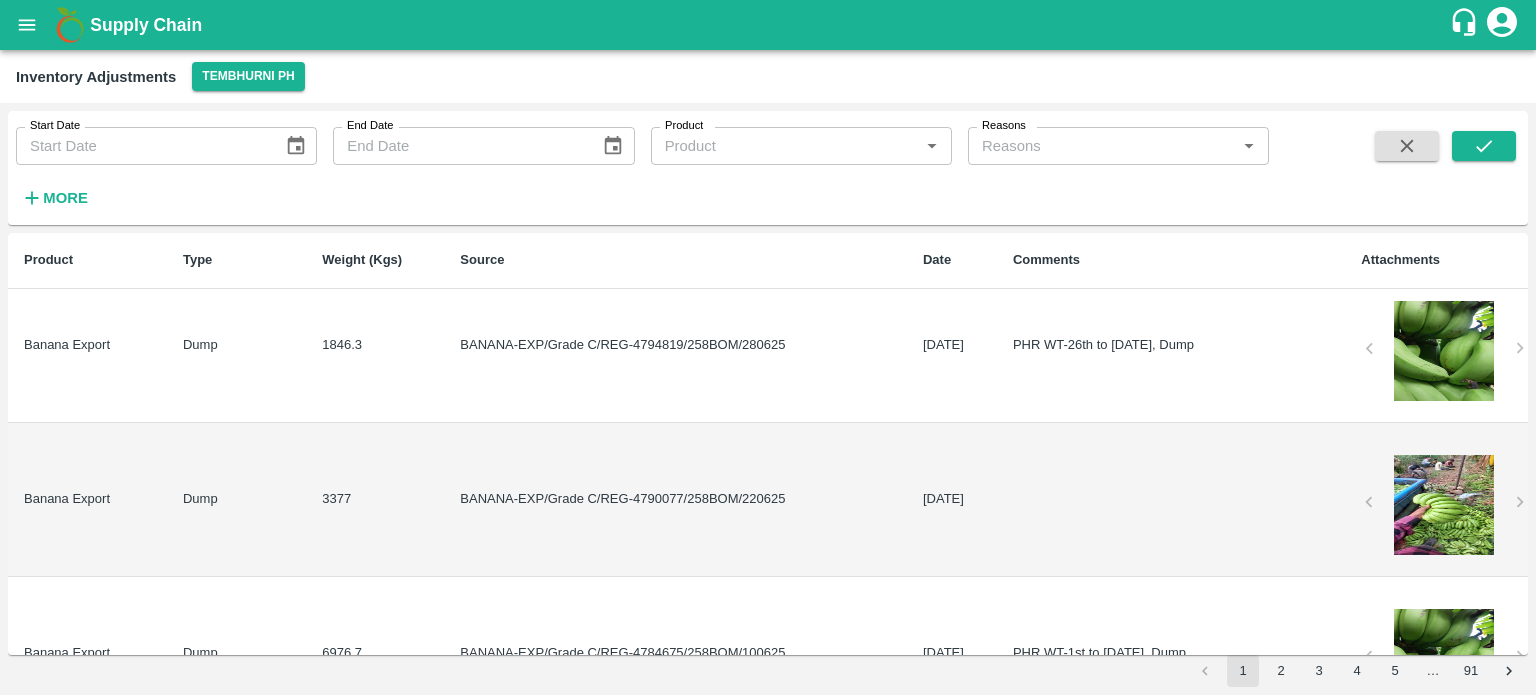 scroll, scrollTop: 0, scrollLeft: 0, axis: both 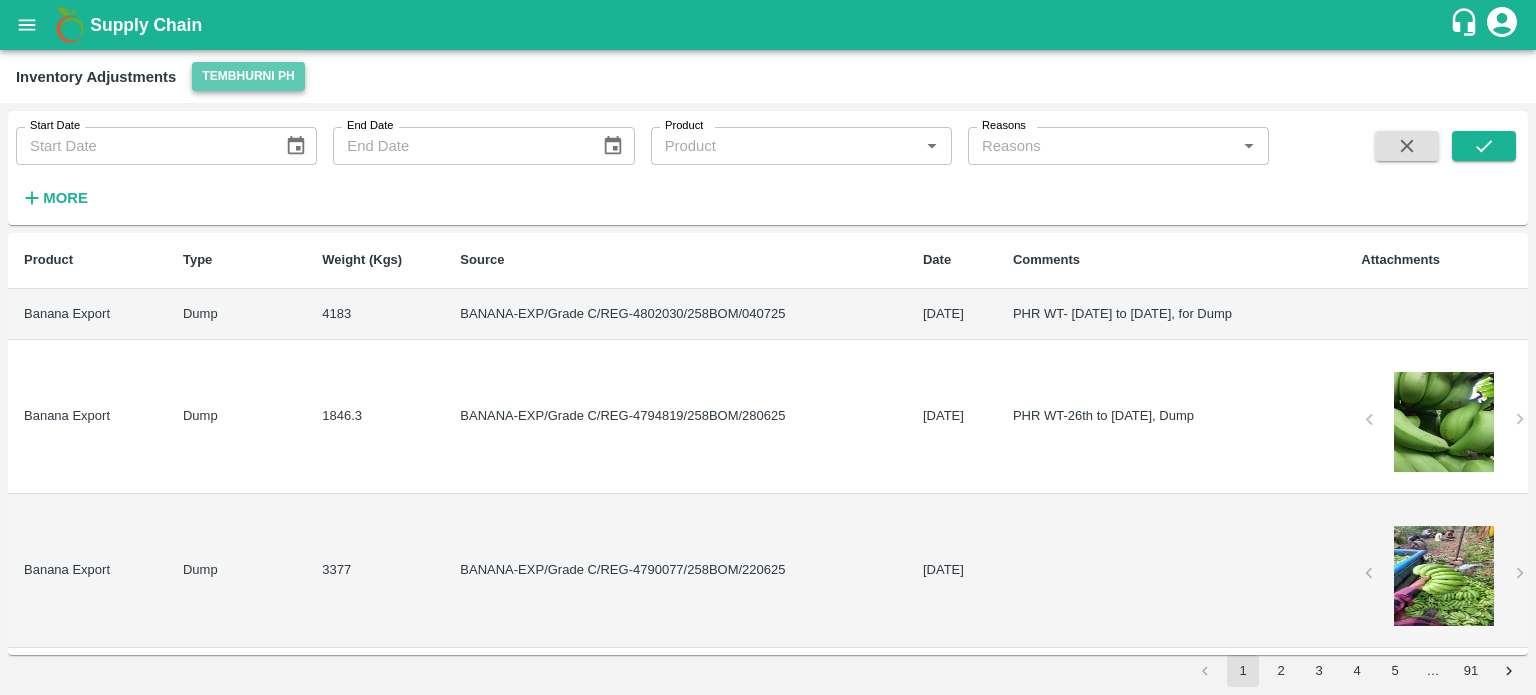 click on "Tembhurni PH" at bounding box center (248, 76) 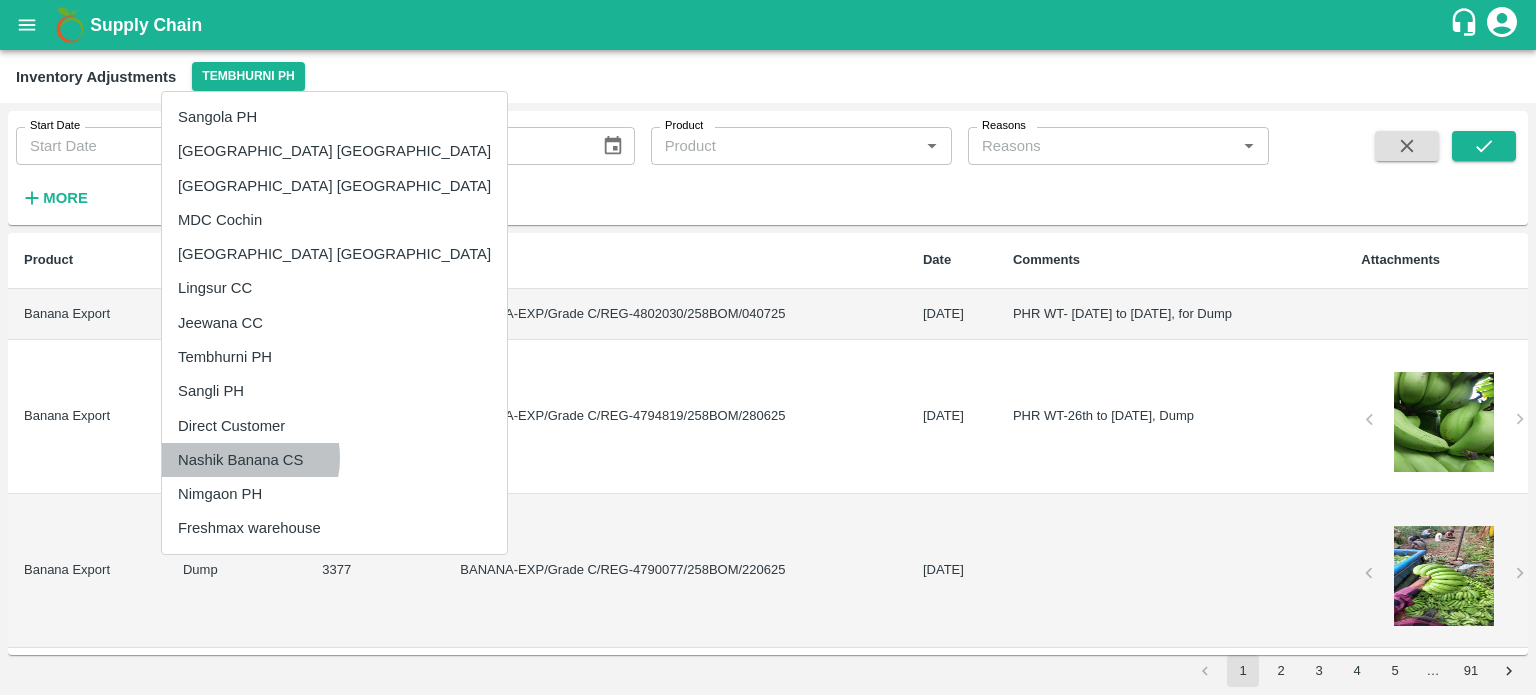 click on "Nashik Banana CS" at bounding box center [334, 460] 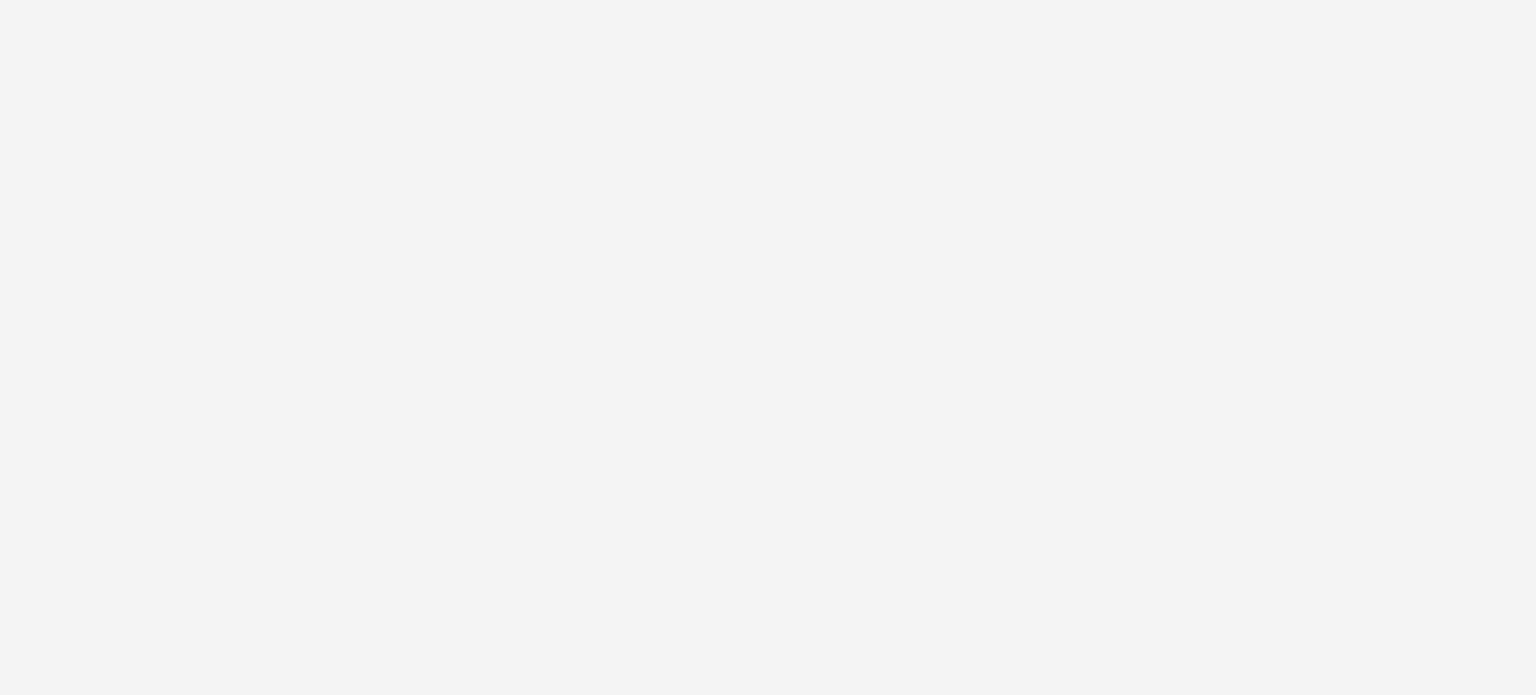 scroll, scrollTop: 0, scrollLeft: 0, axis: both 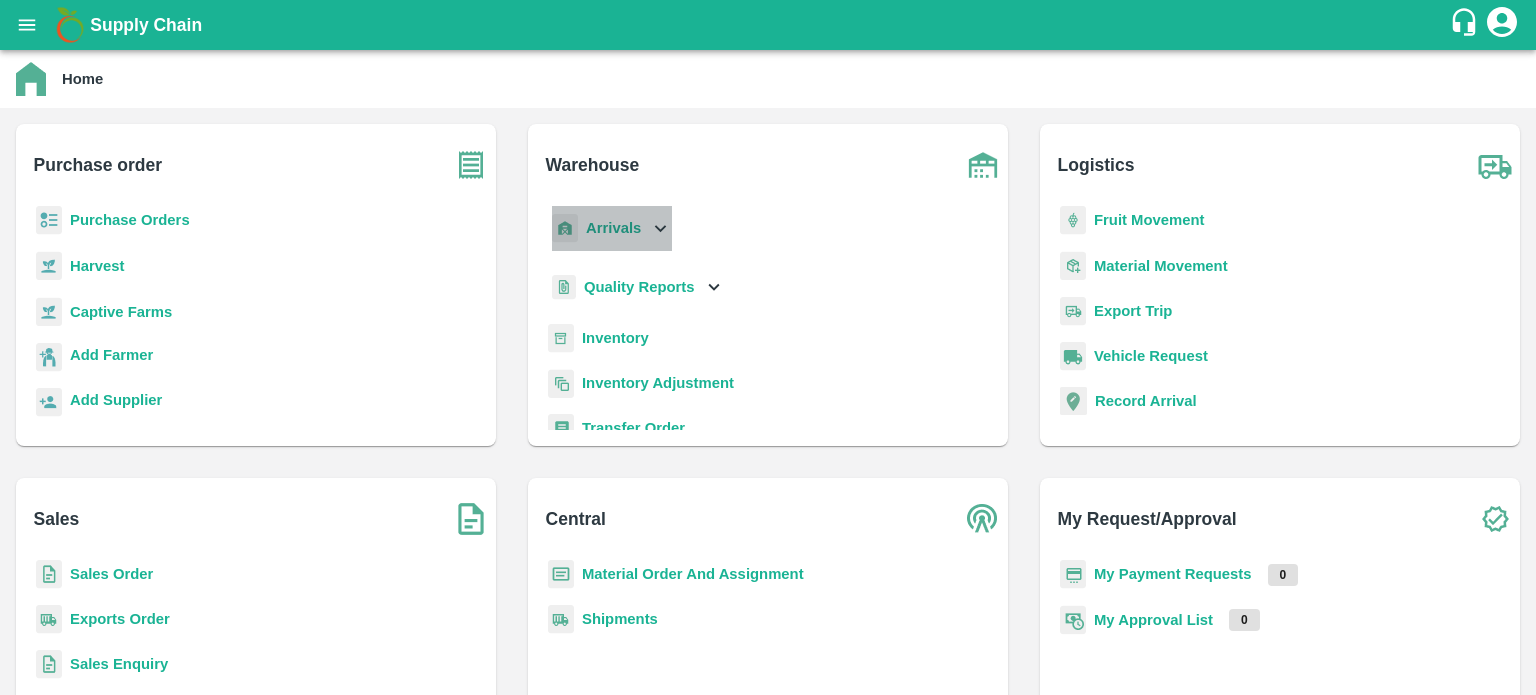 click 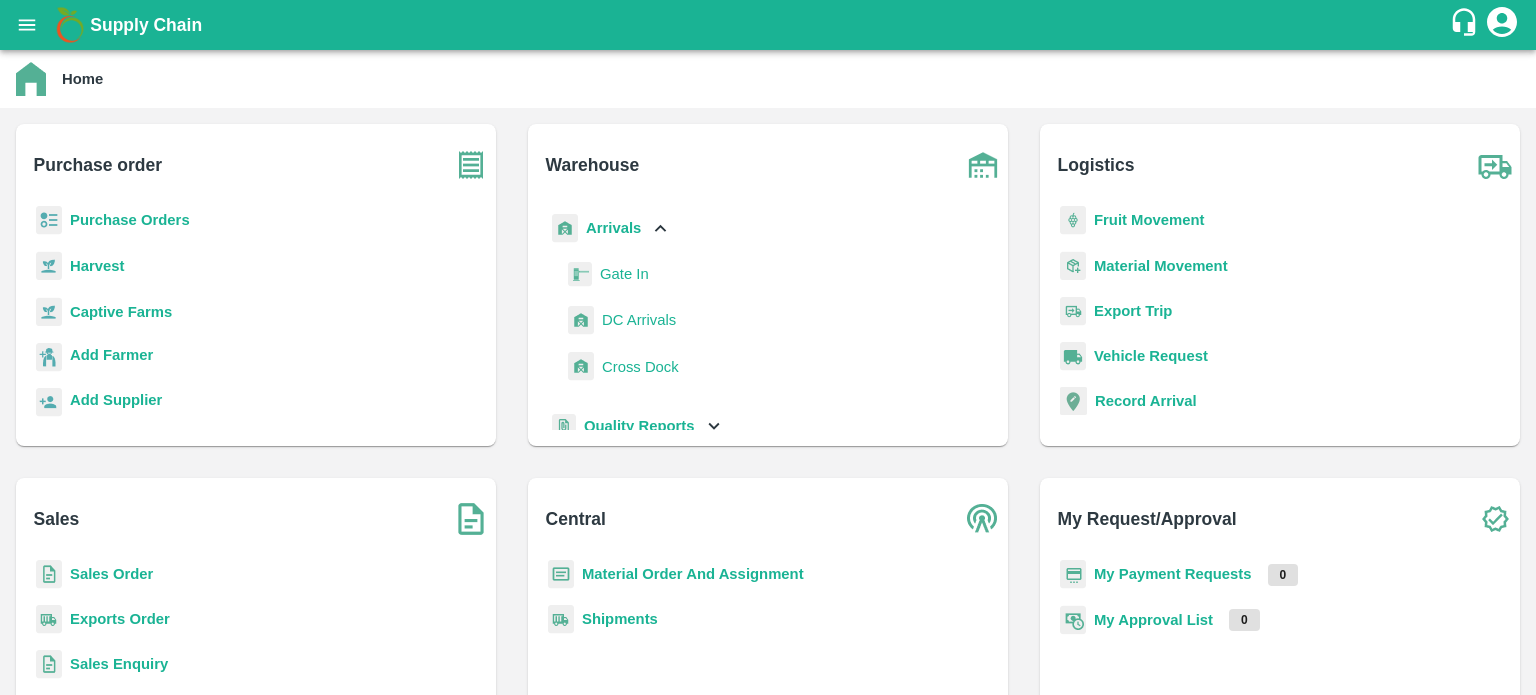 click on "DC Arrivals" at bounding box center [639, 320] 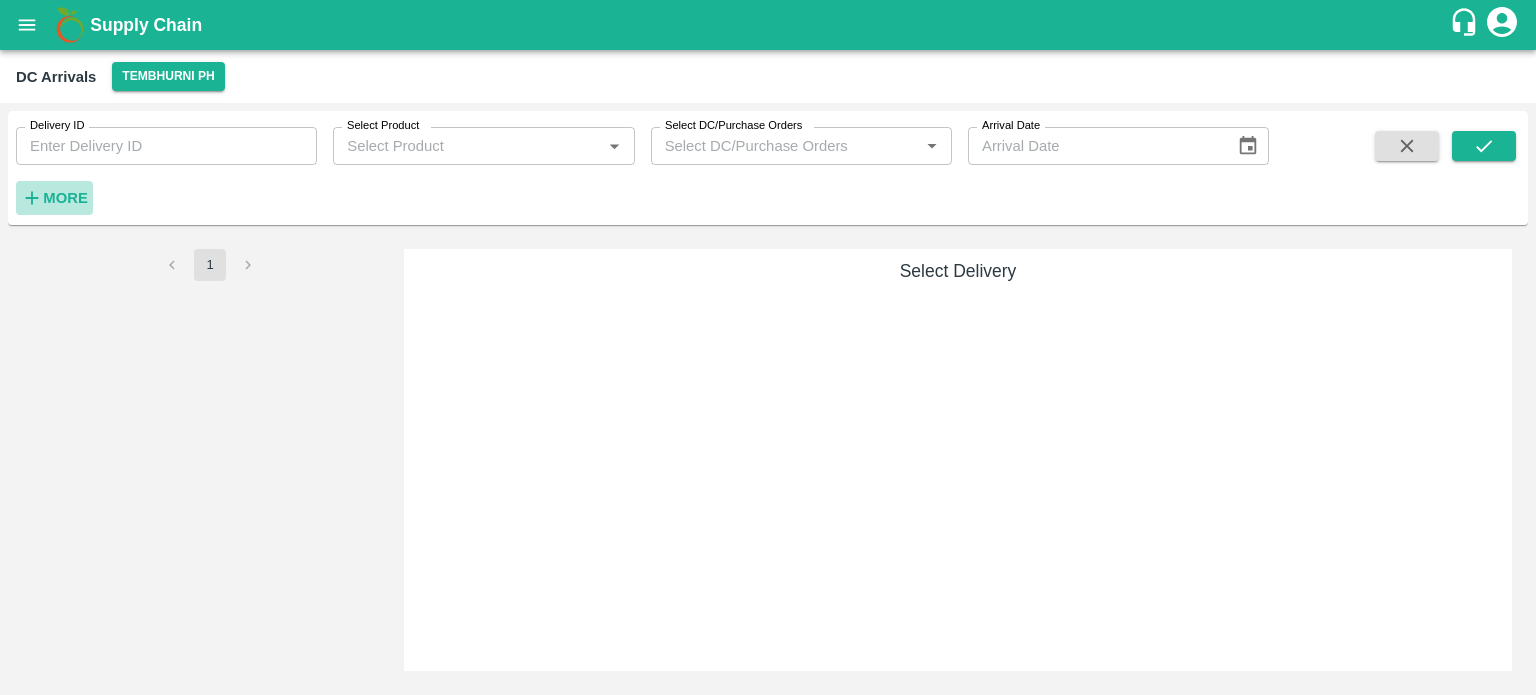 click on "More" at bounding box center (65, 198) 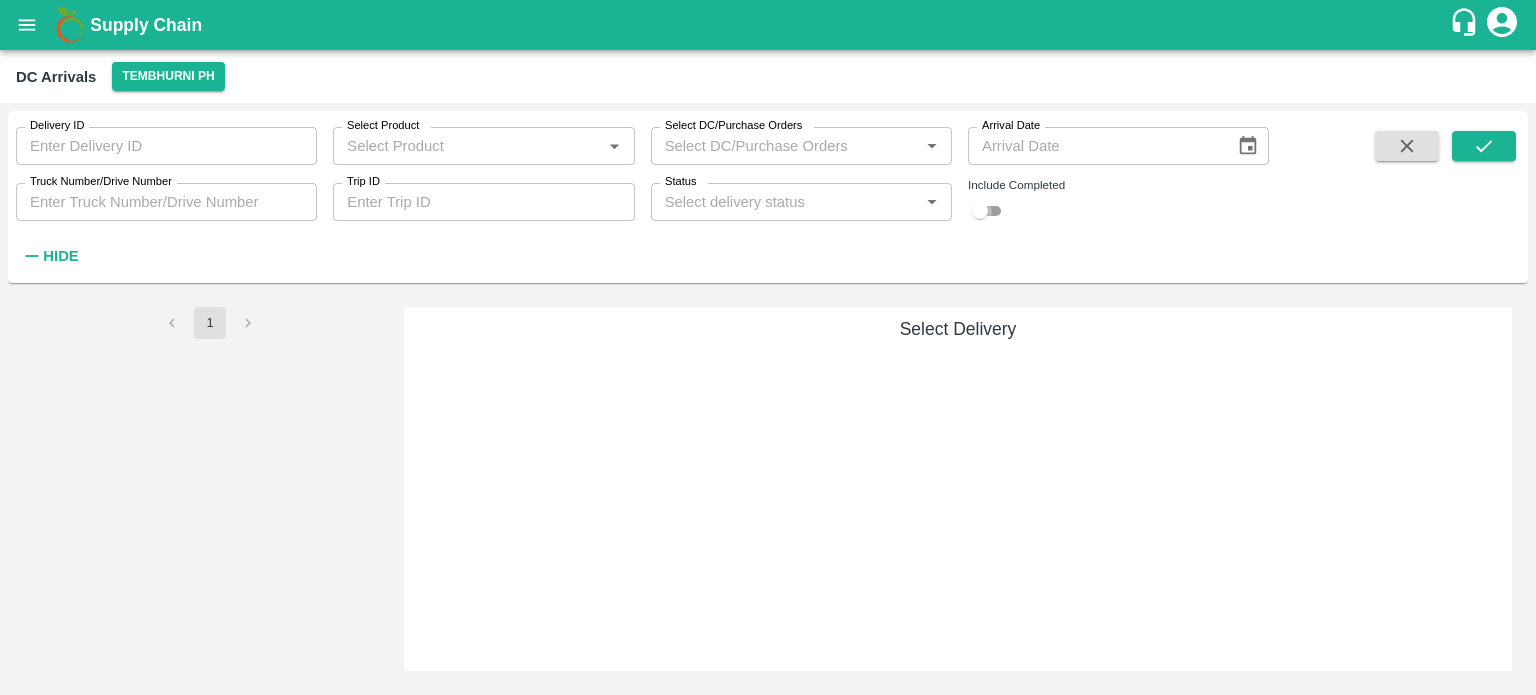 click at bounding box center [980, 211] 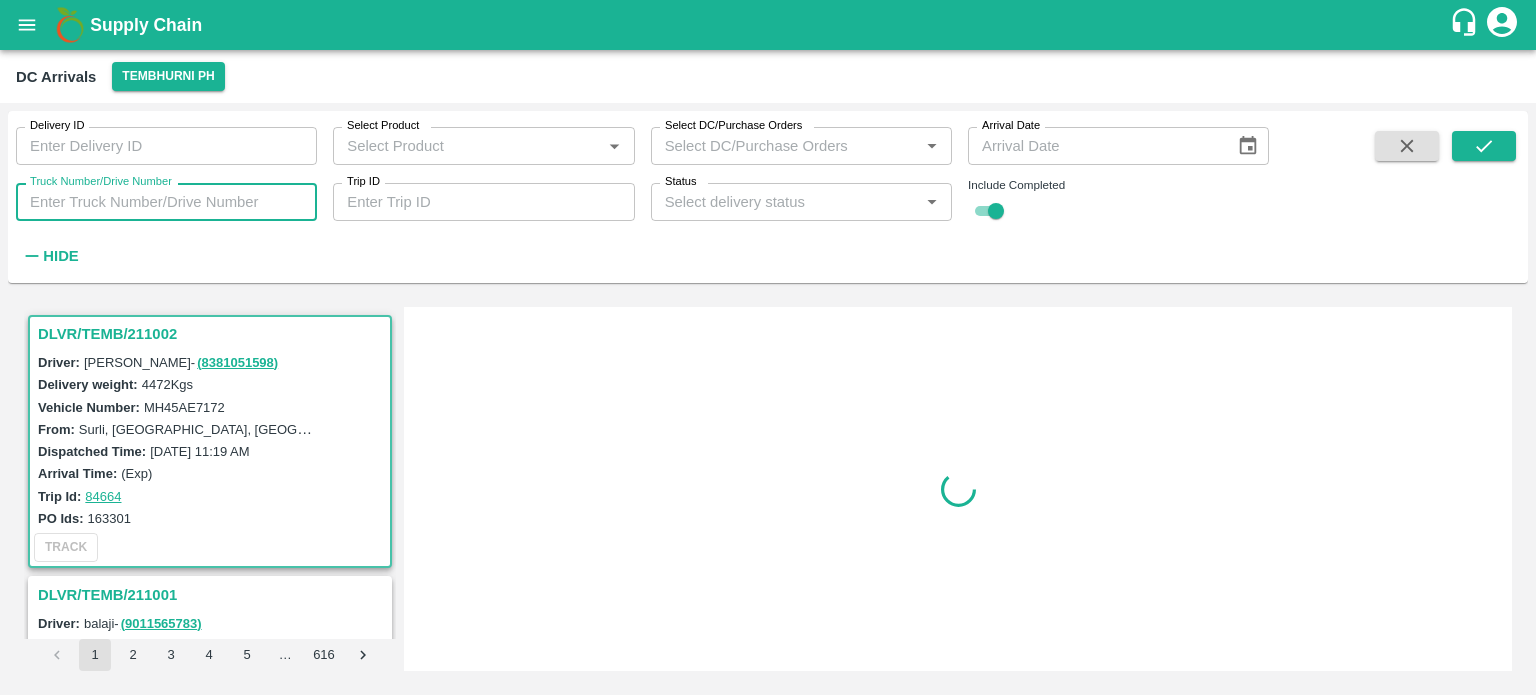 click on "Truck Number/Drive Number" at bounding box center [166, 202] 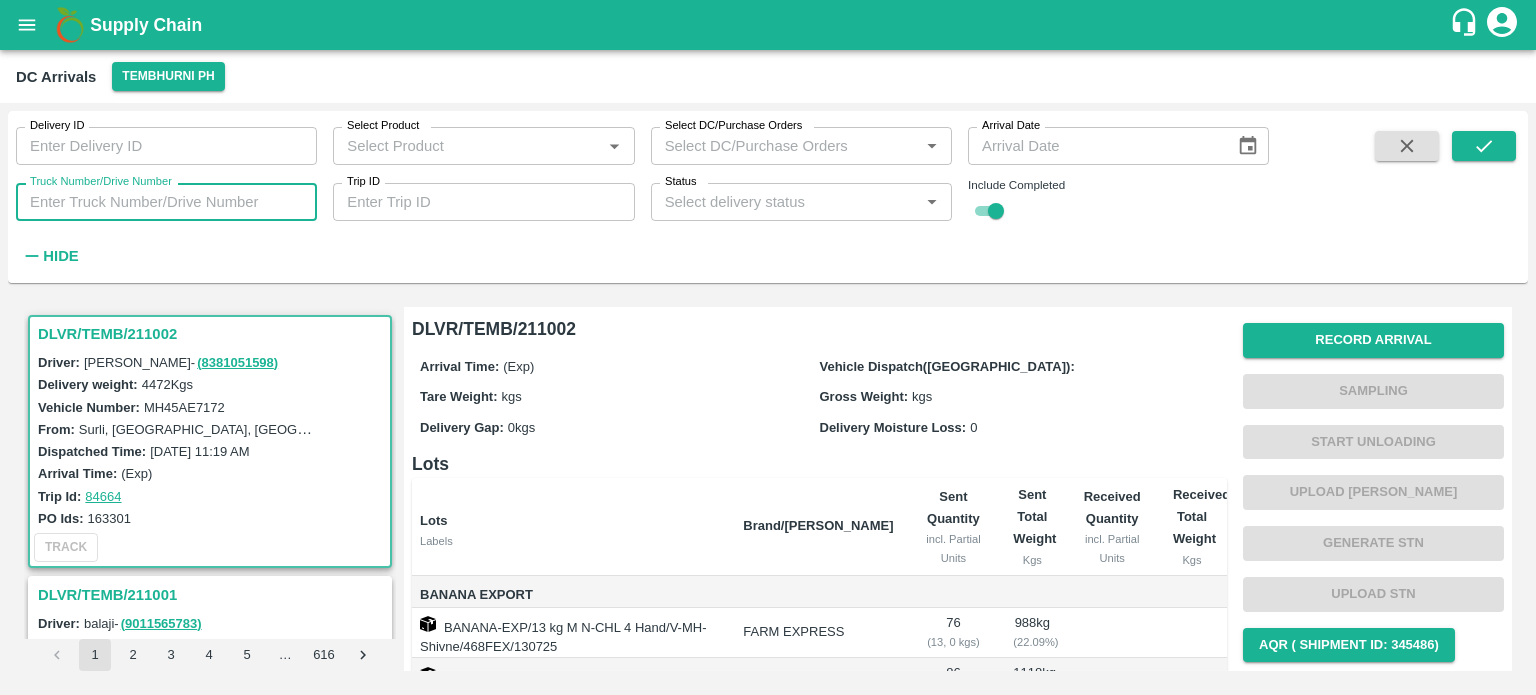paste on "MH03CV0739" 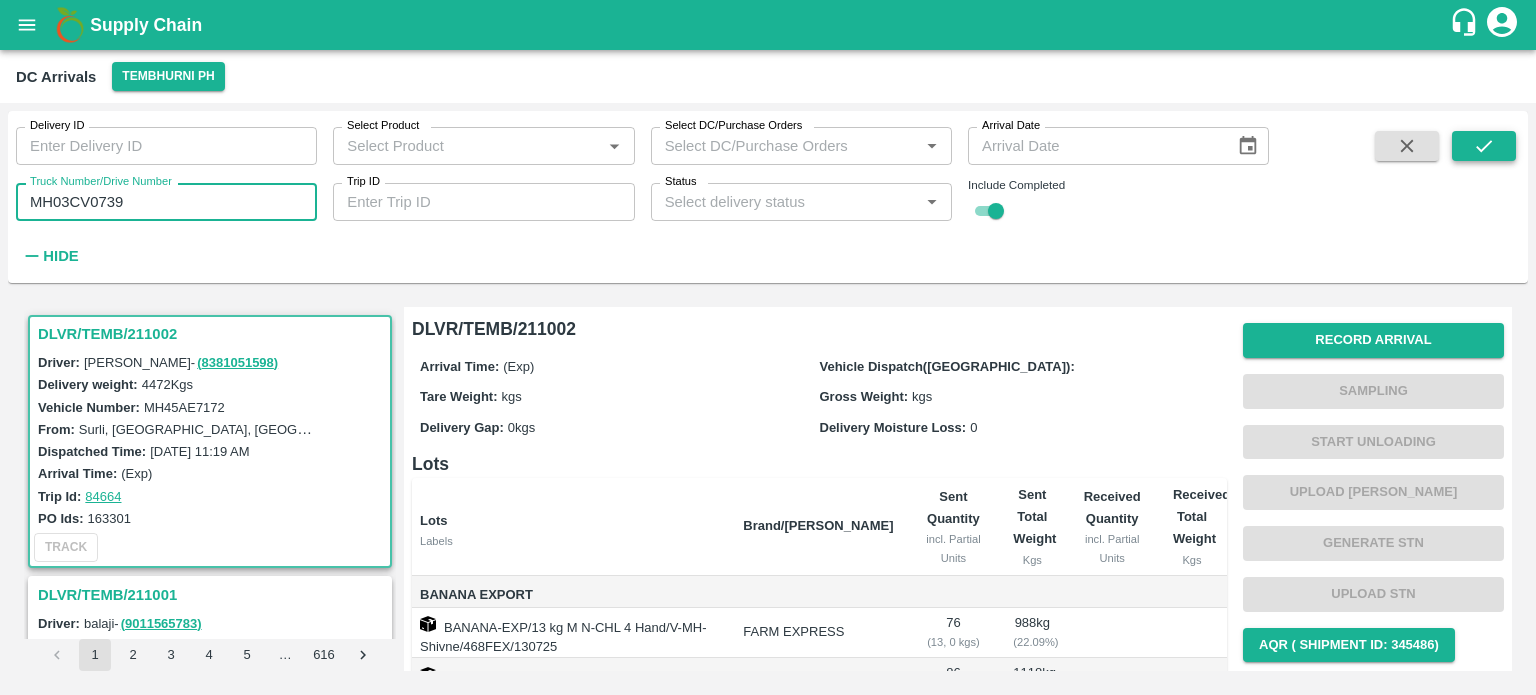 click 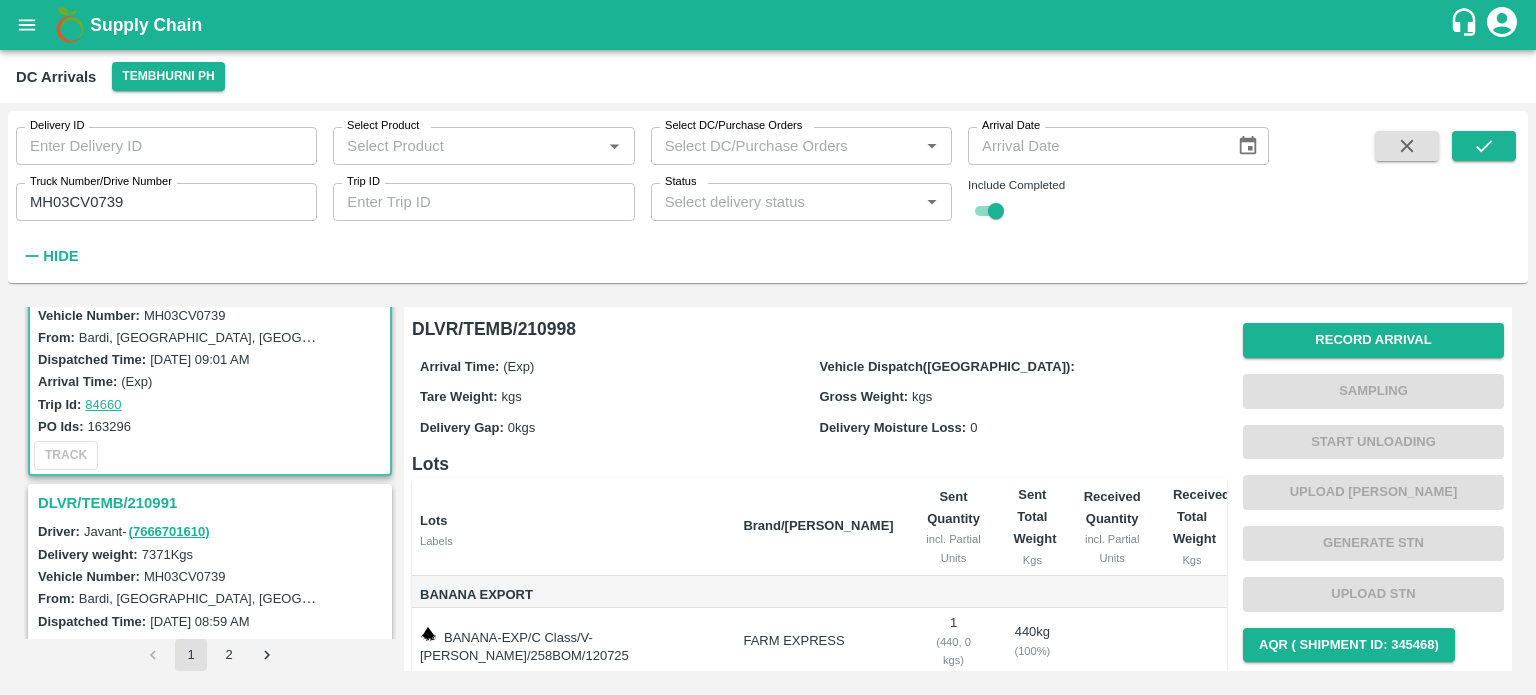 scroll, scrollTop: 96, scrollLeft: 0, axis: vertical 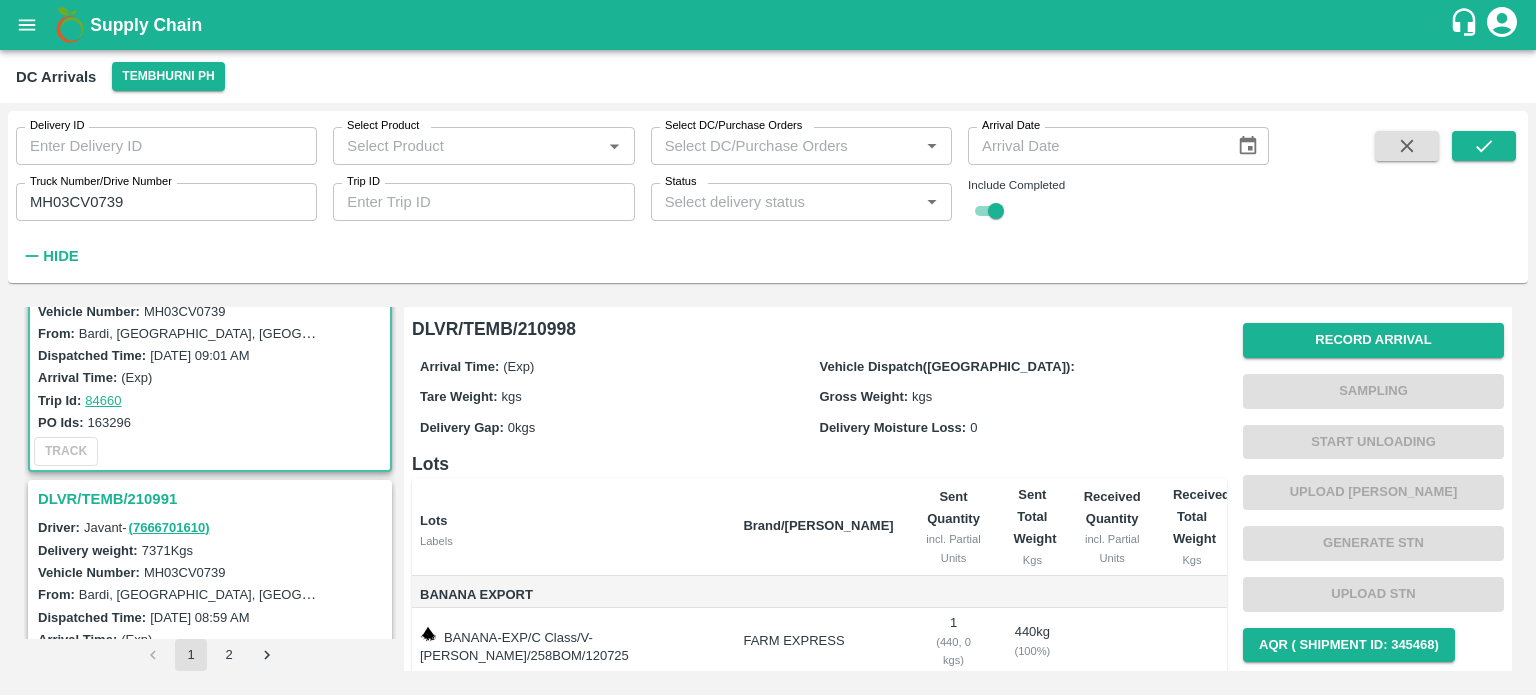 click on "DLVR/TEMB/210991" at bounding box center (213, 499) 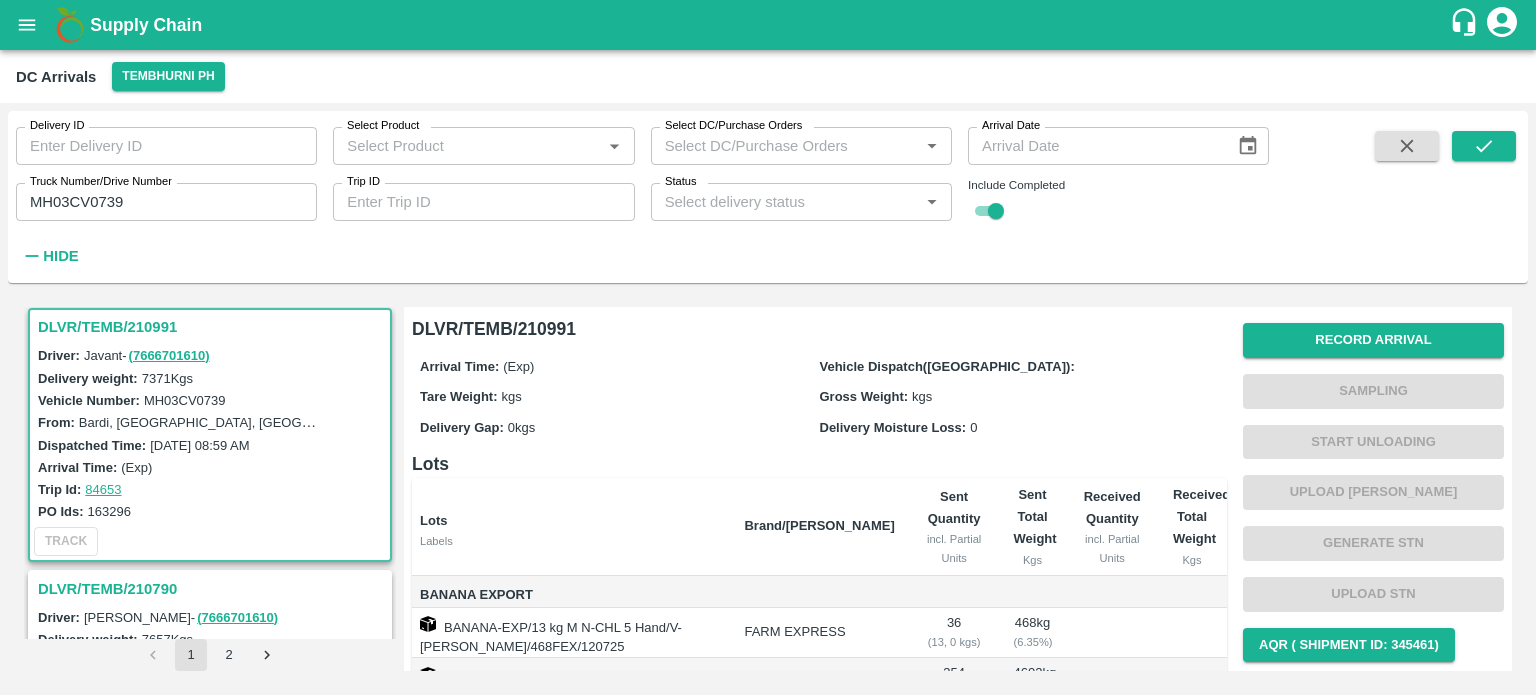 scroll, scrollTop: 432, scrollLeft: 0, axis: vertical 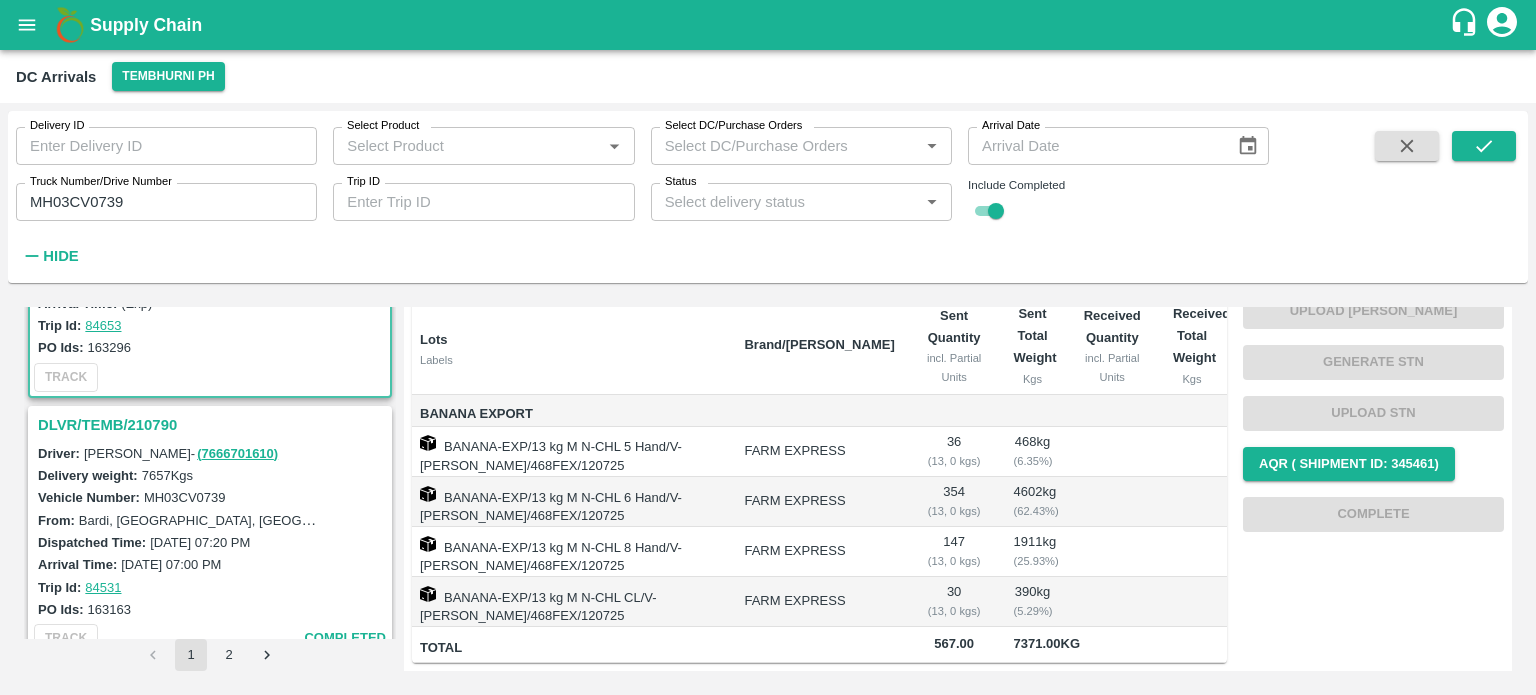 click on "DLVR/TEMB/210790" at bounding box center (213, 425) 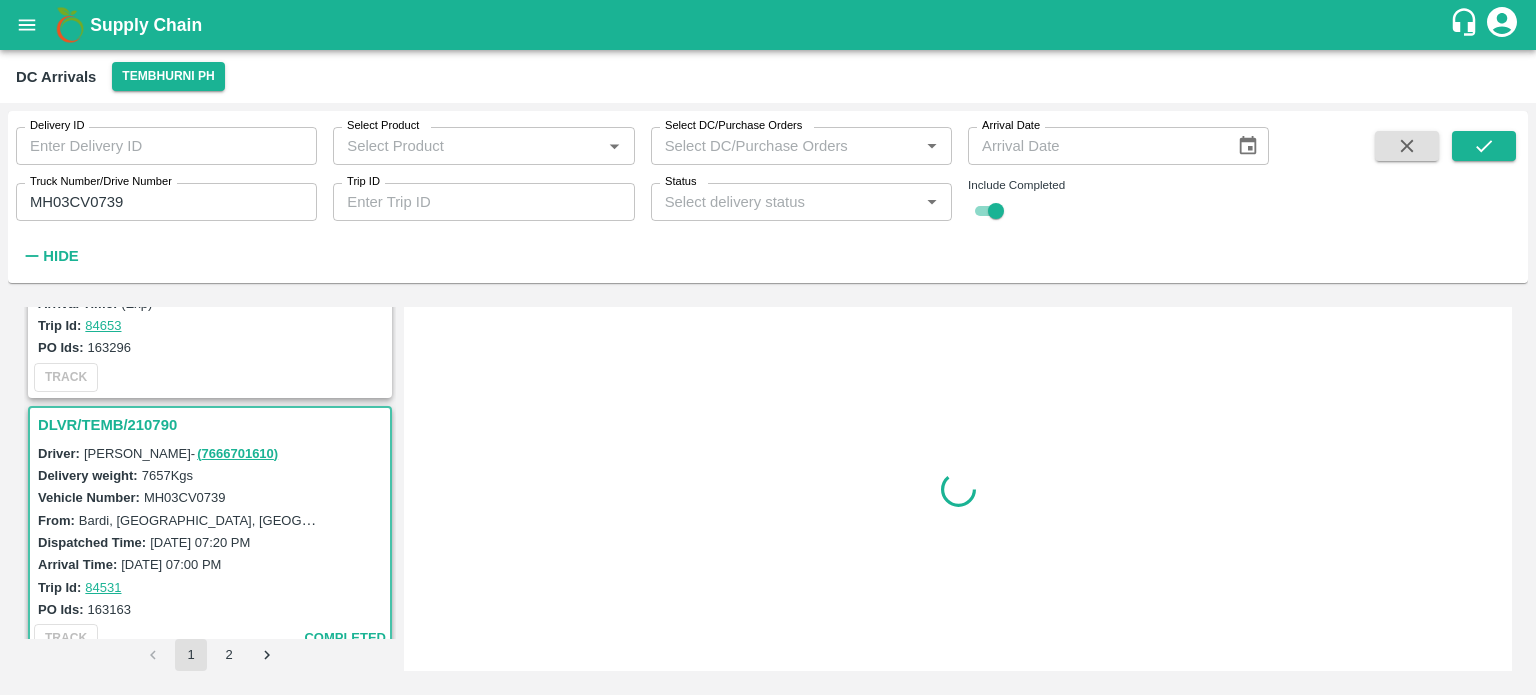 scroll, scrollTop: 0, scrollLeft: 0, axis: both 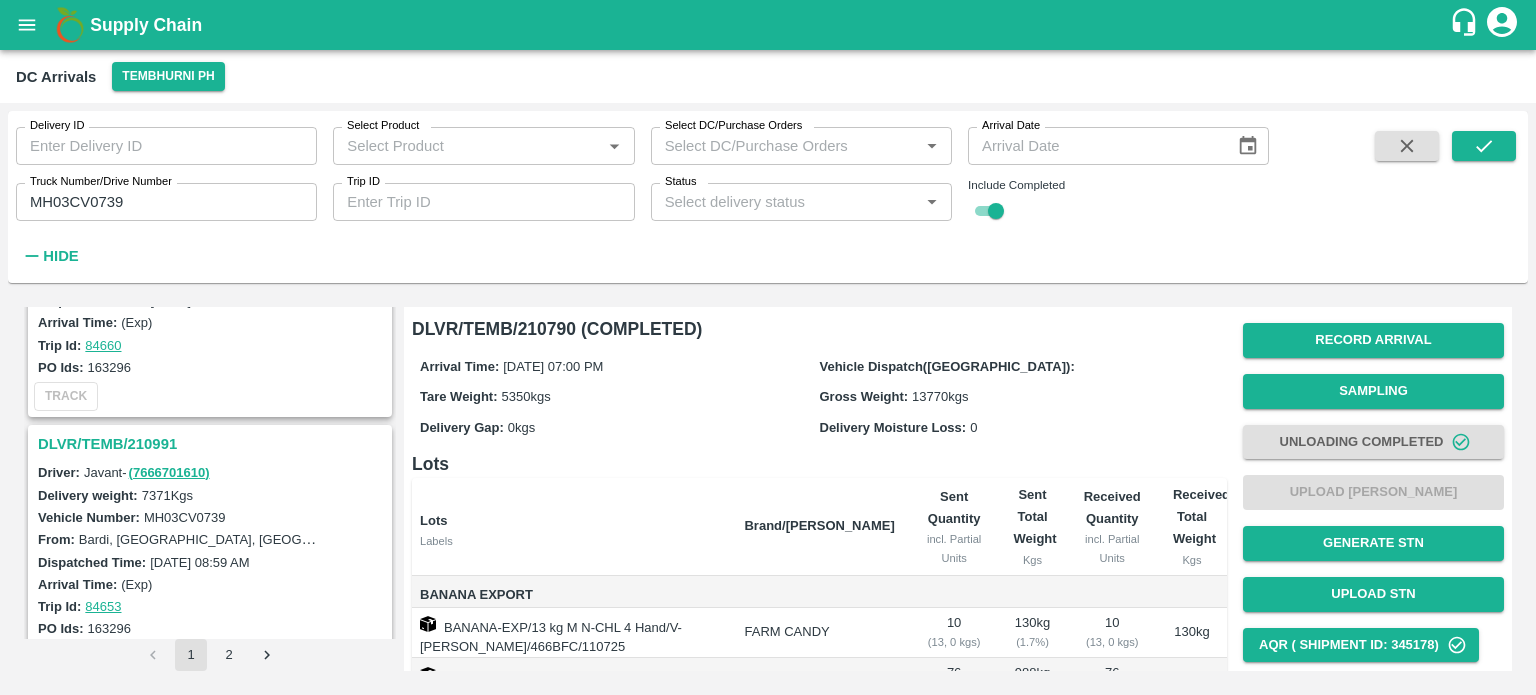 click on "DLVR/TEMB/210991" at bounding box center (213, 444) 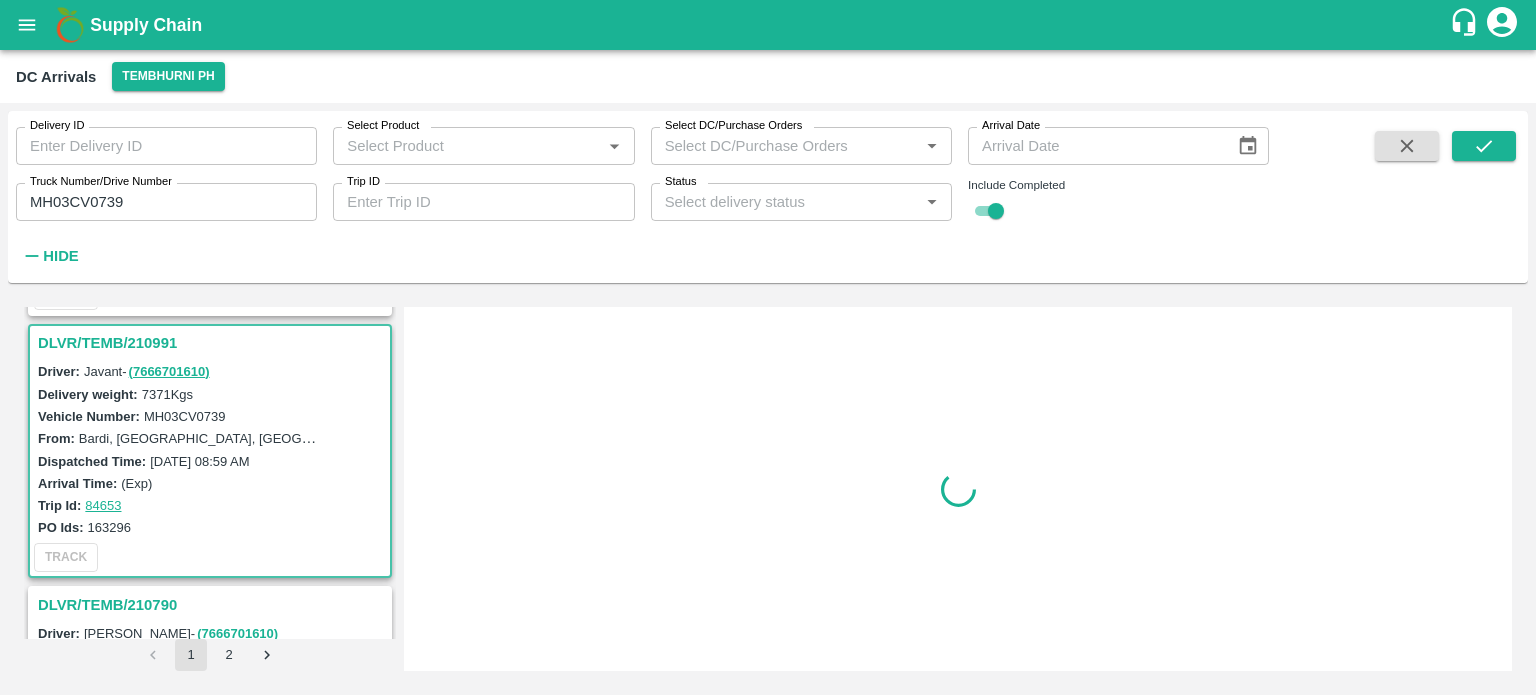 scroll, scrollTop: 268, scrollLeft: 0, axis: vertical 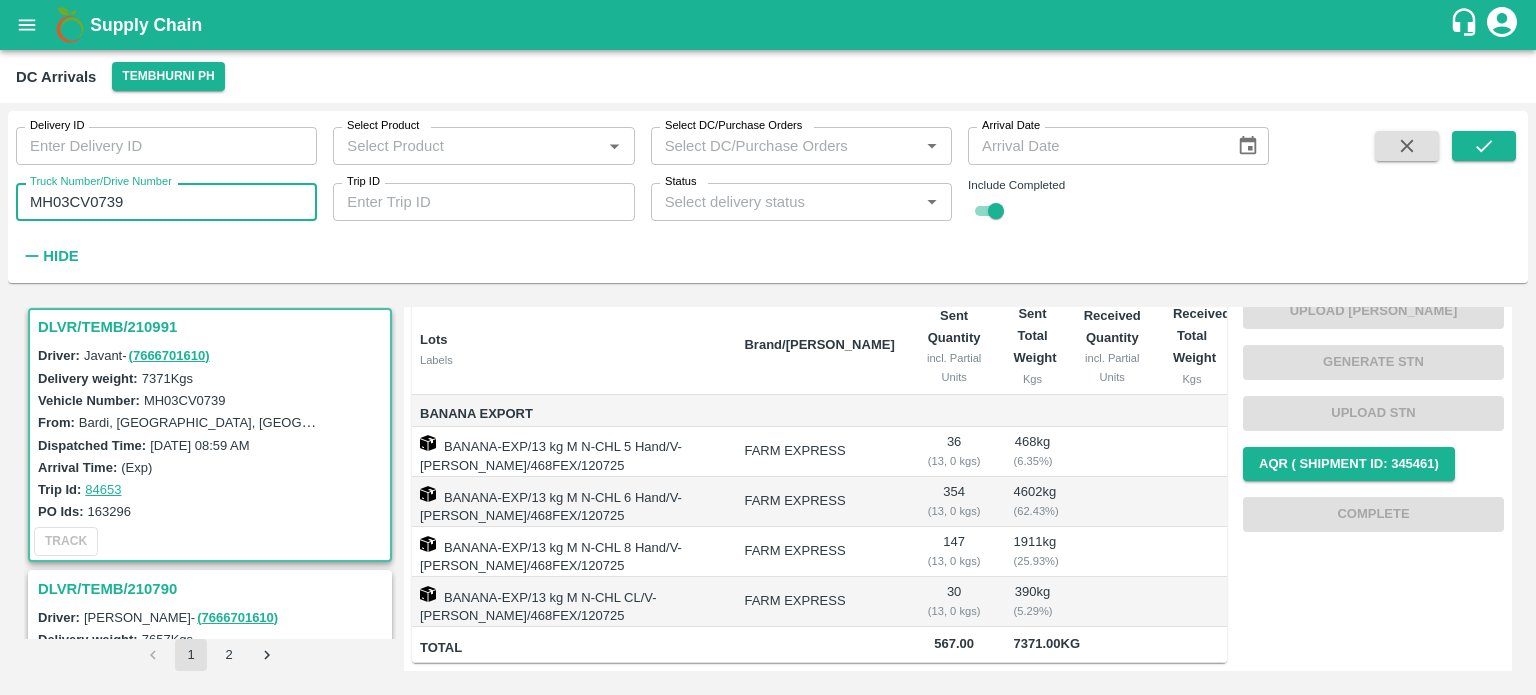 click on "MH03CV0739" at bounding box center [166, 202] 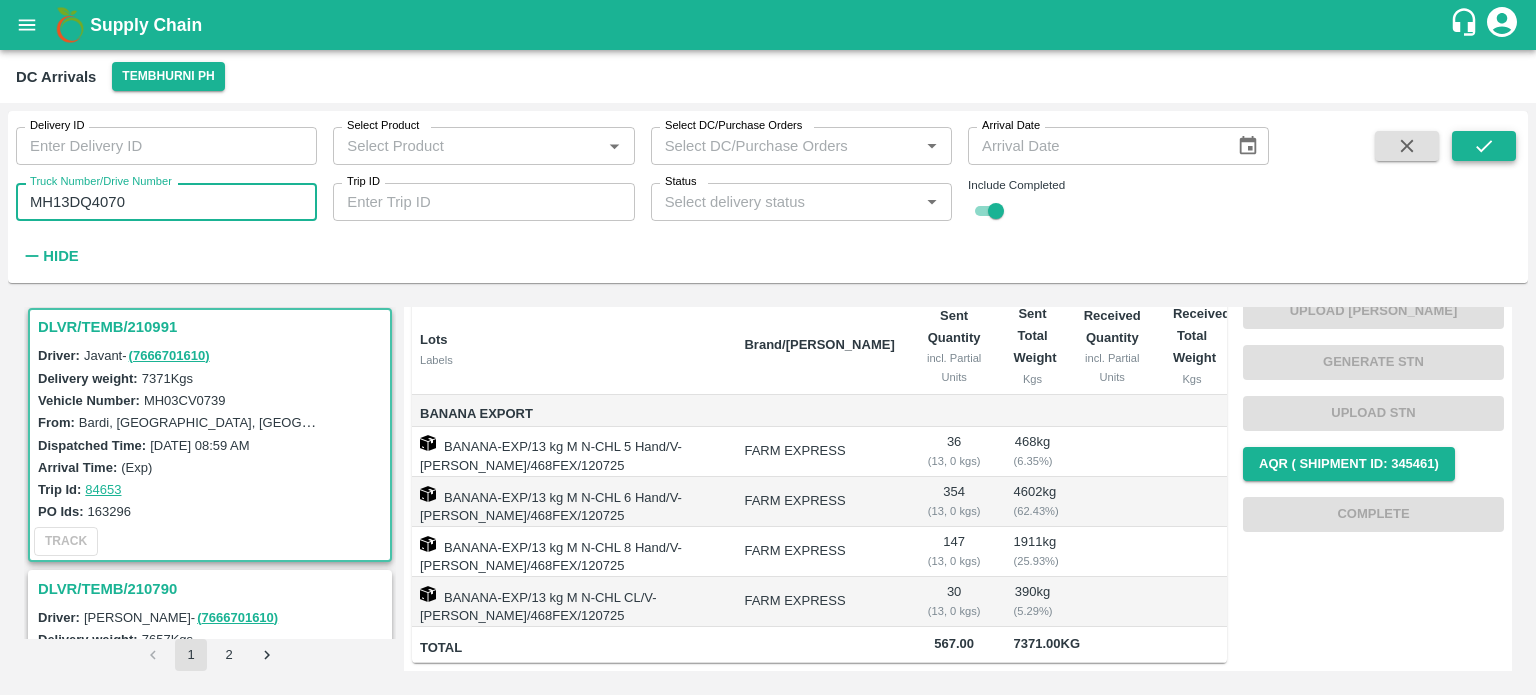 type on "MH13DQ4070" 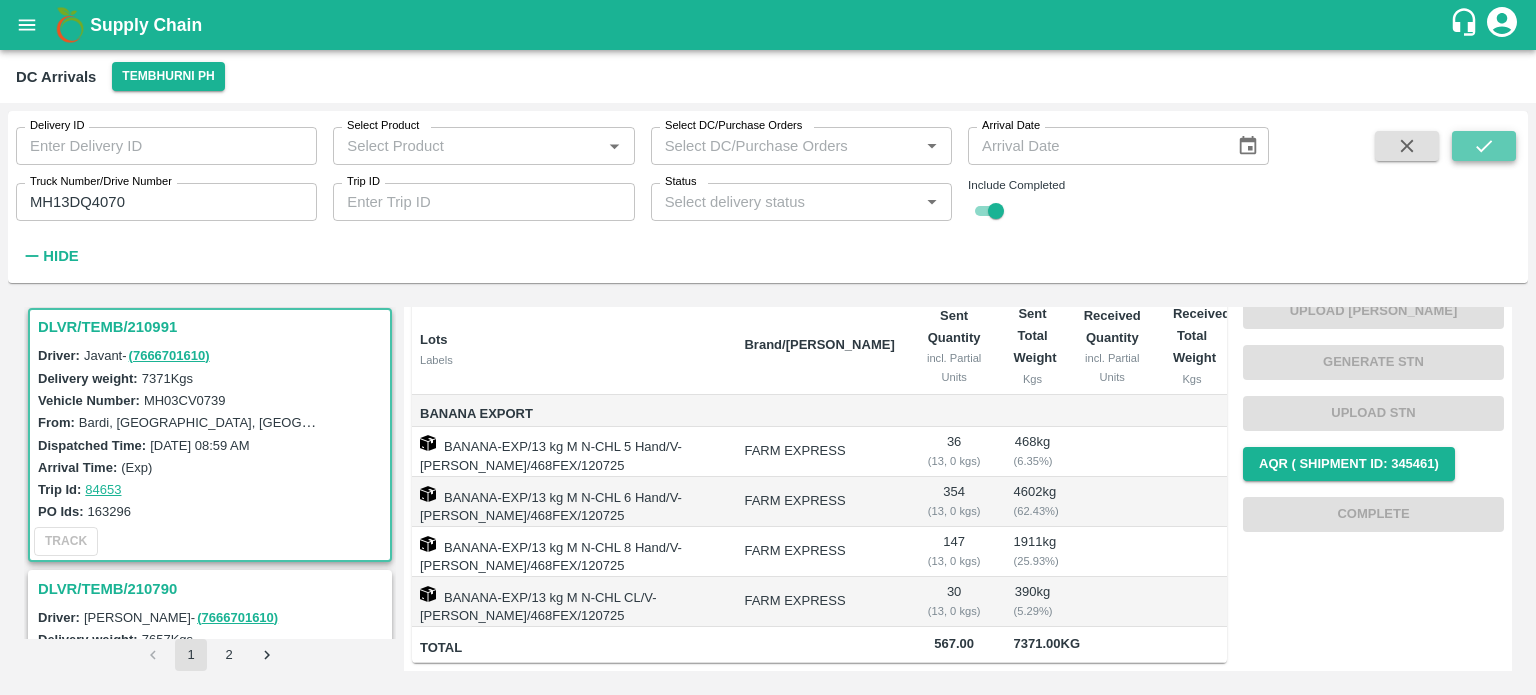 click 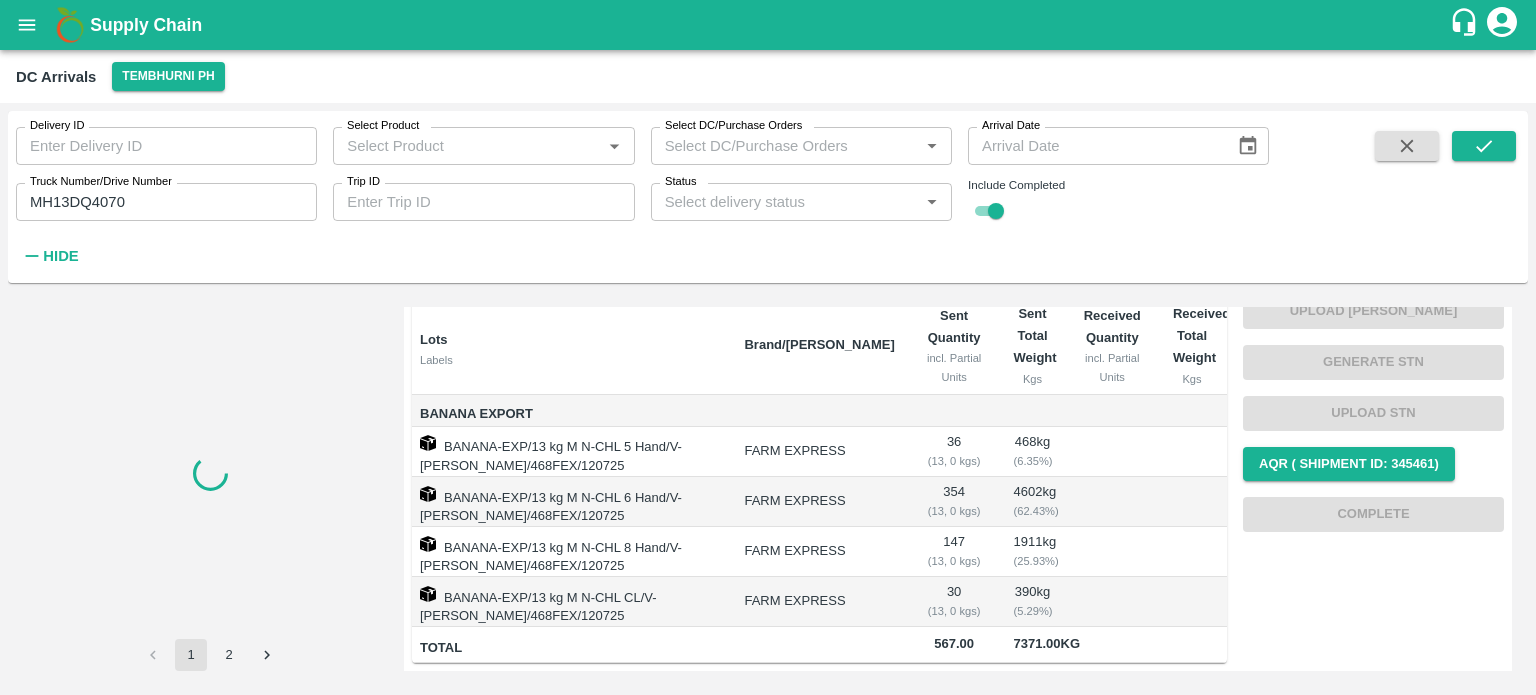 scroll, scrollTop: 0, scrollLeft: 0, axis: both 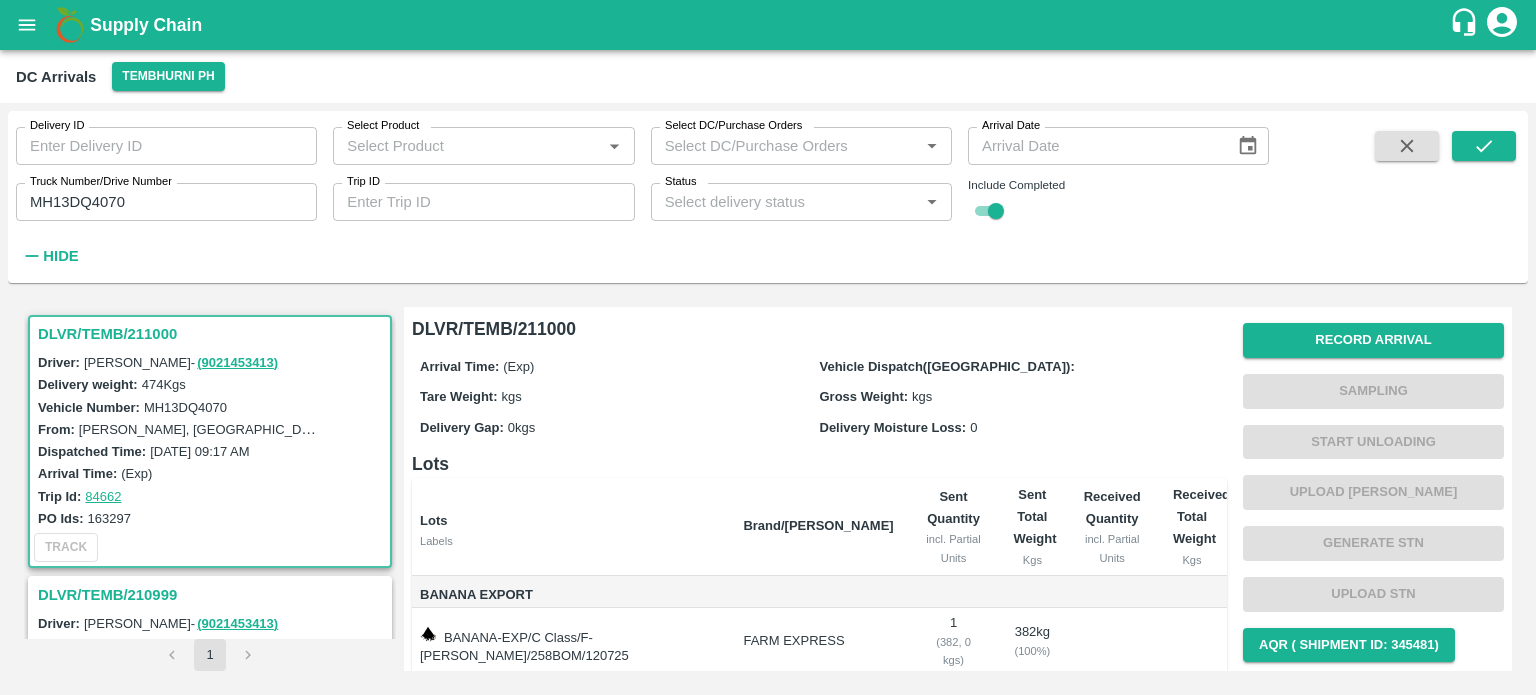 type 